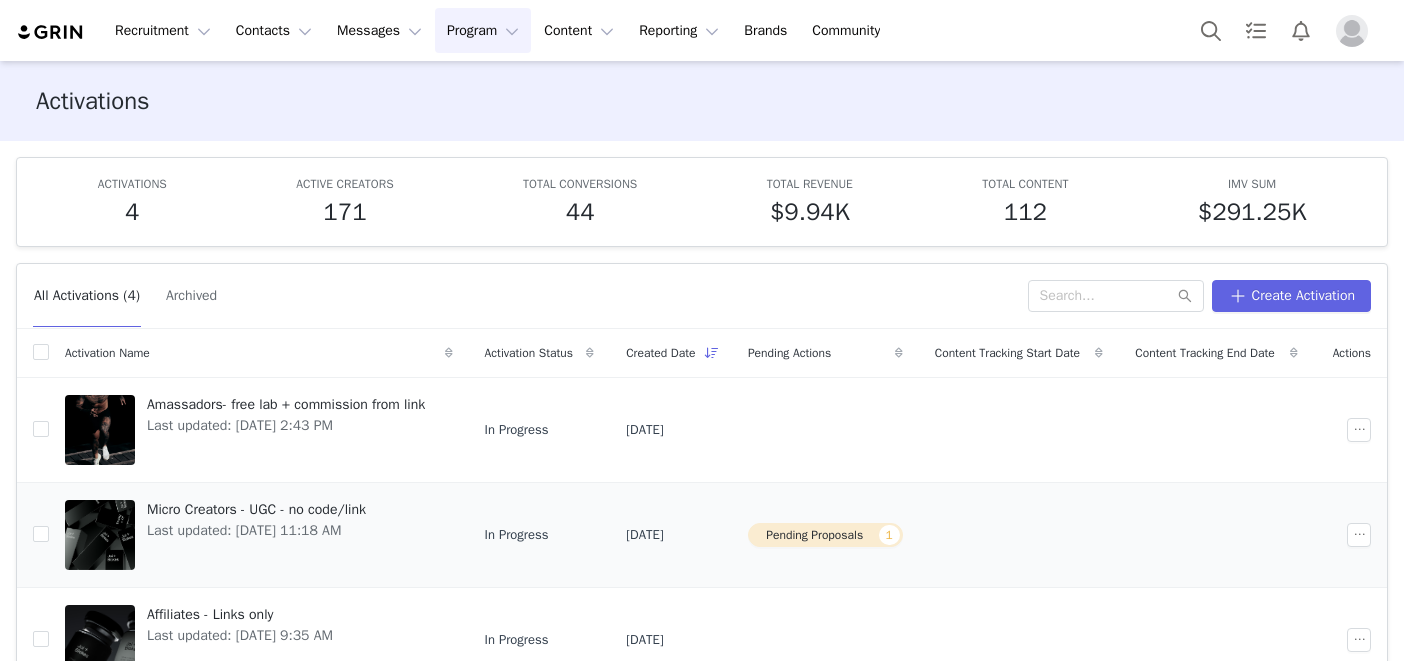 click on "Micro Creators - UGC - no code/link" at bounding box center [256, 509] 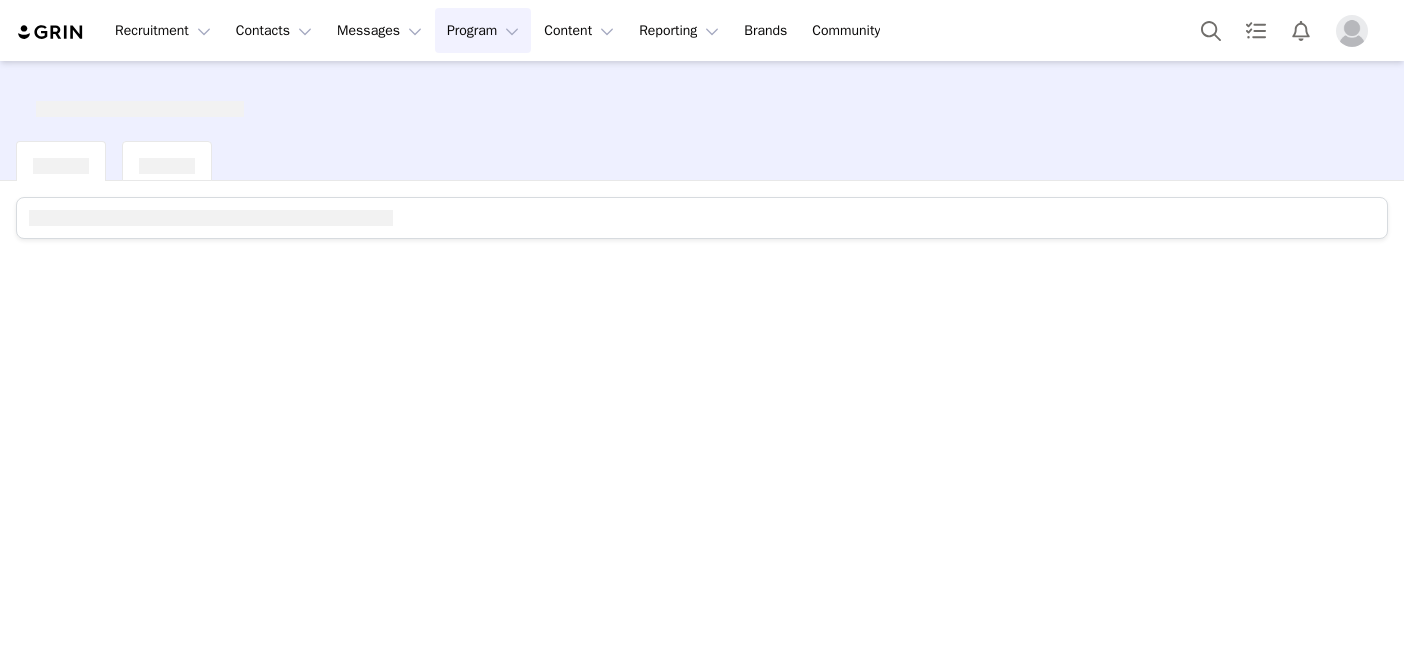 scroll, scrollTop: 0, scrollLeft: 0, axis: both 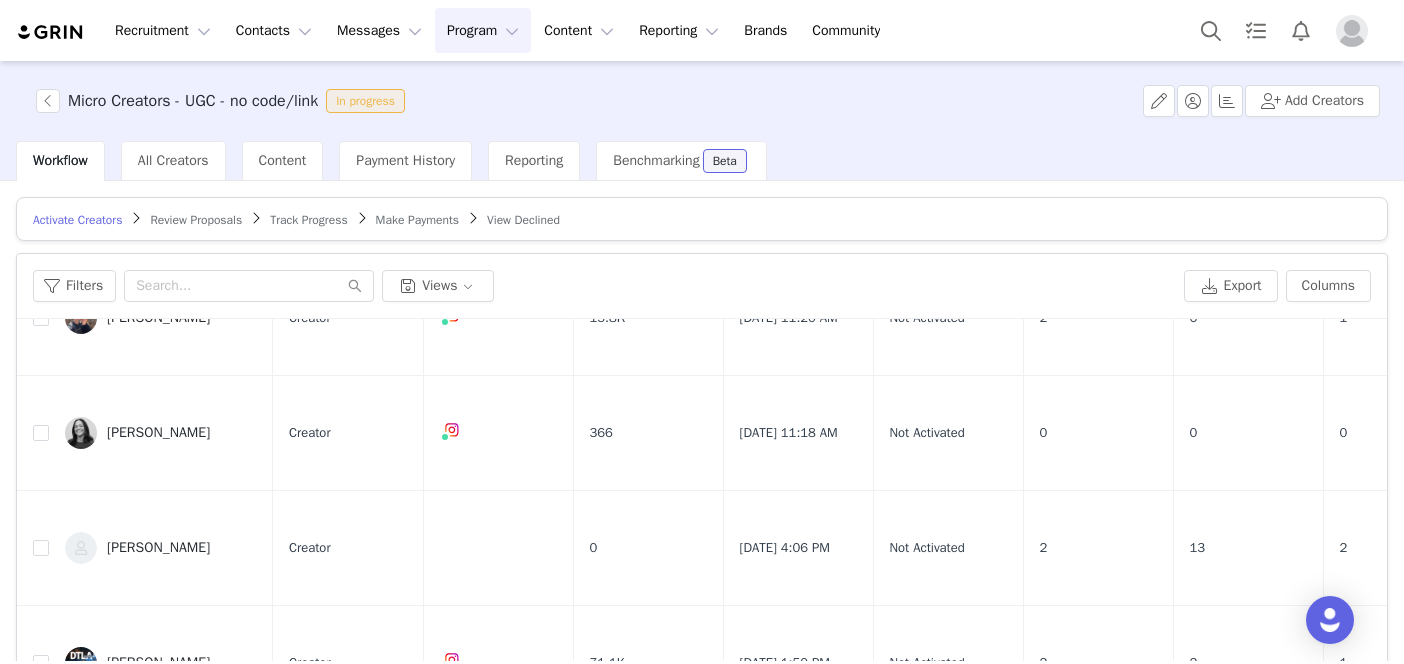 click on "Review Proposals" at bounding box center (196, 220) 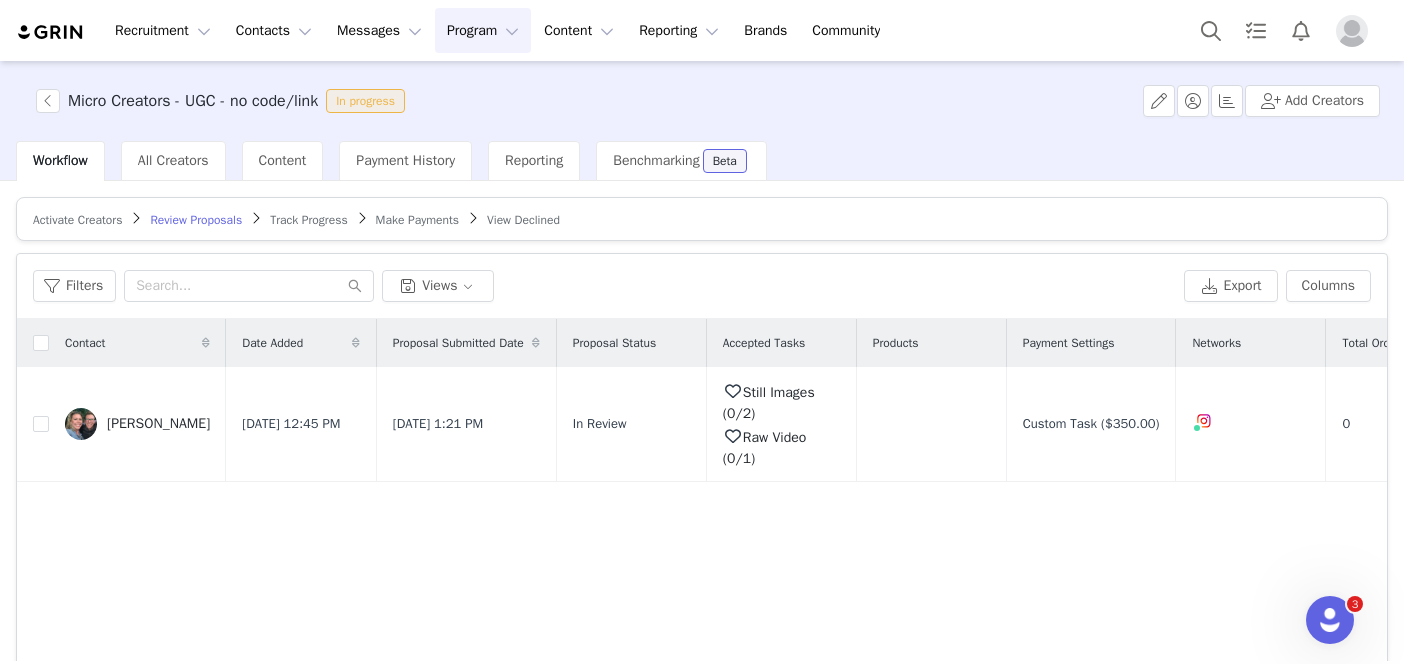 scroll, scrollTop: 0, scrollLeft: 0, axis: both 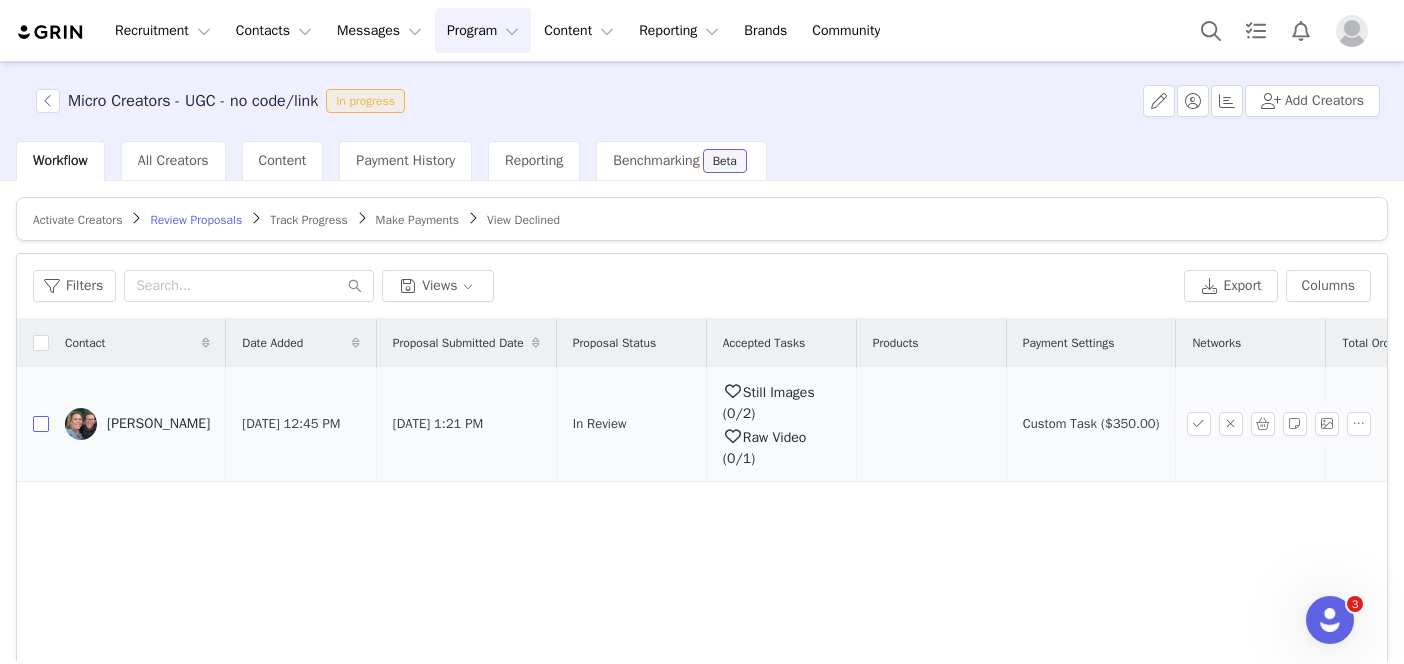 click at bounding box center [41, 424] 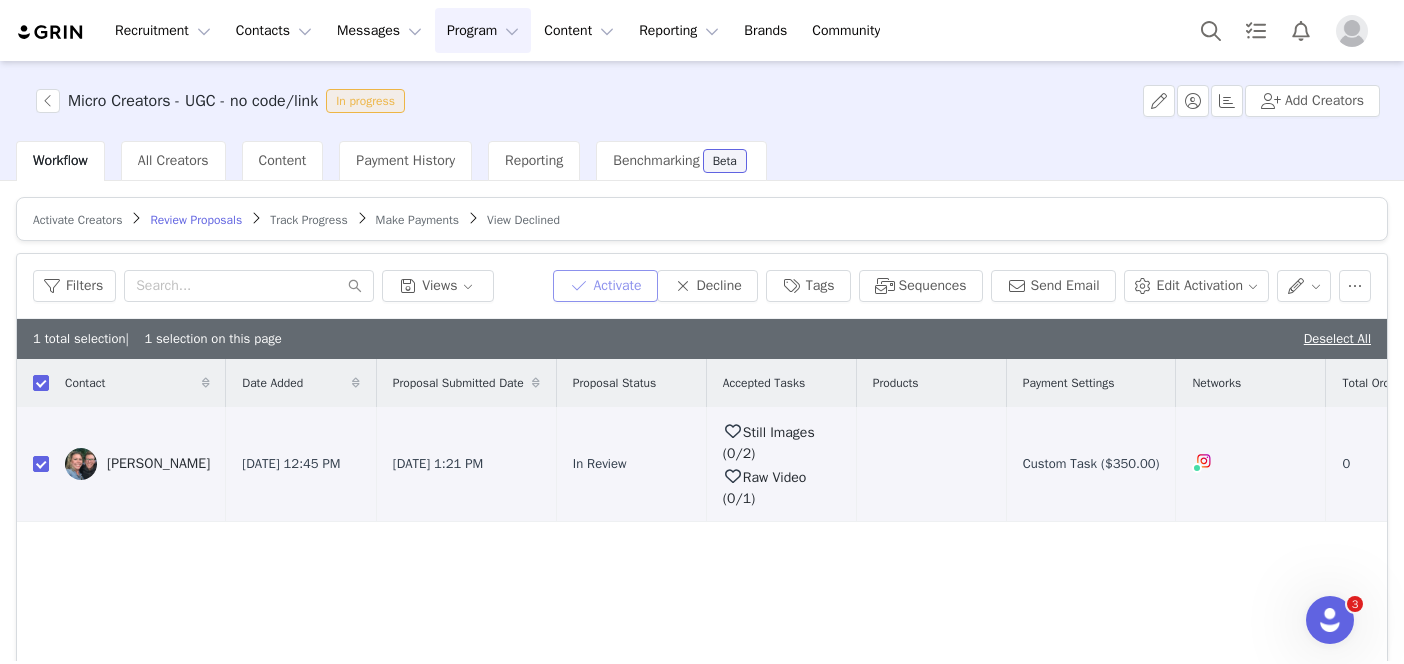 click on "Activate" at bounding box center [605, 286] 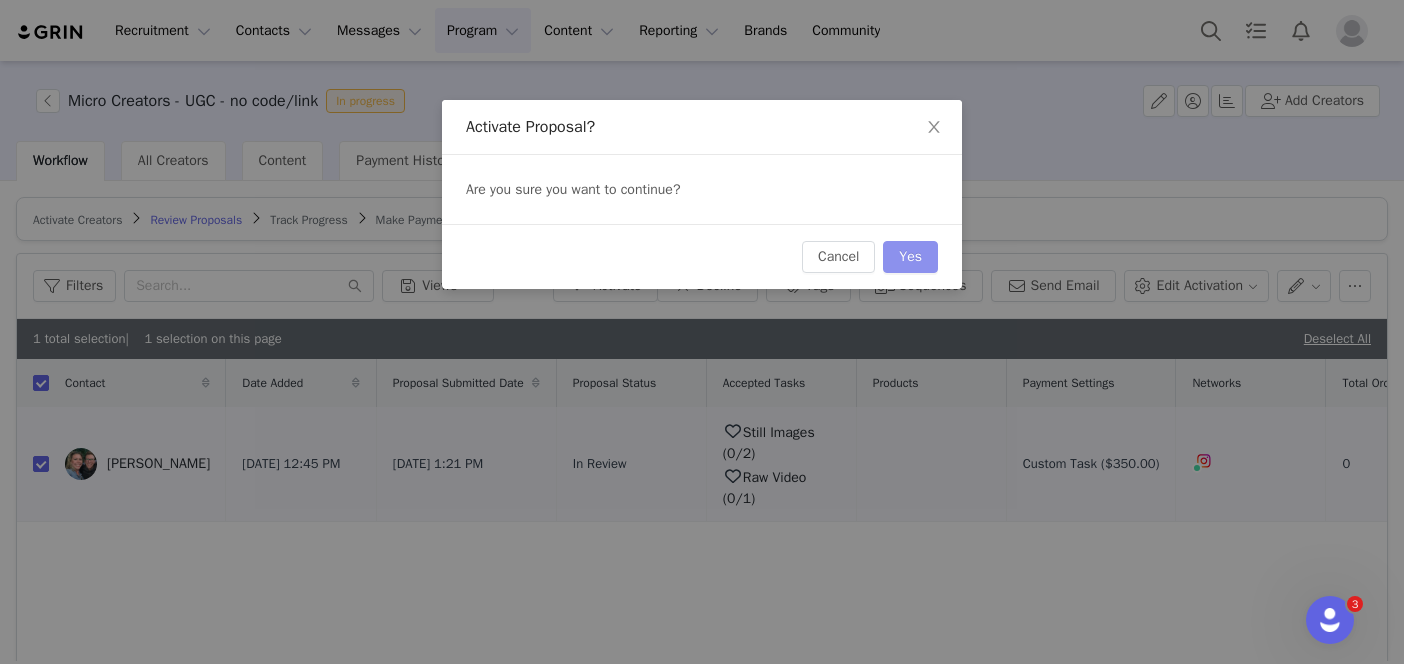 click on "Yes" at bounding box center (910, 257) 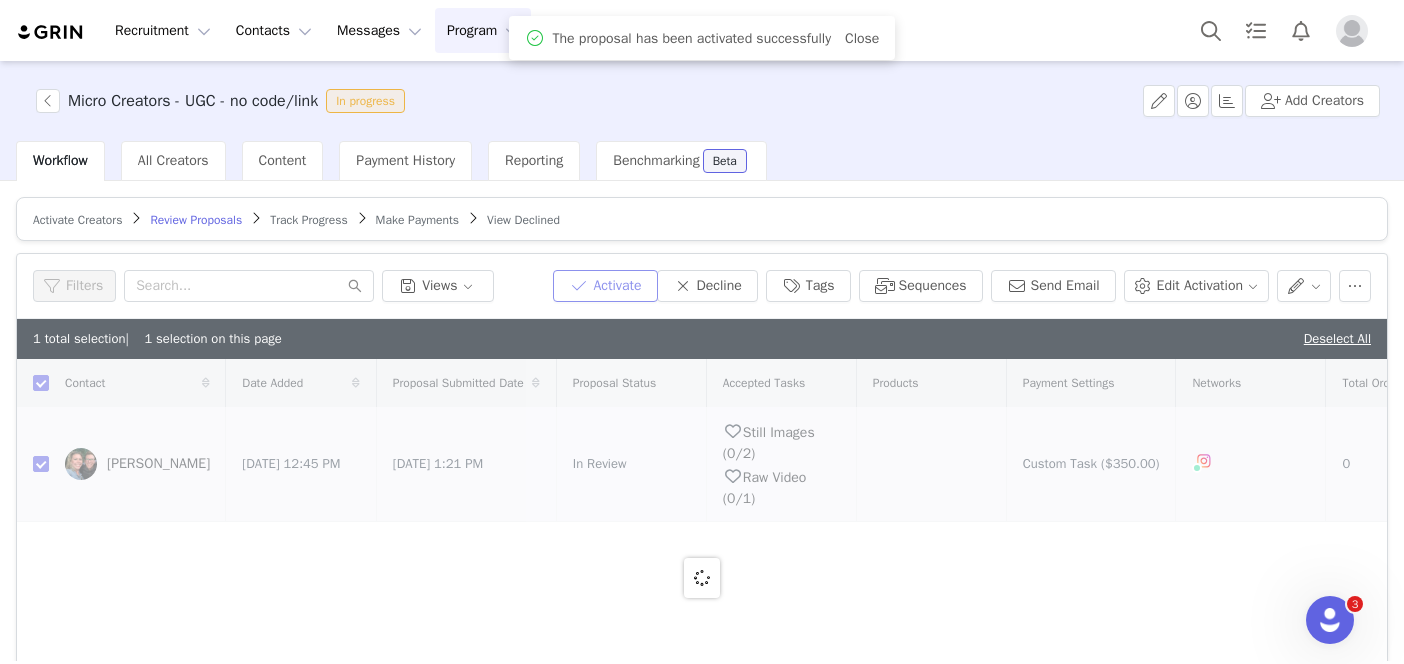 checkbox on "false" 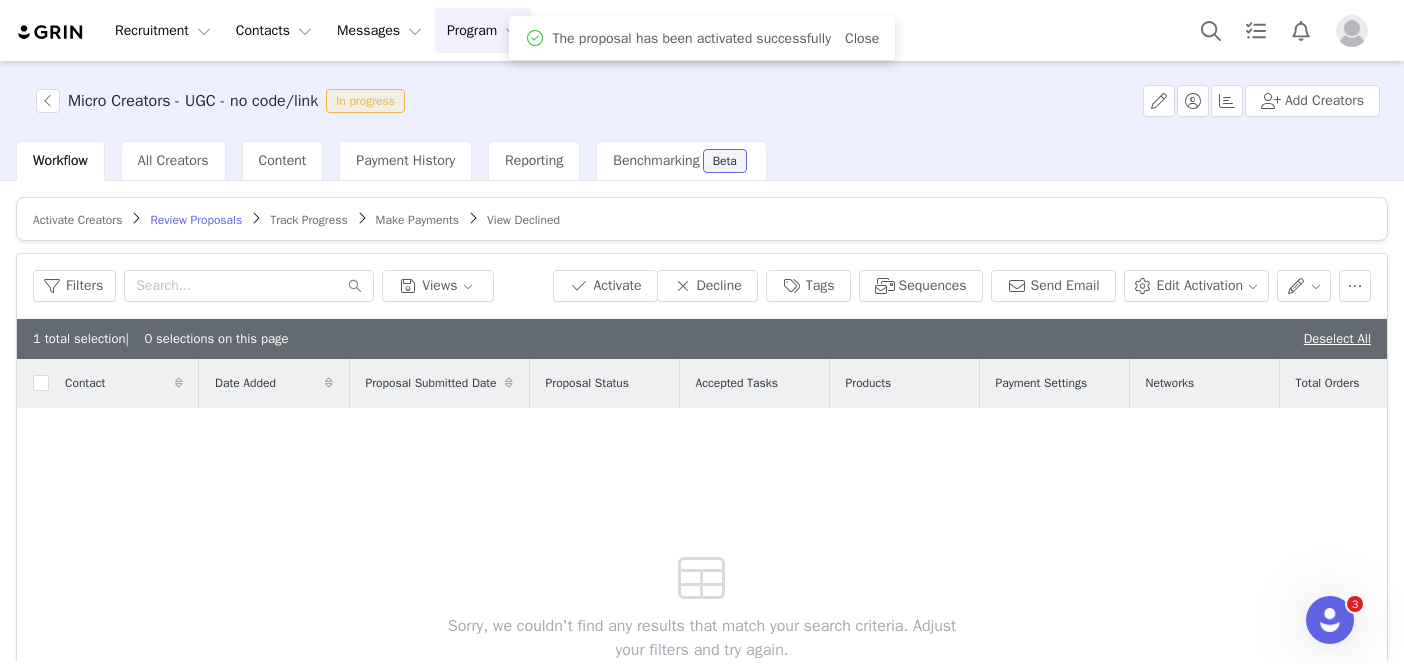 click on "Activate Creators" at bounding box center [77, 220] 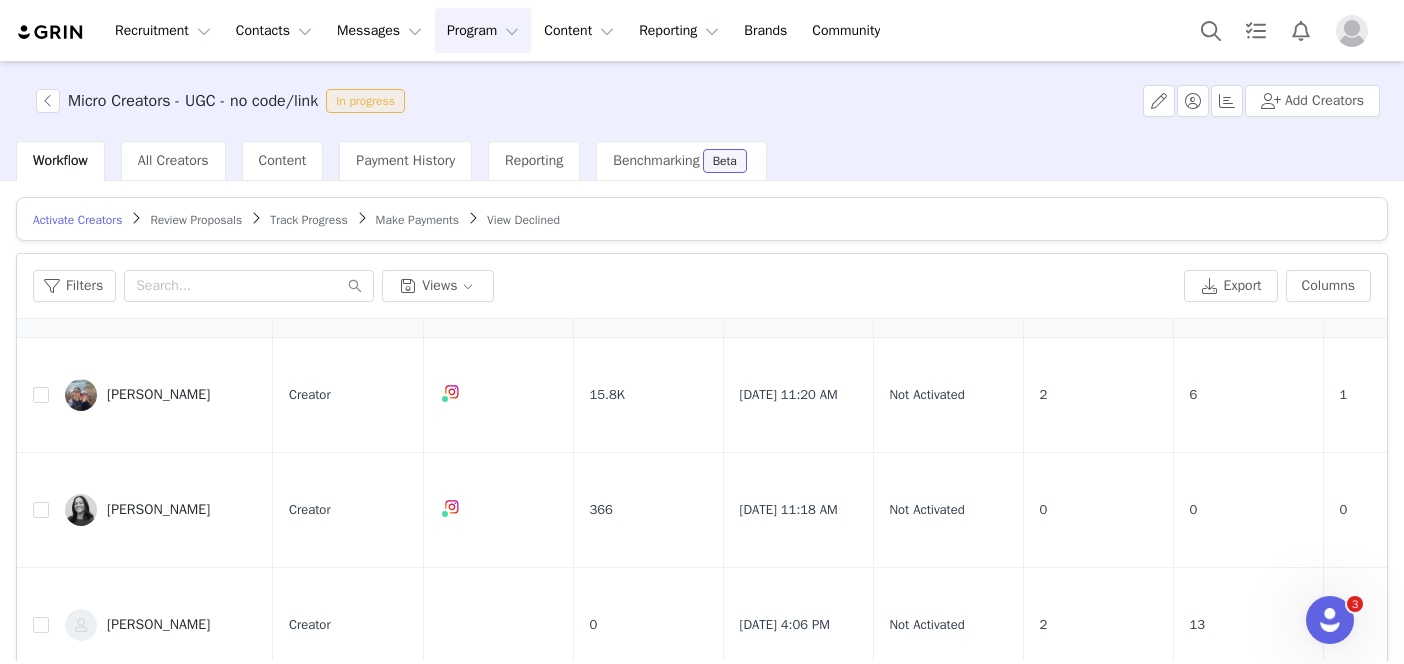 scroll, scrollTop: 300, scrollLeft: 0, axis: vertical 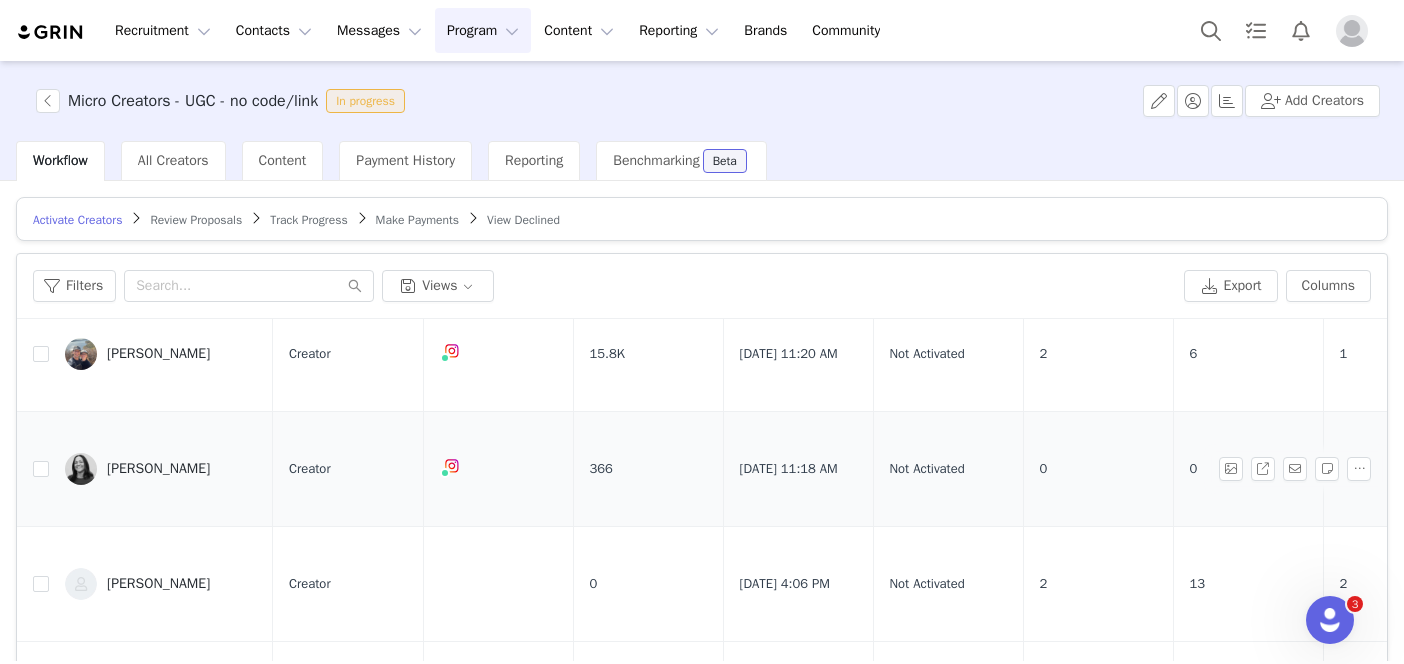 click on "[PERSON_NAME]" at bounding box center [158, 469] 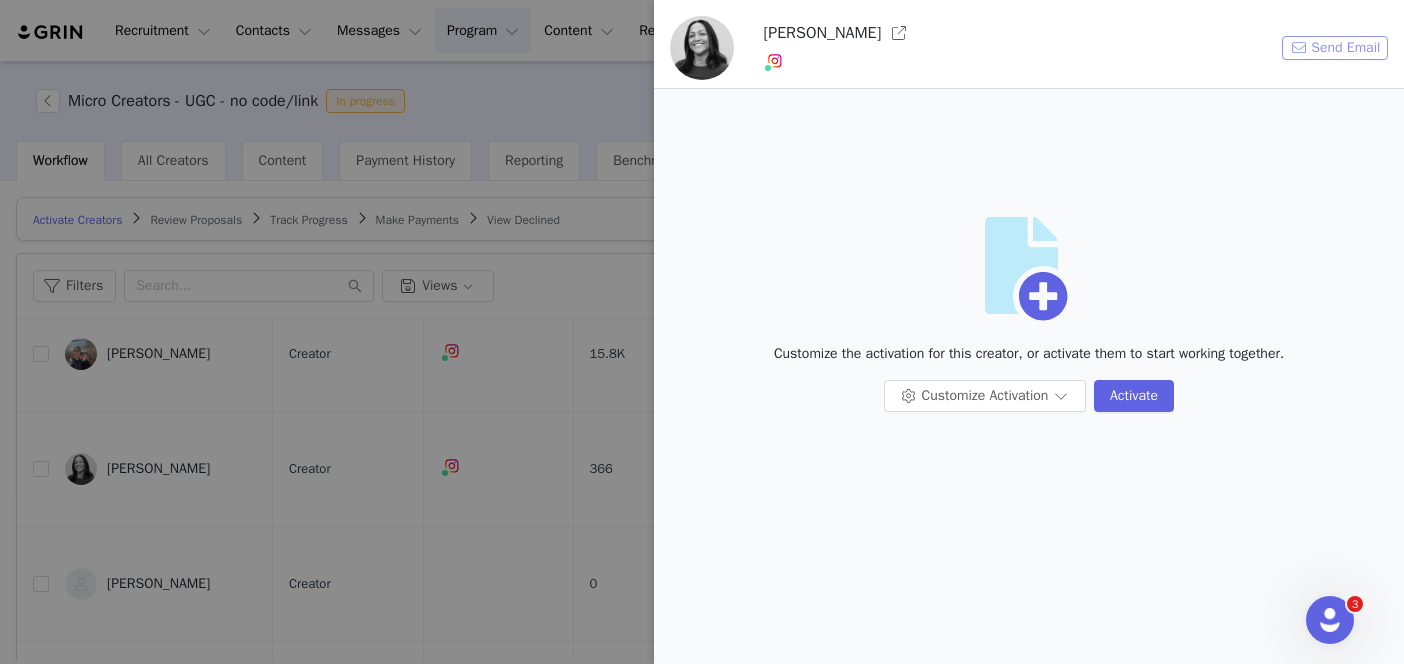 click on "Send Email" at bounding box center [1335, 48] 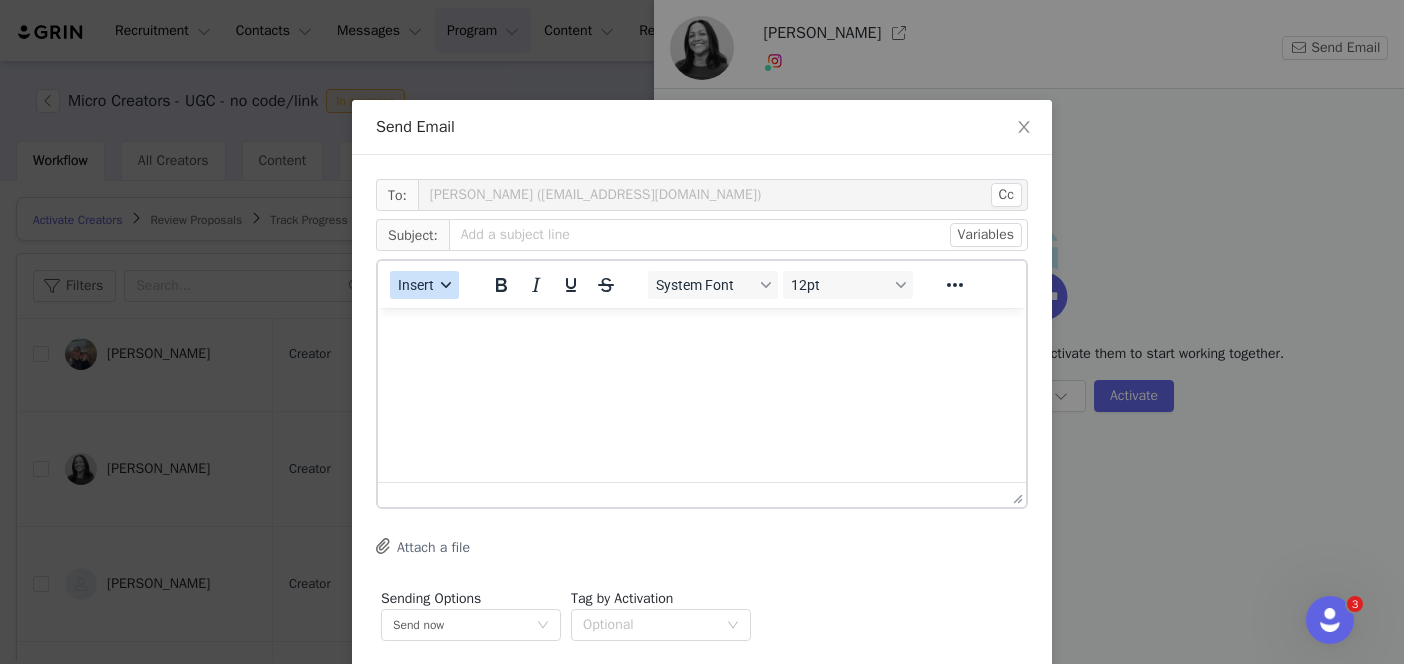 click on "Insert" at bounding box center [416, 285] 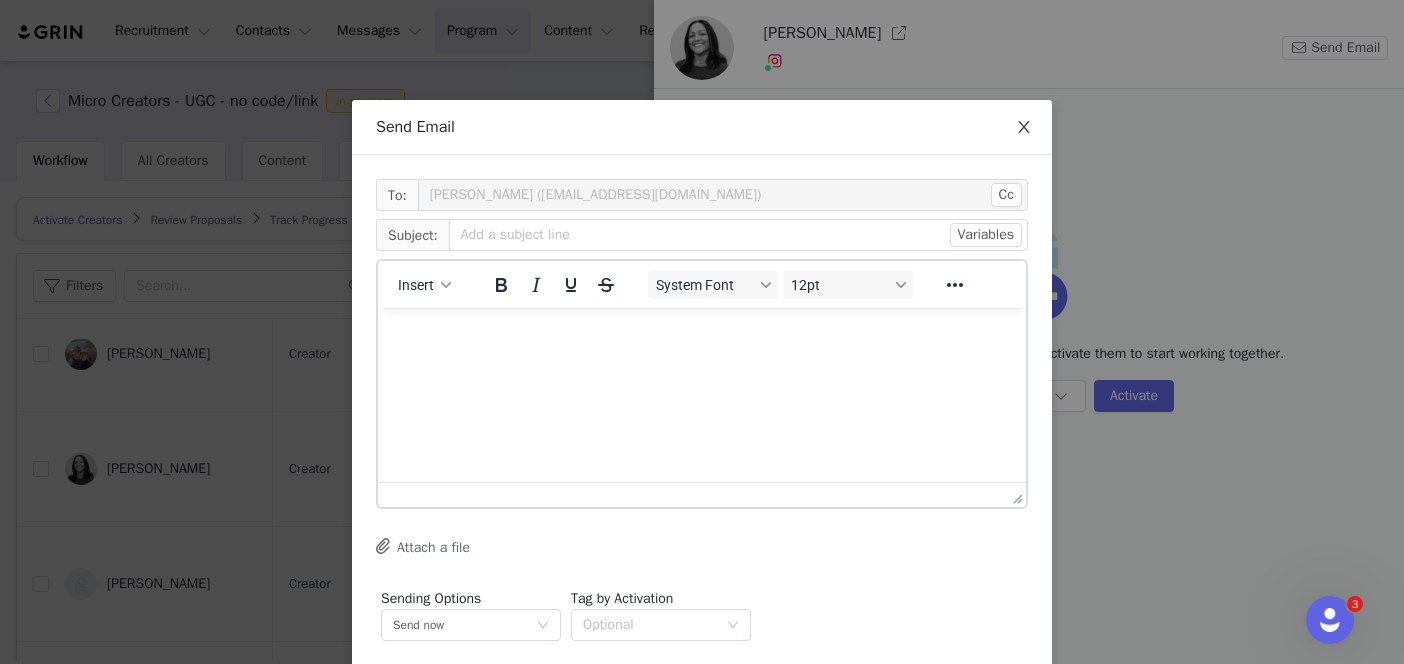 click 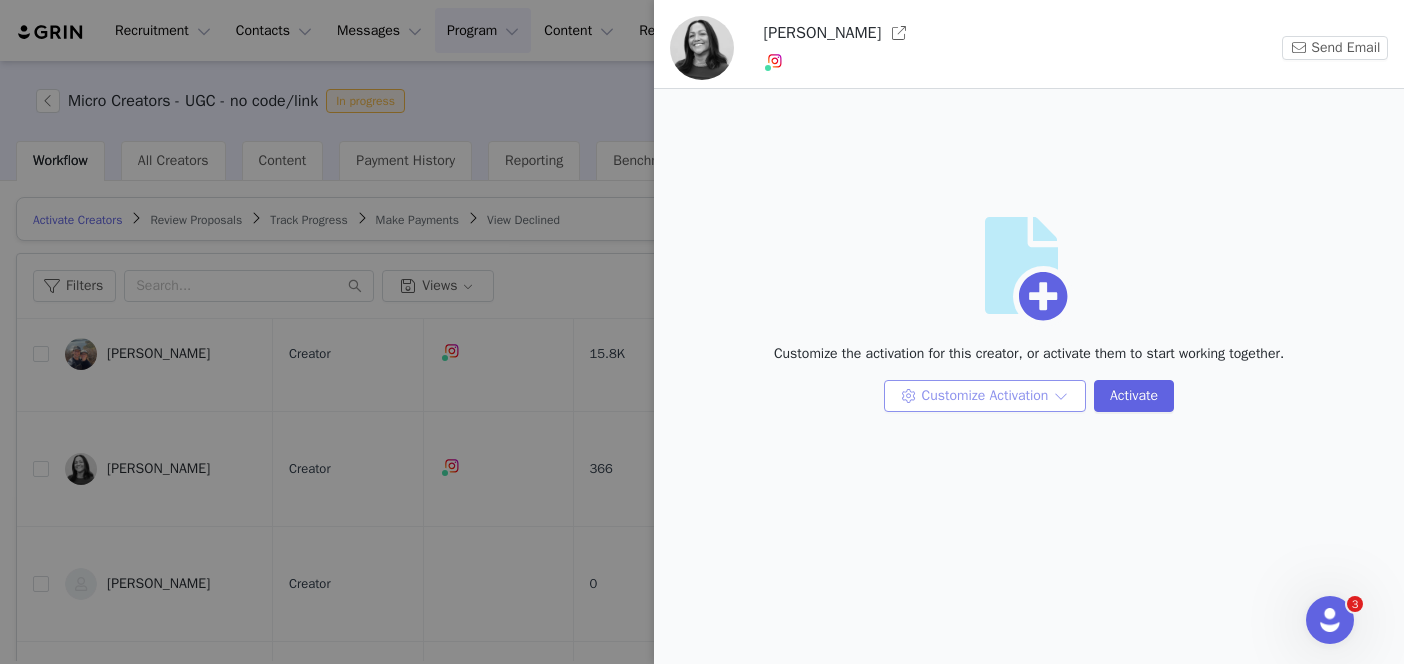 click on "Customize Activation" at bounding box center (985, 396) 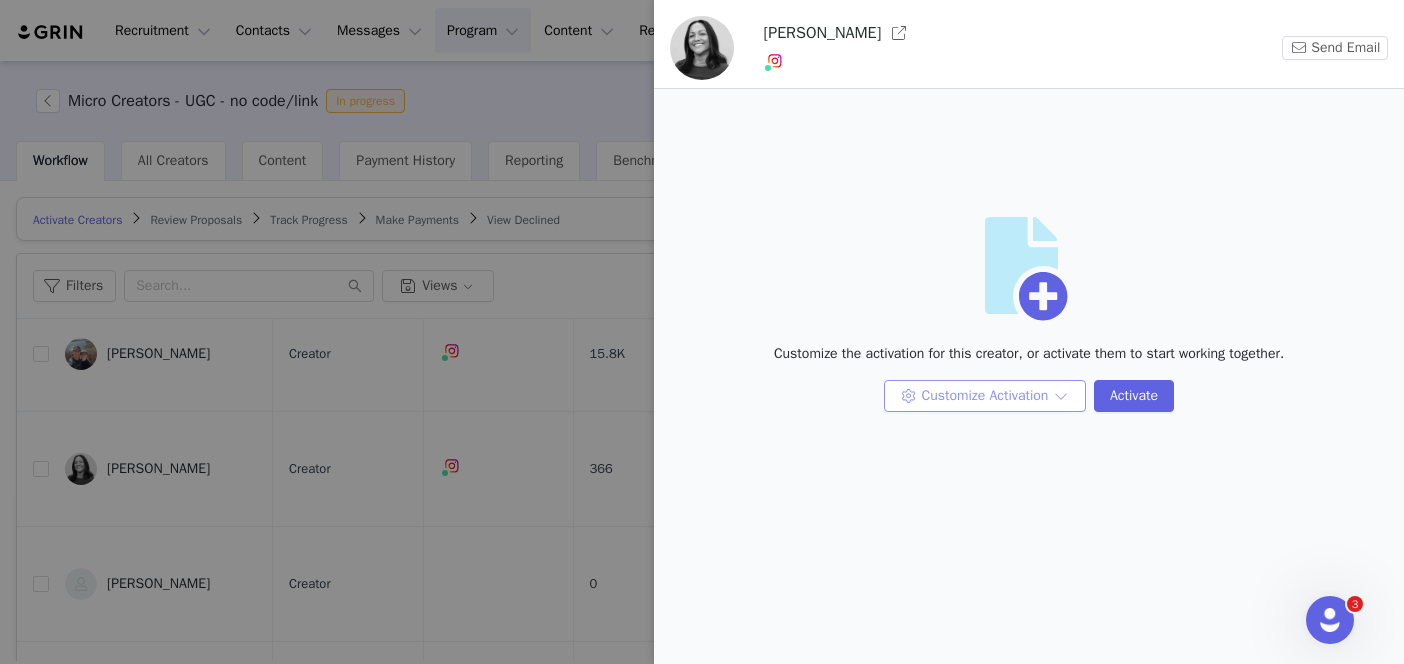 click on "Customize Activation" at bounding box center [985, 396] 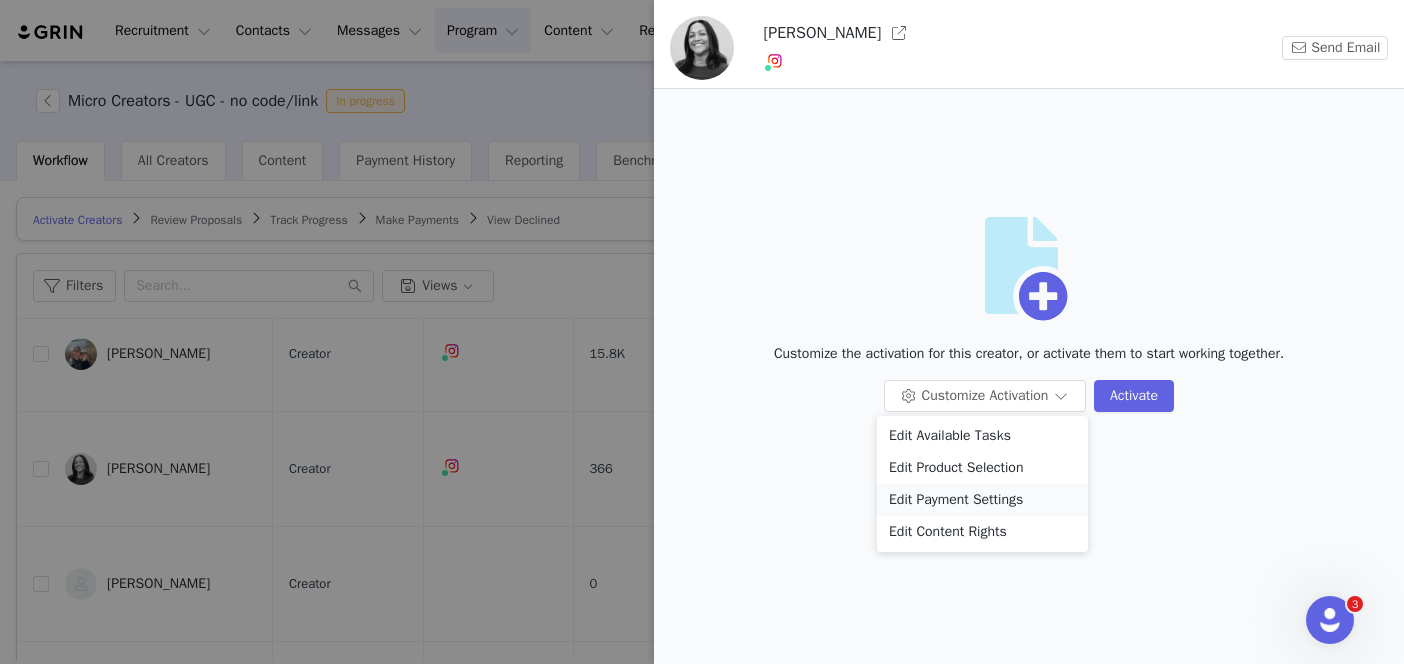 click on "Edit Payment Settings" at bounding box center (982, 500) 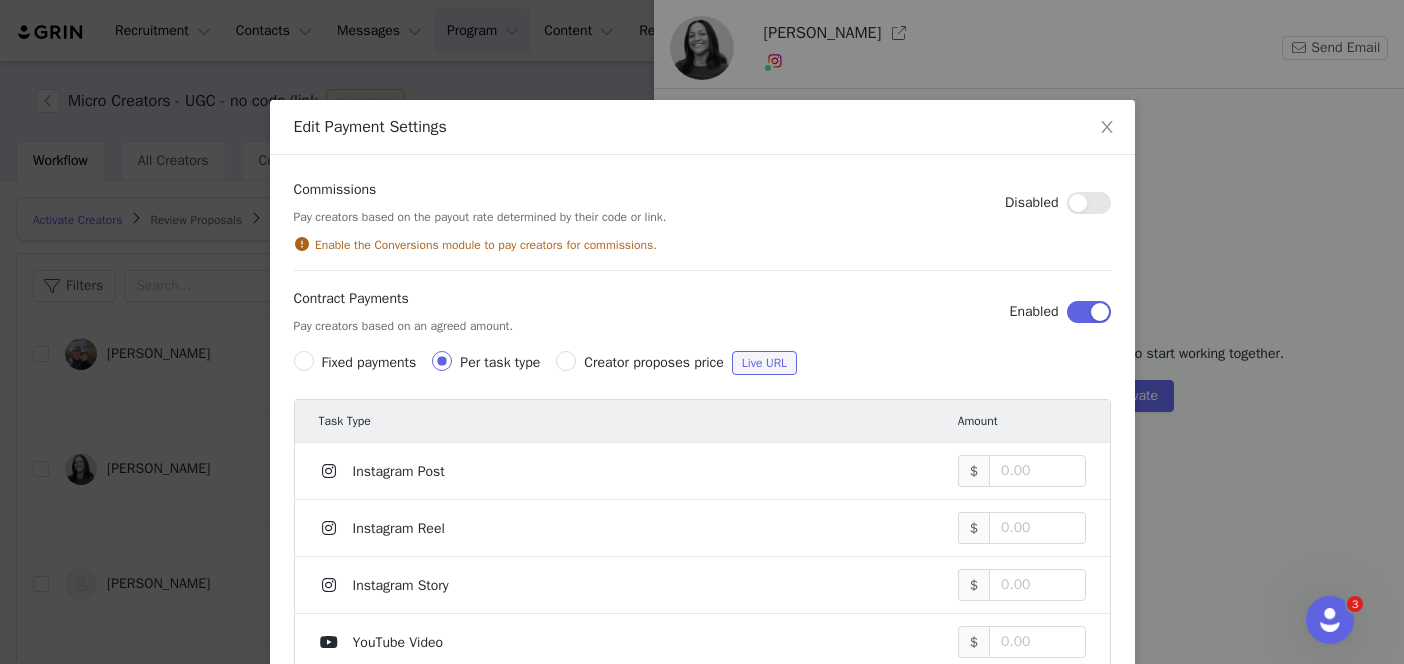 scroll, scrollTop: 450, scrollLeft: 0, axis: vertical 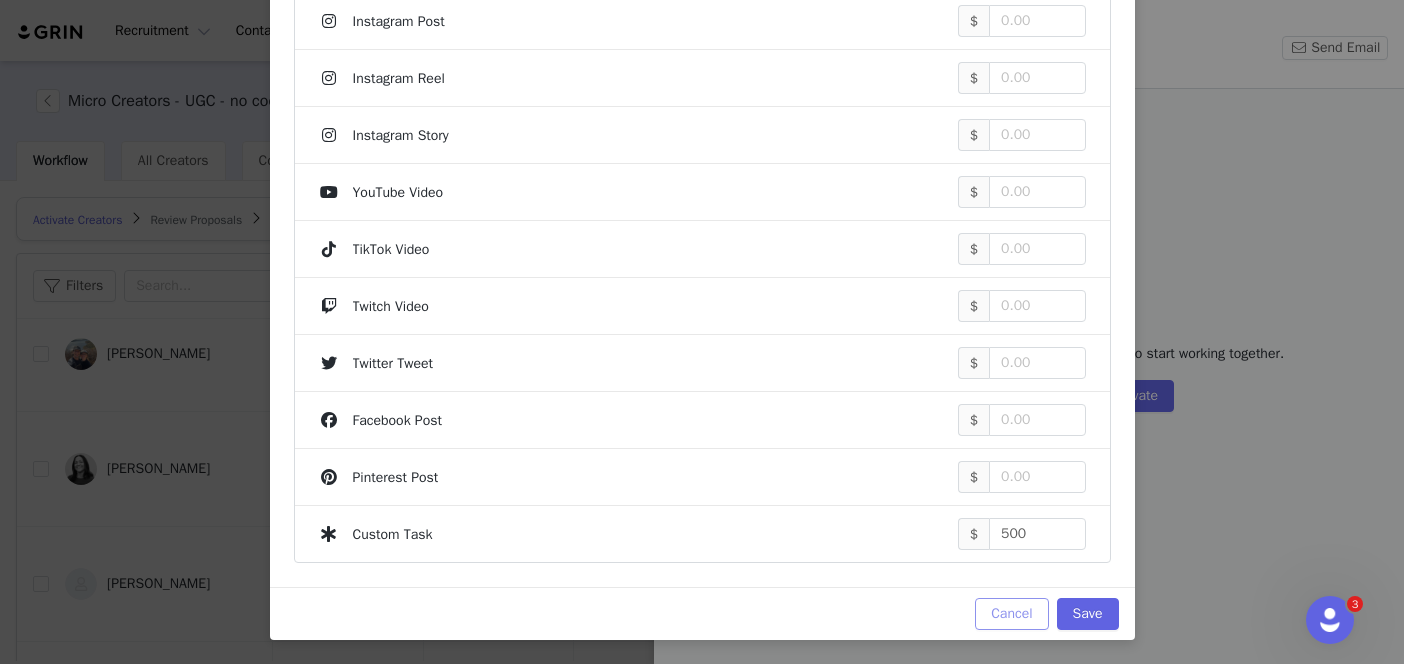 click on "Cancel" at bounding box center [1011, 614] 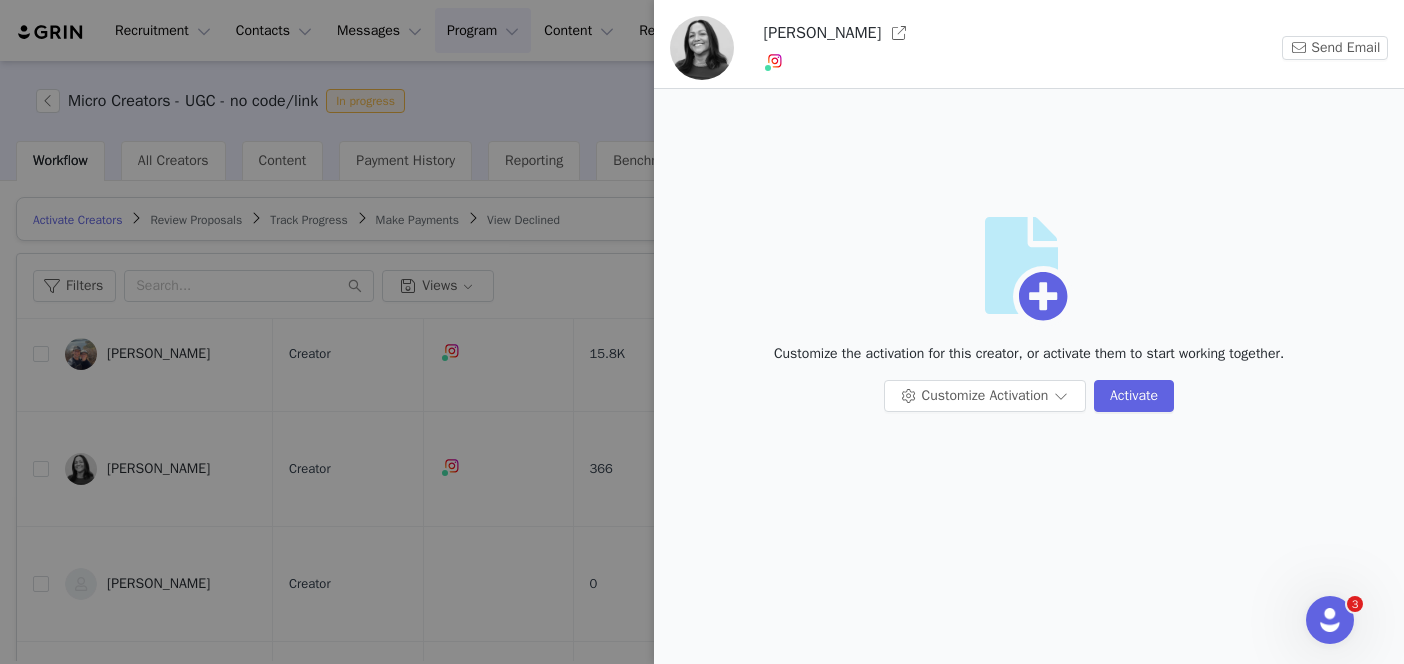 click at bounding box center (702, 332) 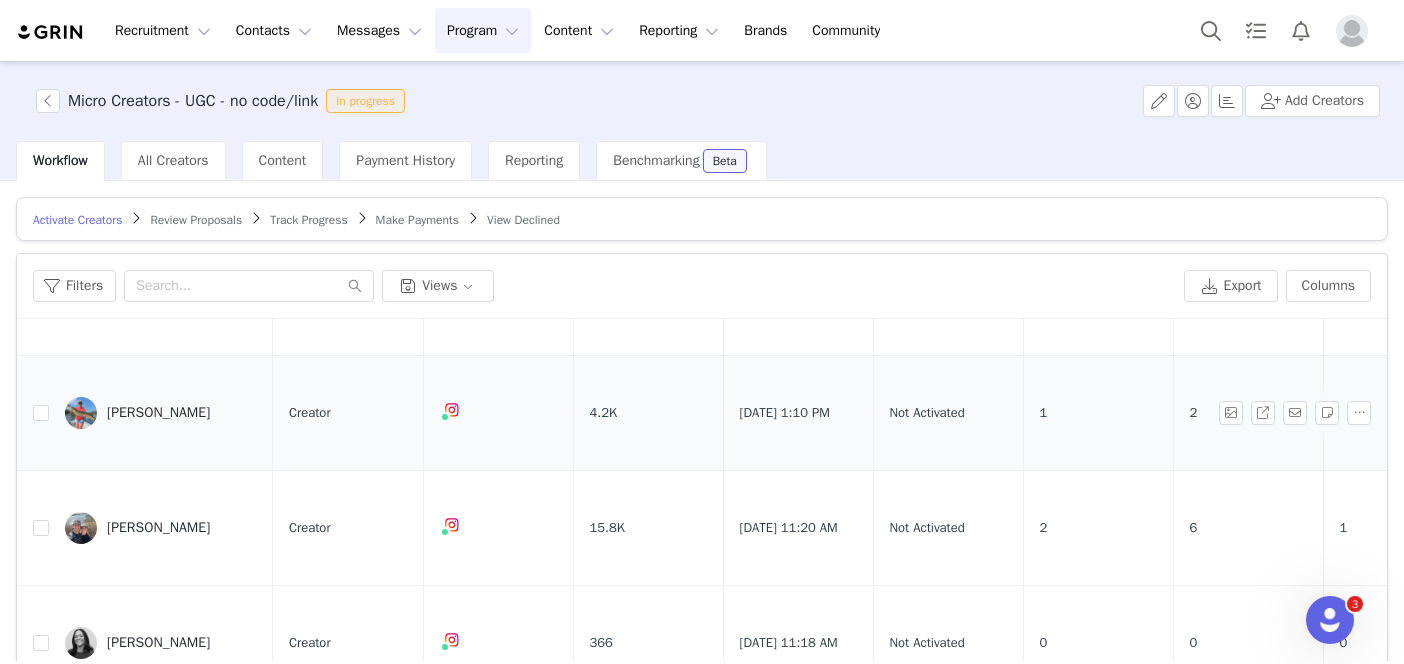 scroll, scrollTop: 132, scrollLeft: 0, axis: vertical 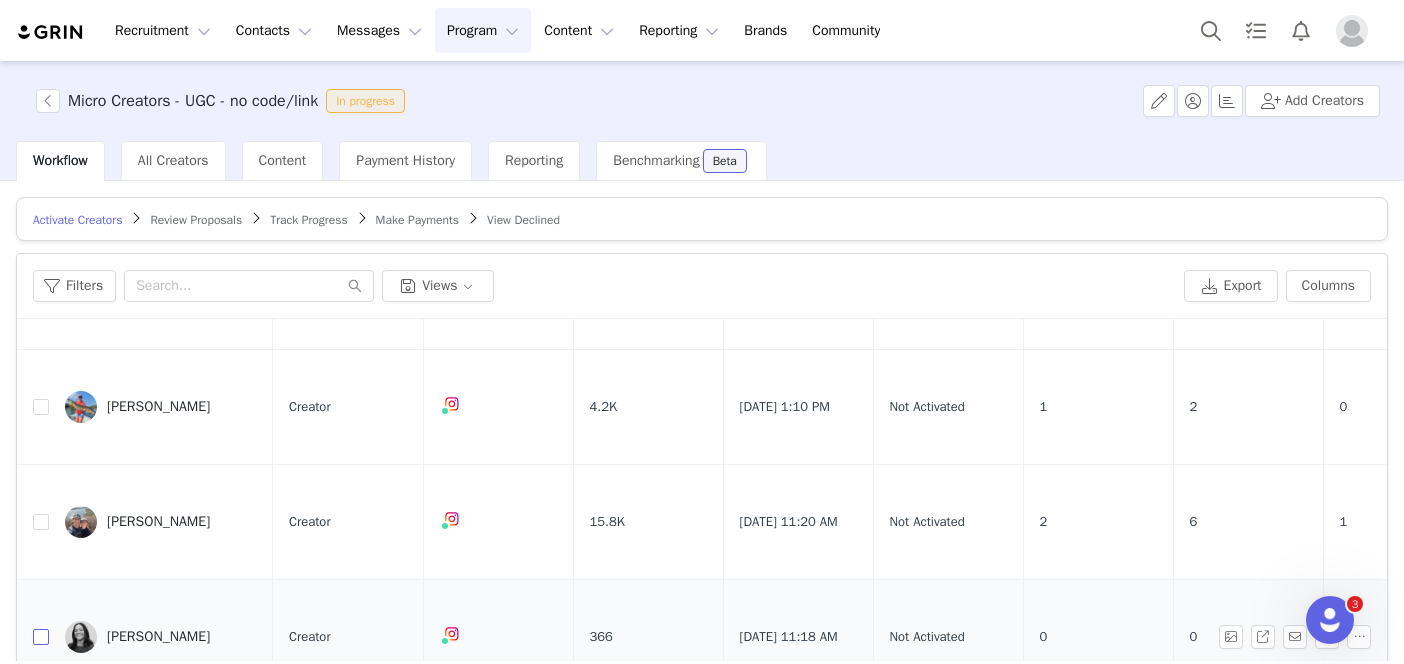 click at bounding box center [41, 637] 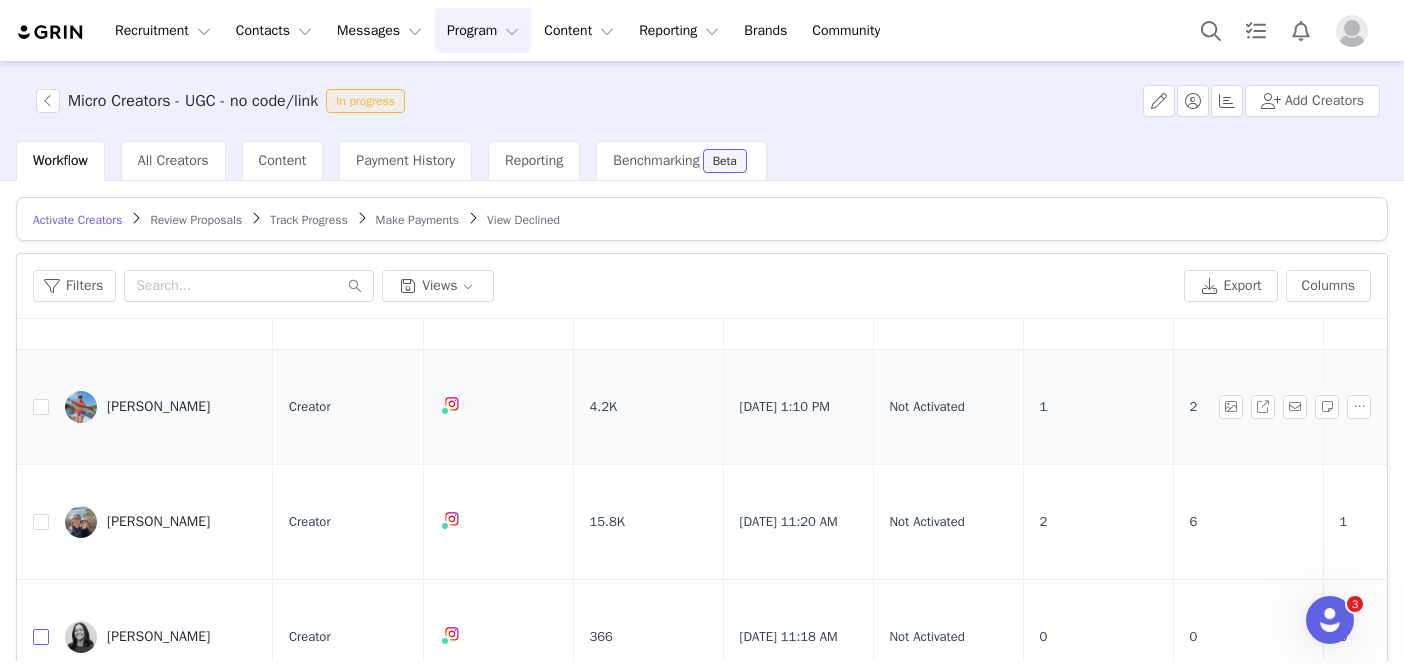 checkbox on "true" 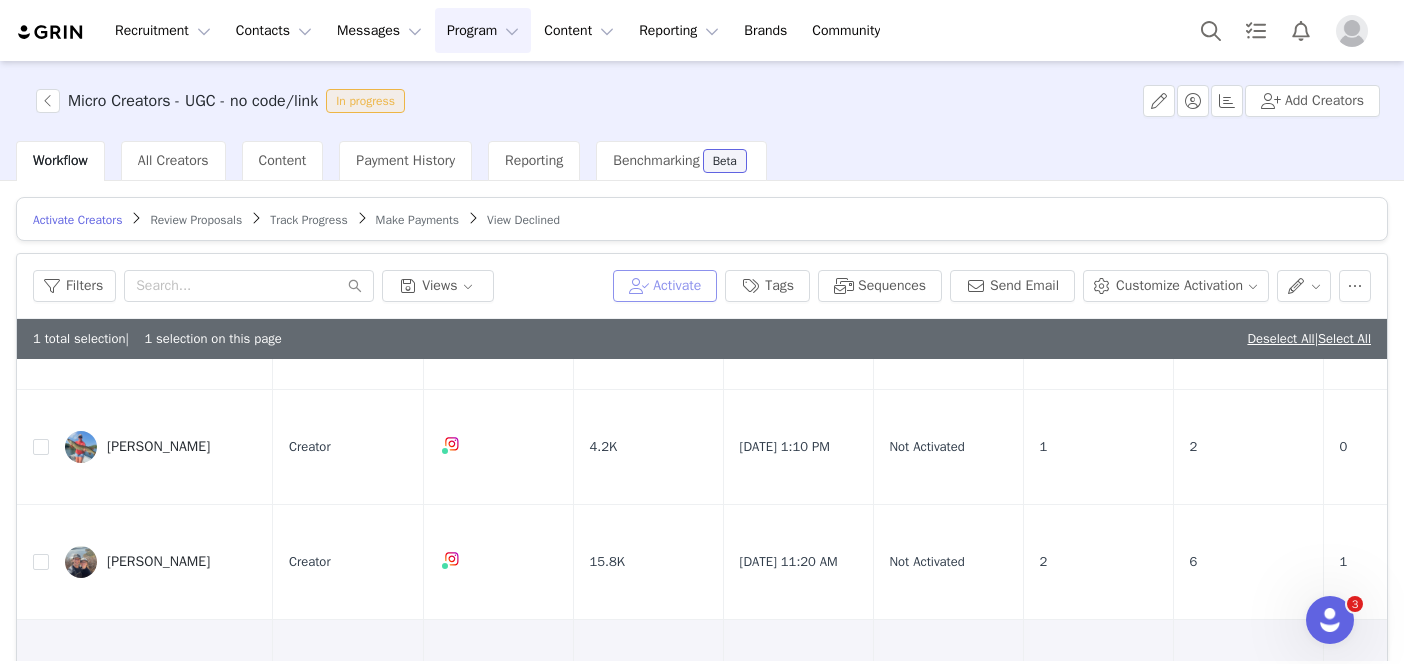 click on "Activate" at bounding box center (665, 286) 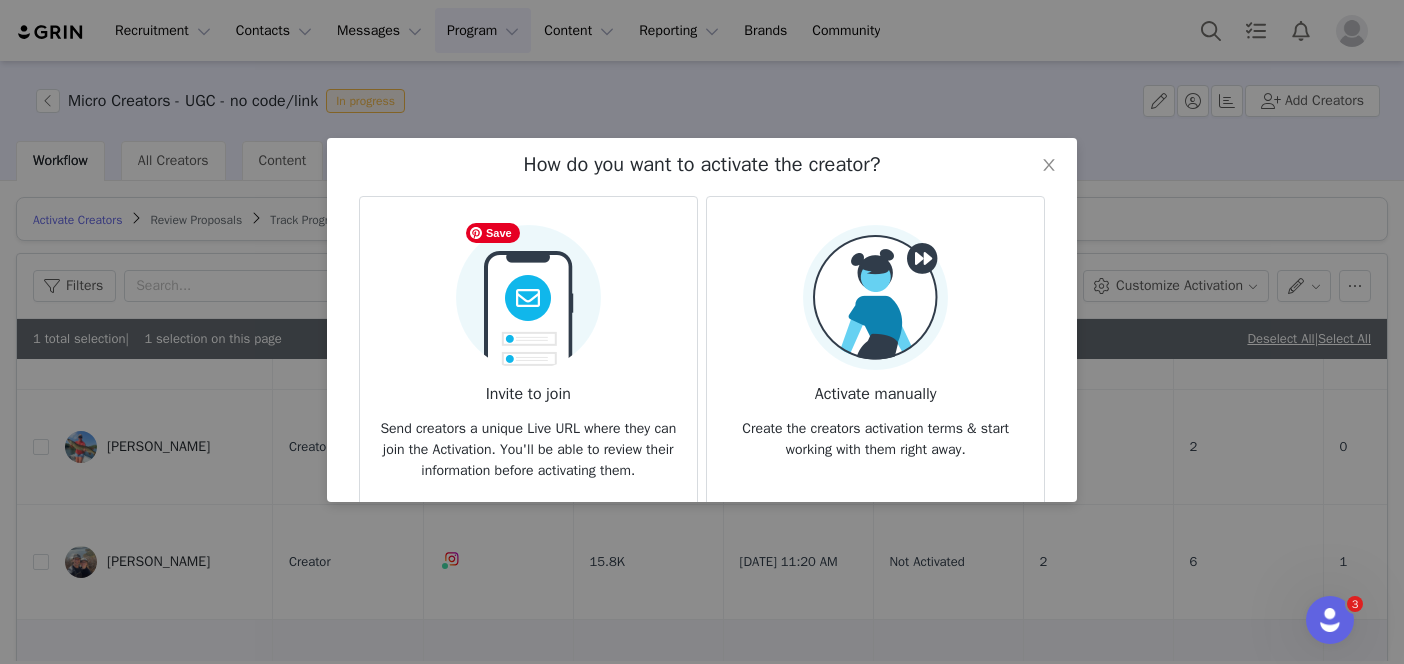 click at bounding box center [528, 291] 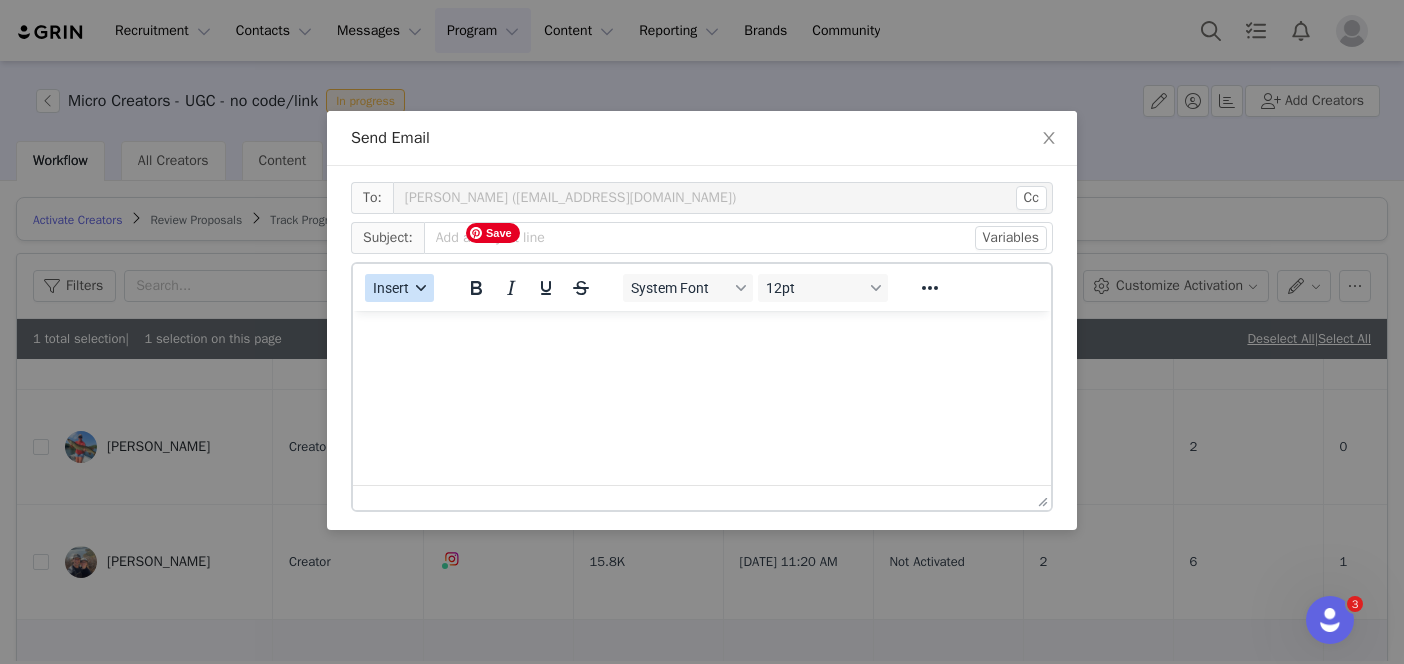 click on "Insert" at bounding box center [399, 288] 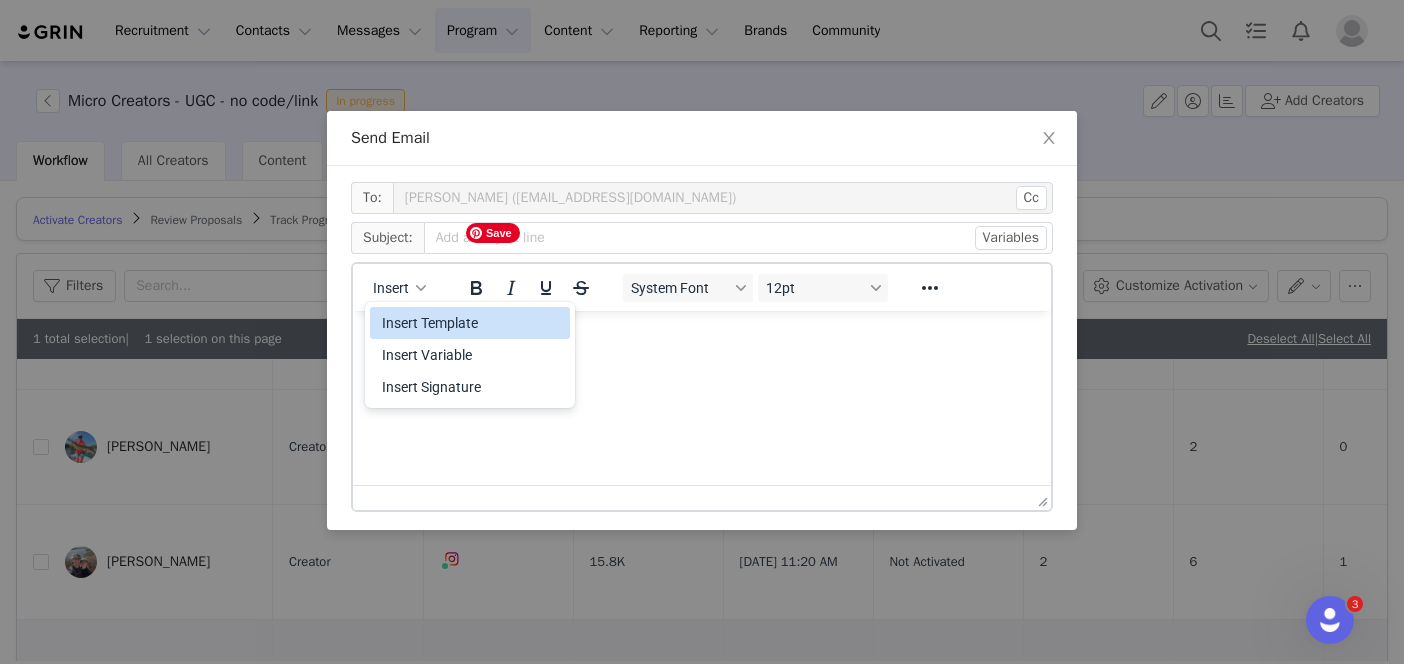click on "Insert Template" at bounding box center [472, 323] 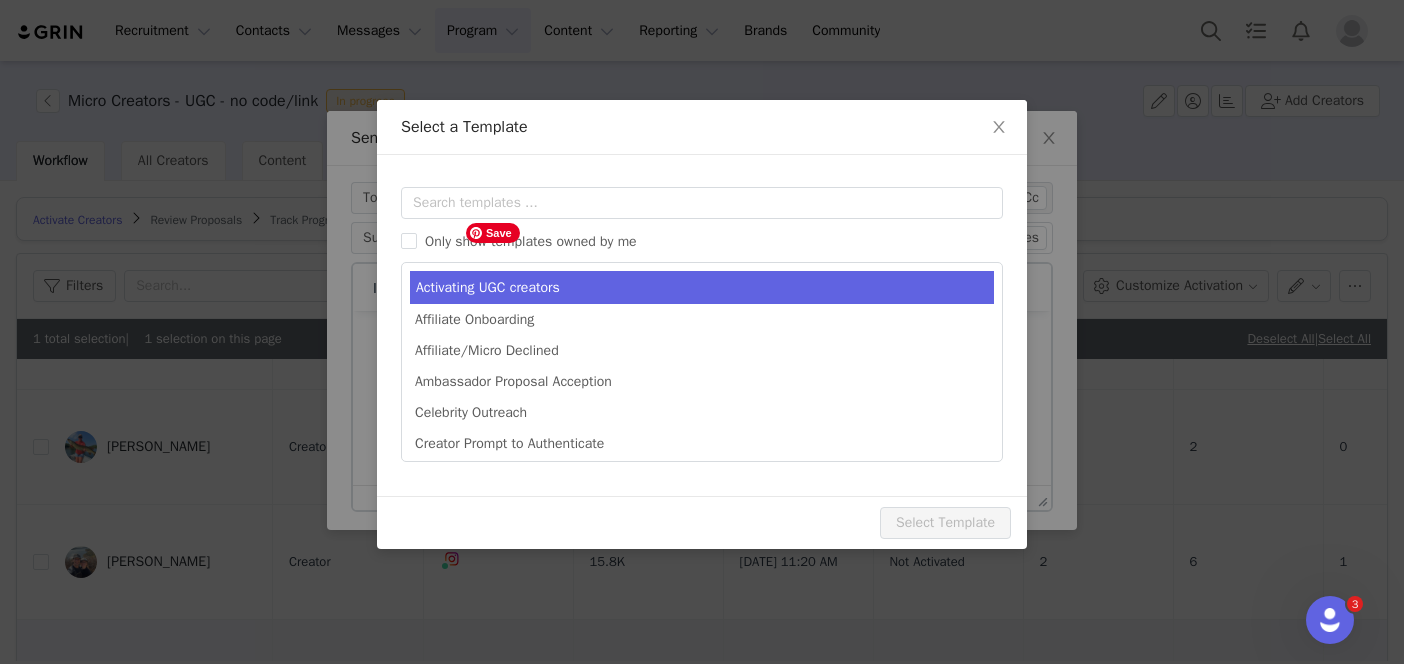 click on "Activating UGC creators" at bounding box center (702, 287) 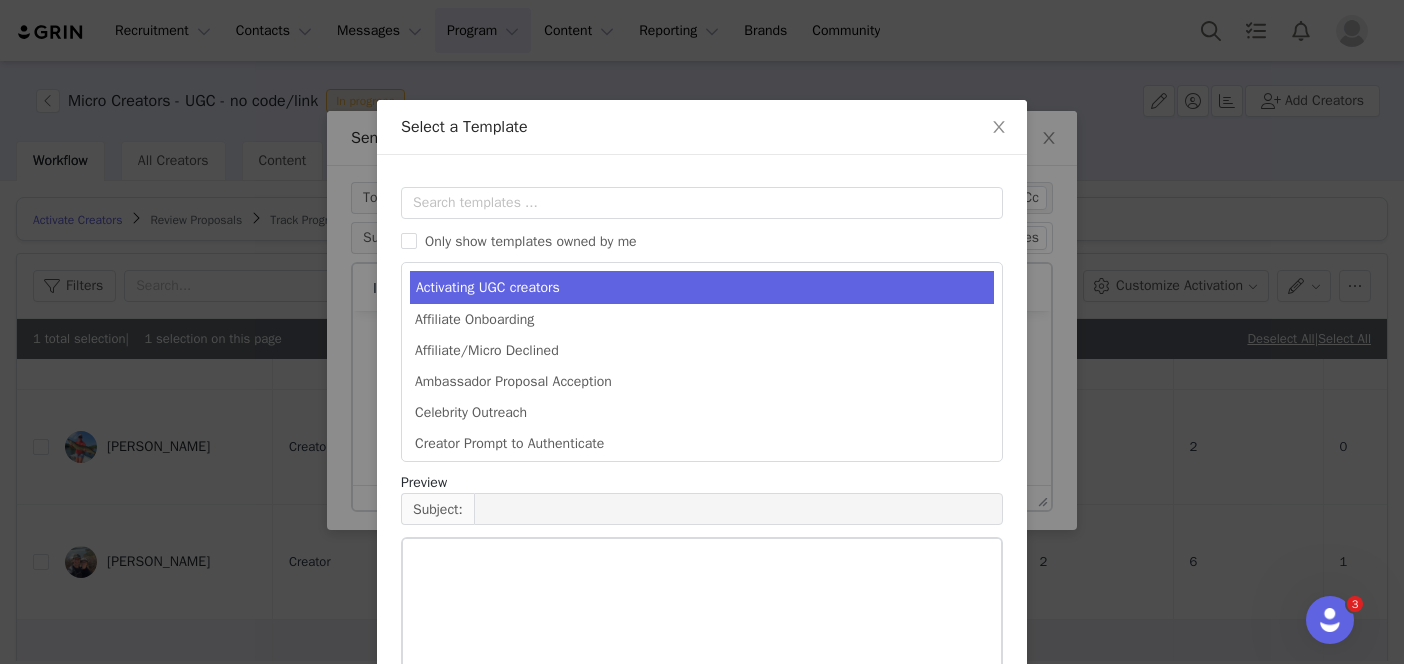 type on "Let's Start Creating!" 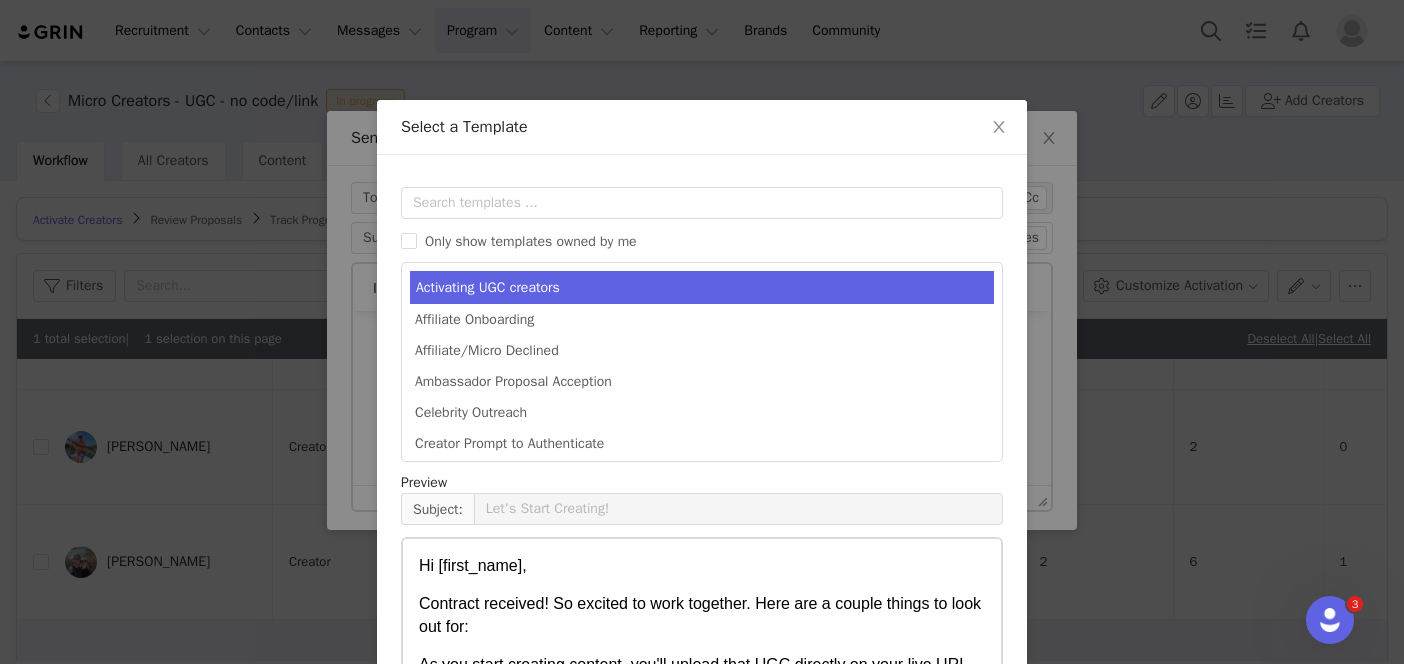 scroll, scrollTop: 224, scrollLeft: 0, axis: vertical 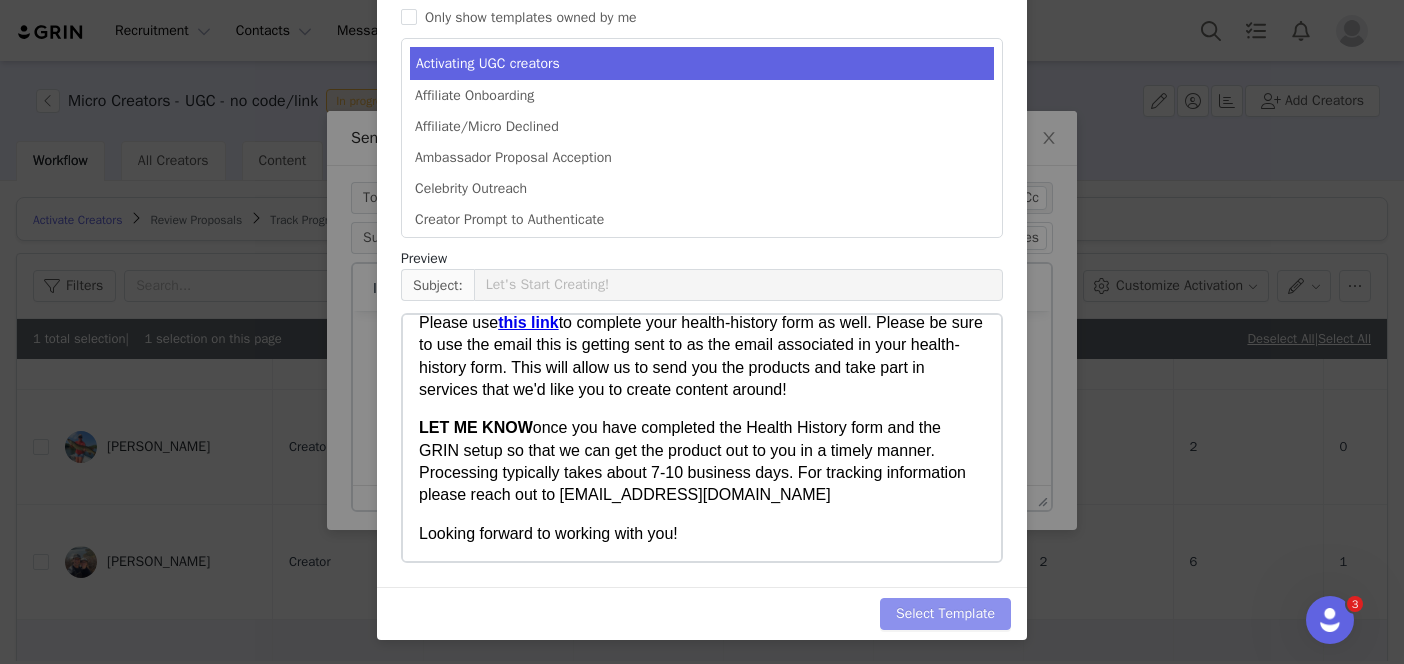 click on "Select Template" at bounding box center [945, 614] 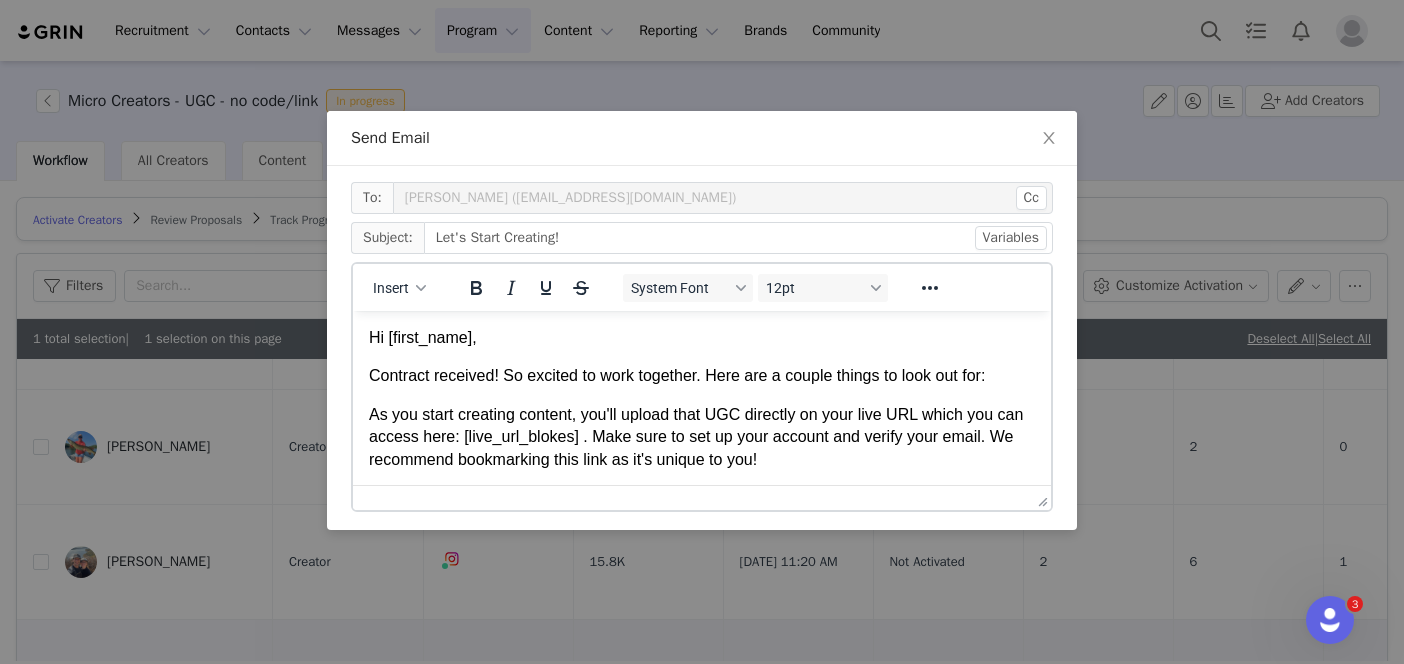 scroll, scrollTop: 23, scrollLeft: 0, axis: vertical 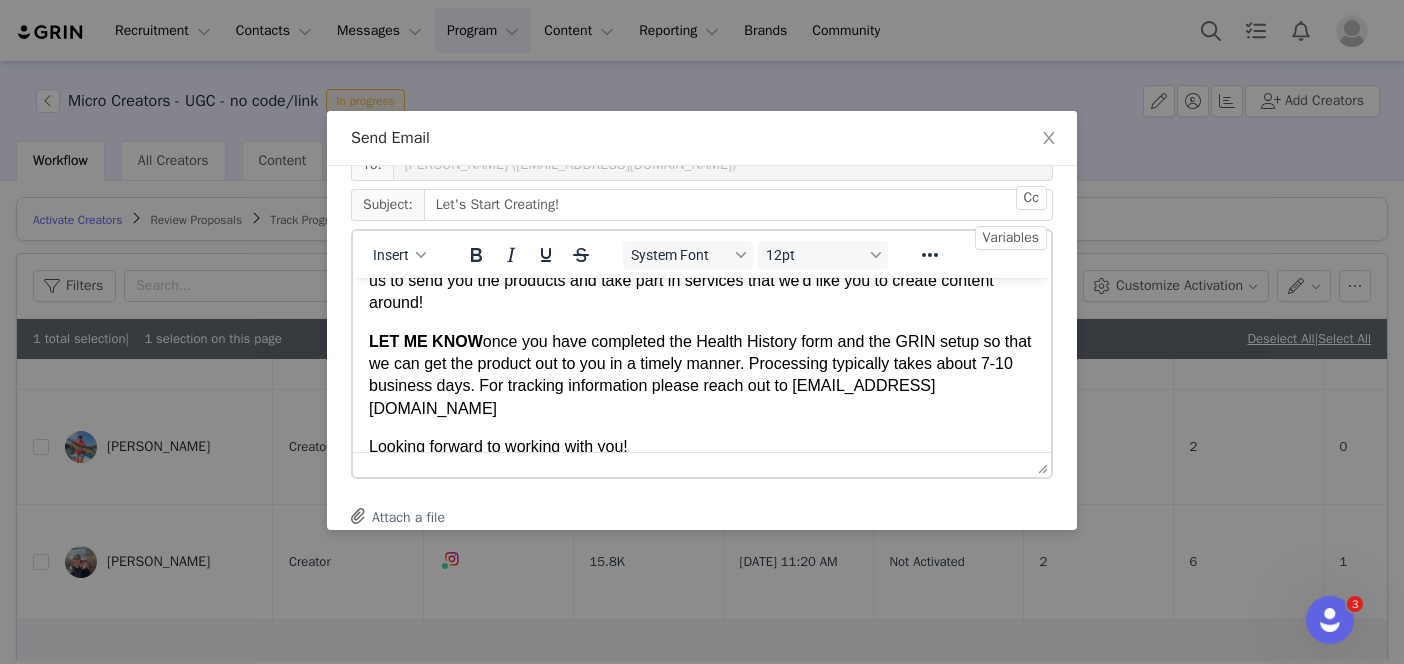 click on "Looking forward to working with you!" at bounding box center (702, 446) 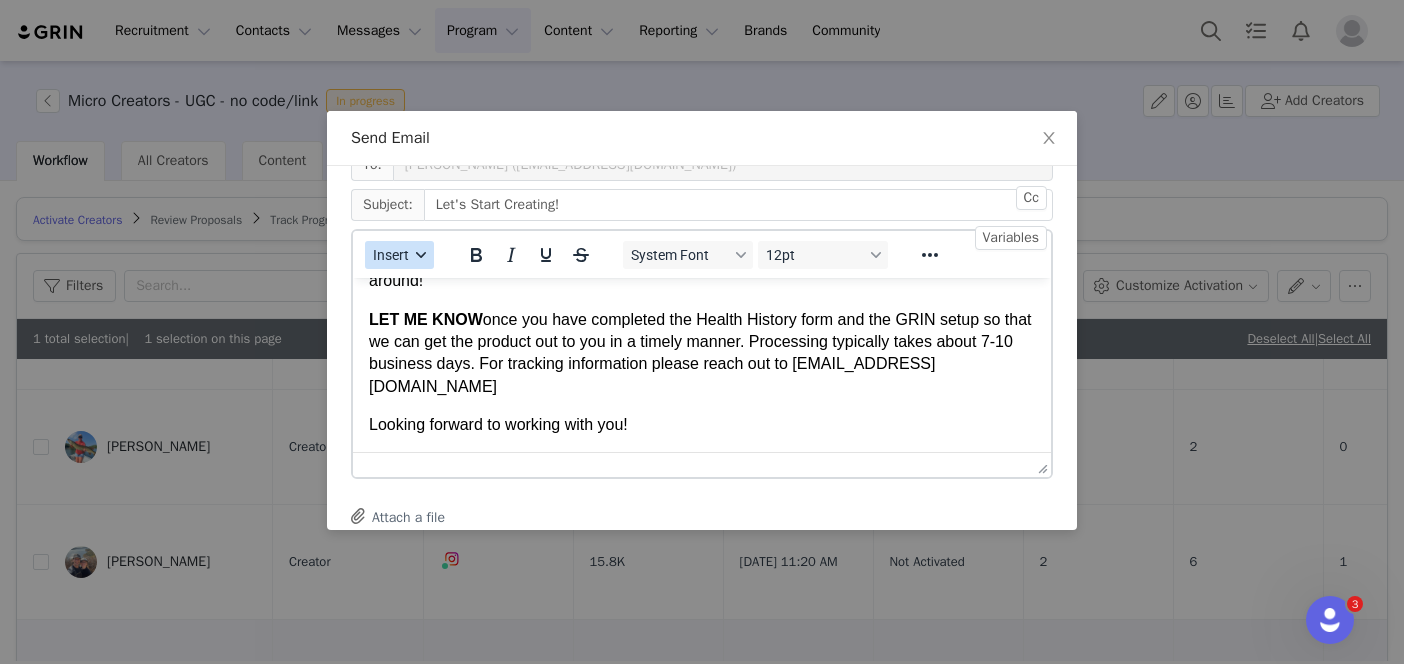 click on "Insert" at bounding box center [399, 255] 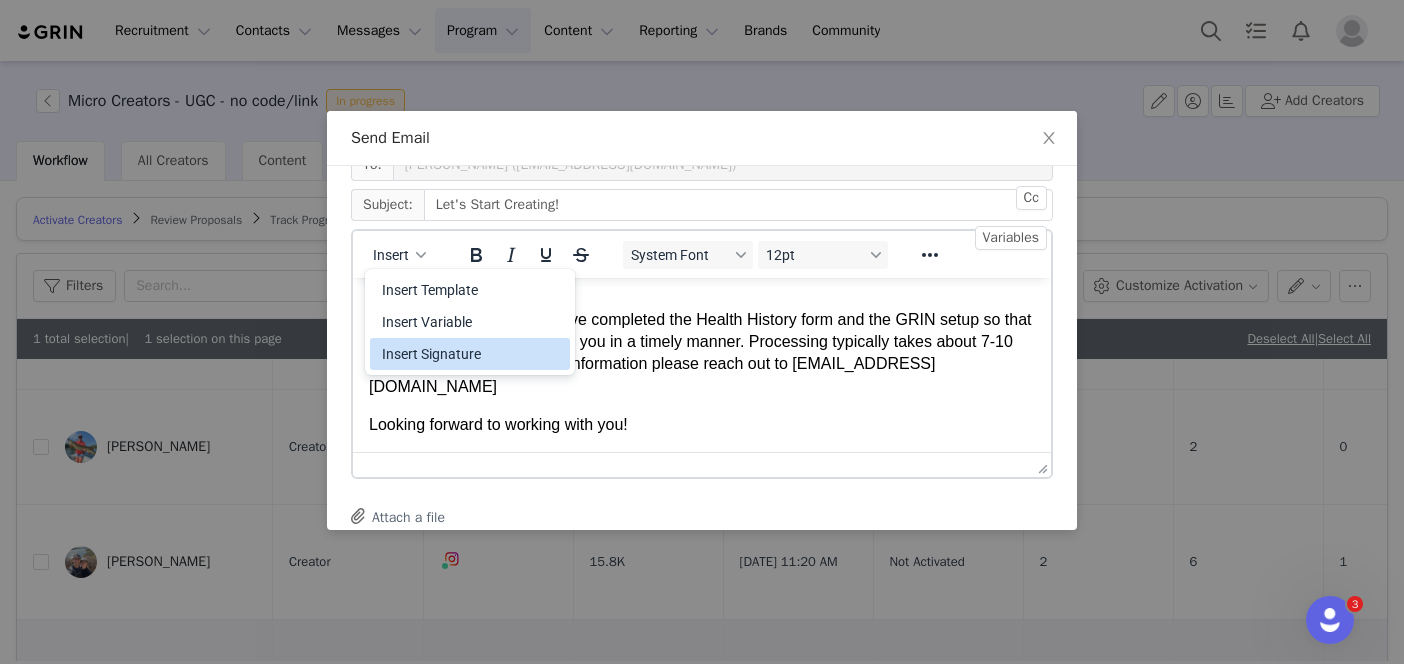 click on "Insert Signature" at bounding box center [472, 354] 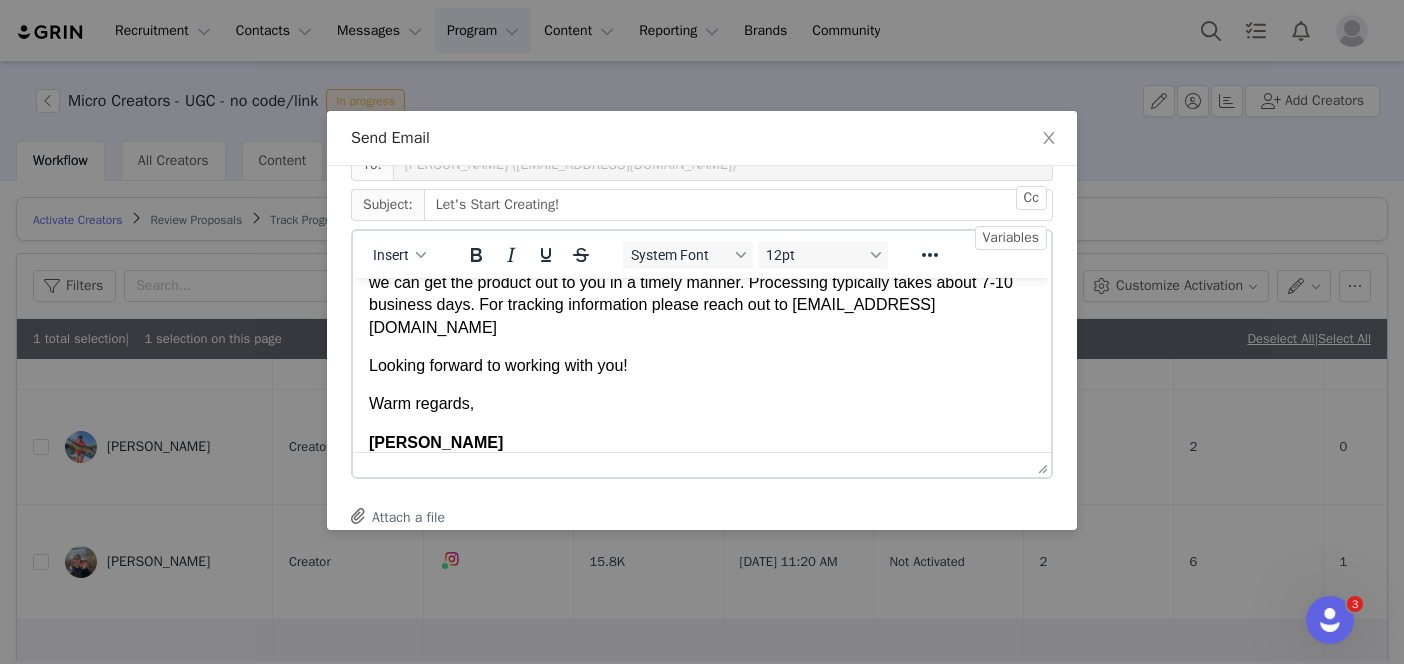 scroll, scrollTop: 328, scrollLeft: 0, axis: vertical 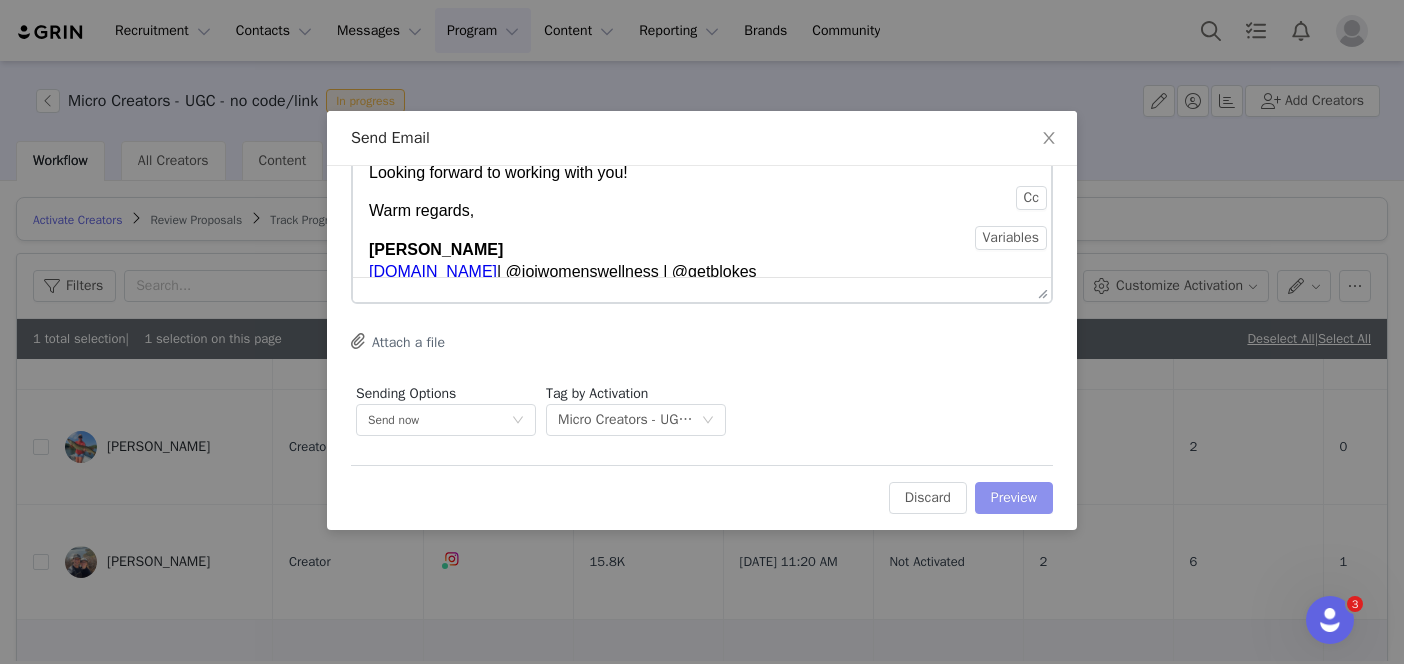 click on "Preview" at bounding box center (1014, 498) 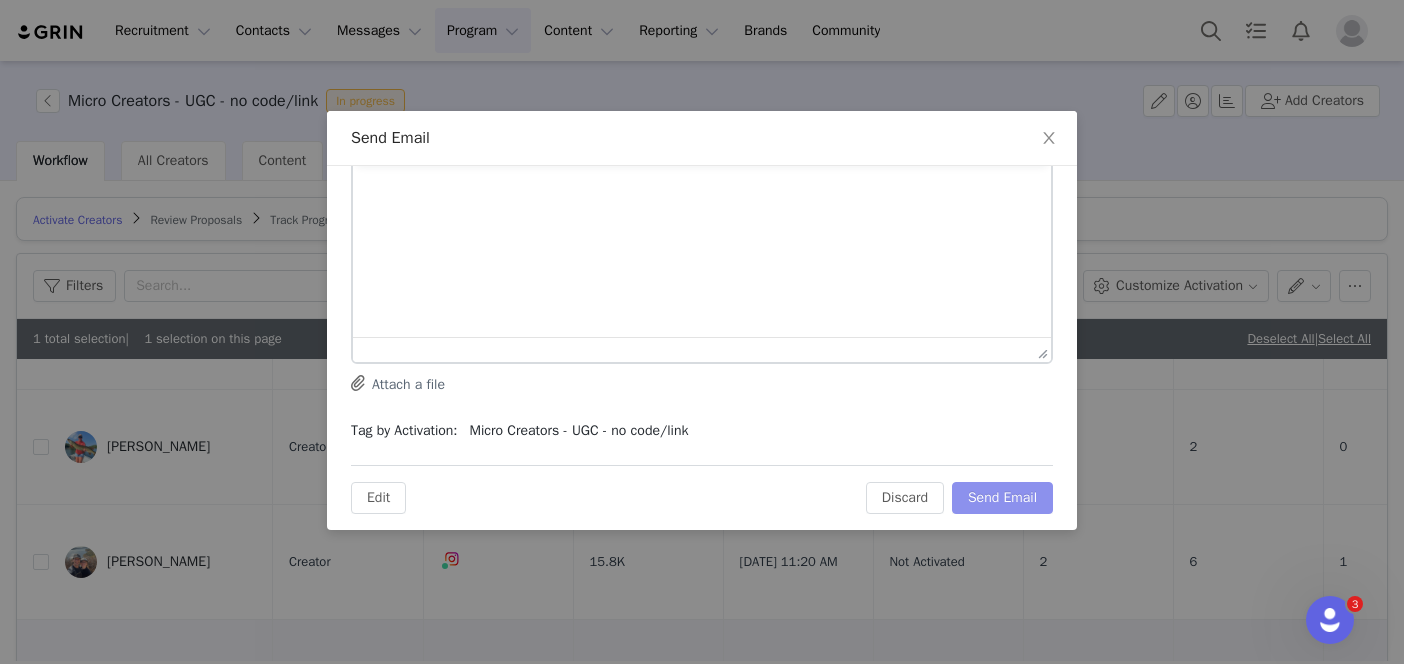 scroll, scrollTop: 0, scrollLeft: 0, axis: both 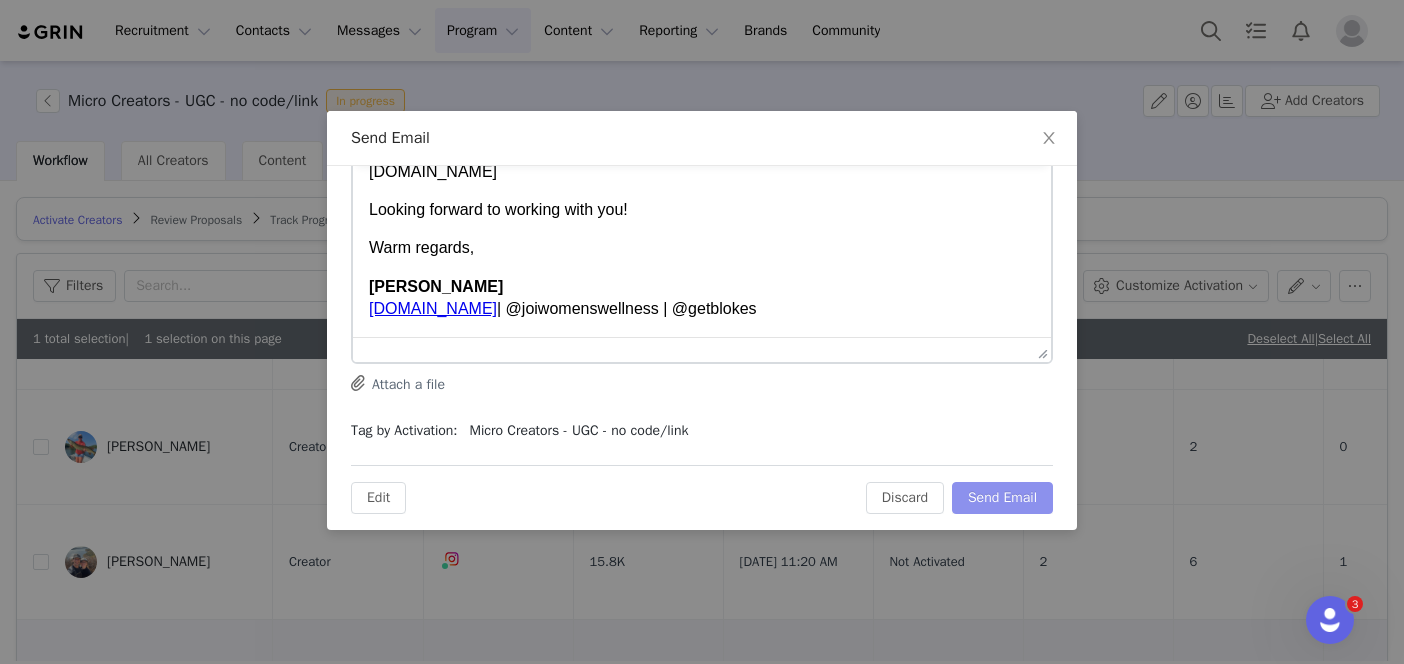 click on "Send Email" at bounding box center (1002, 498) 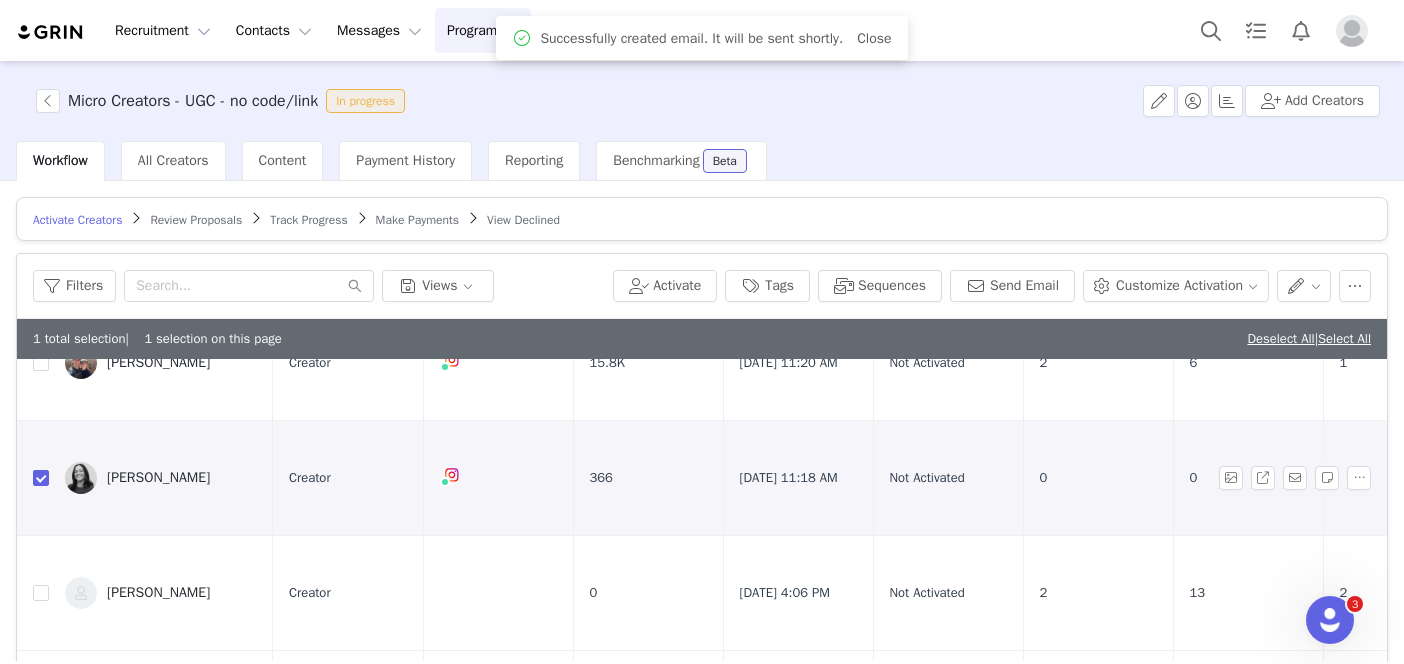 scroll, scrollTop: 335, scrollLeft: 0, axis: vertical 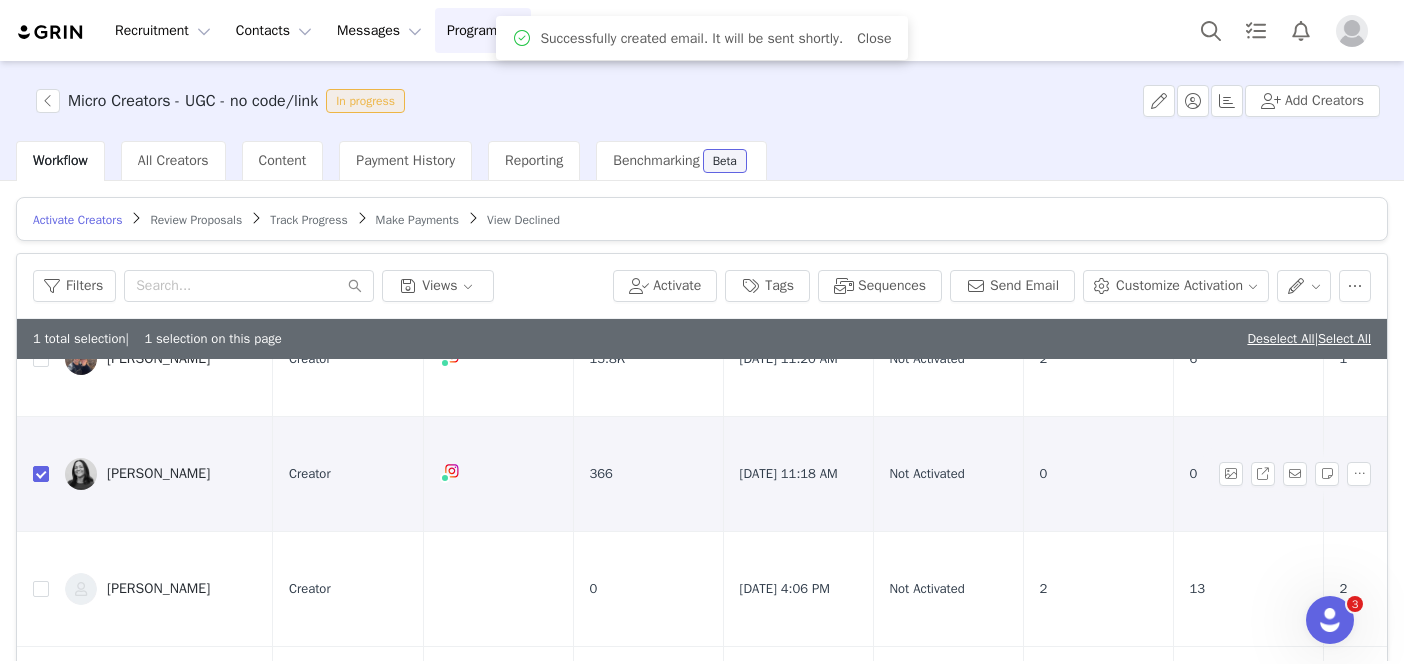 click on "[PERSON_NAME]" at bounding box center (158, 474) 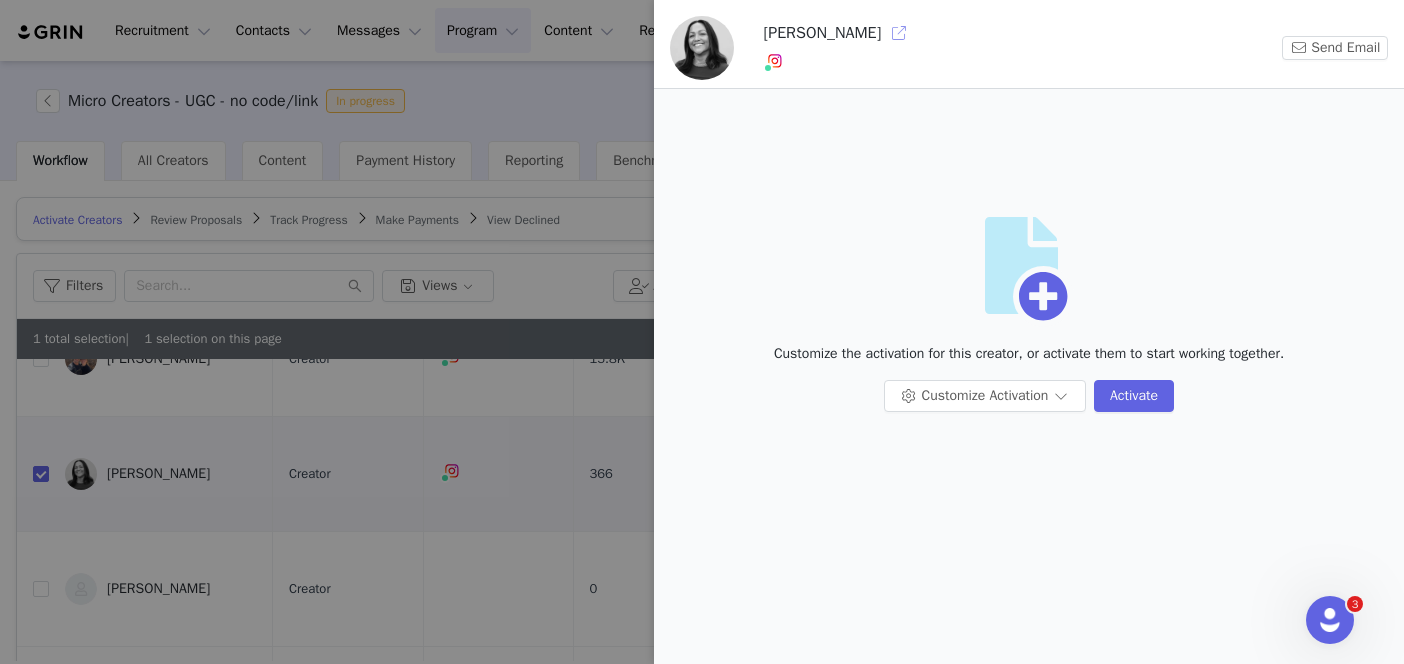 click at bounding box center [899, 33] 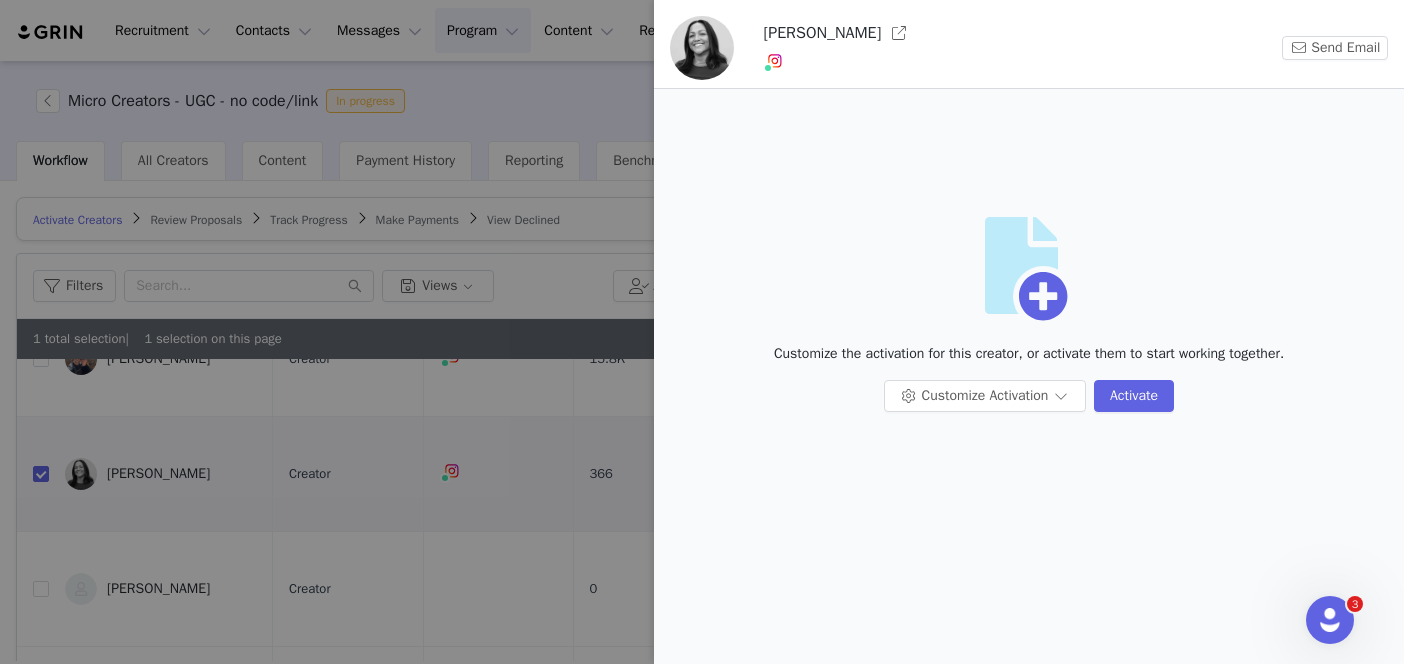 click at bounding box center (702, 332) 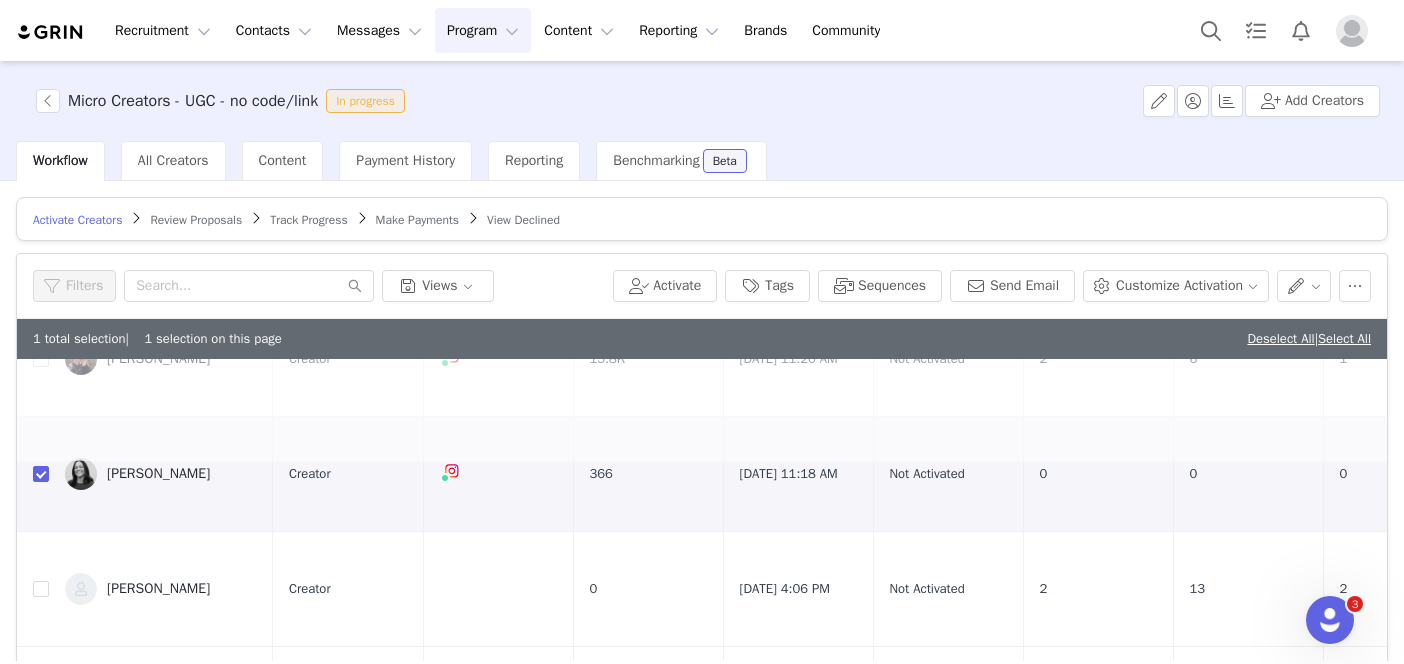 scroll, scrollTop: 0, scrollLeft: 0, axis: both 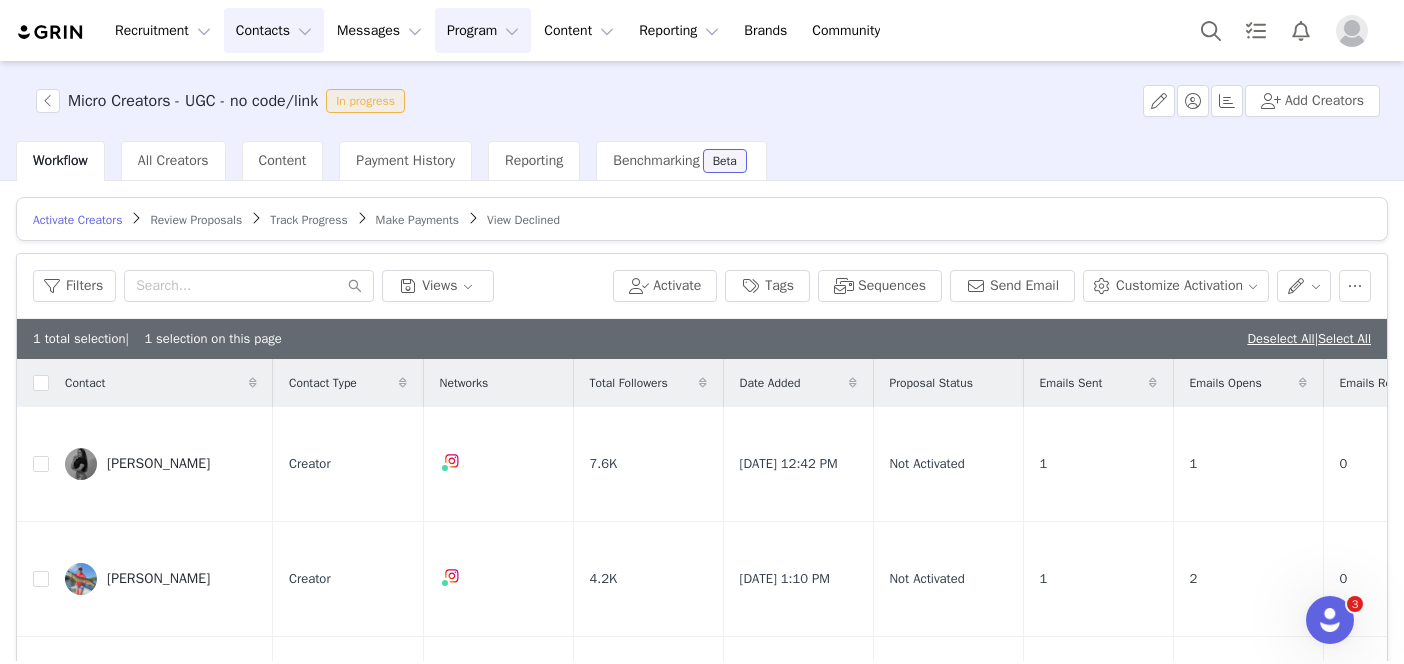 click on "Contacts Contacts" at bounding box center (274, 30) 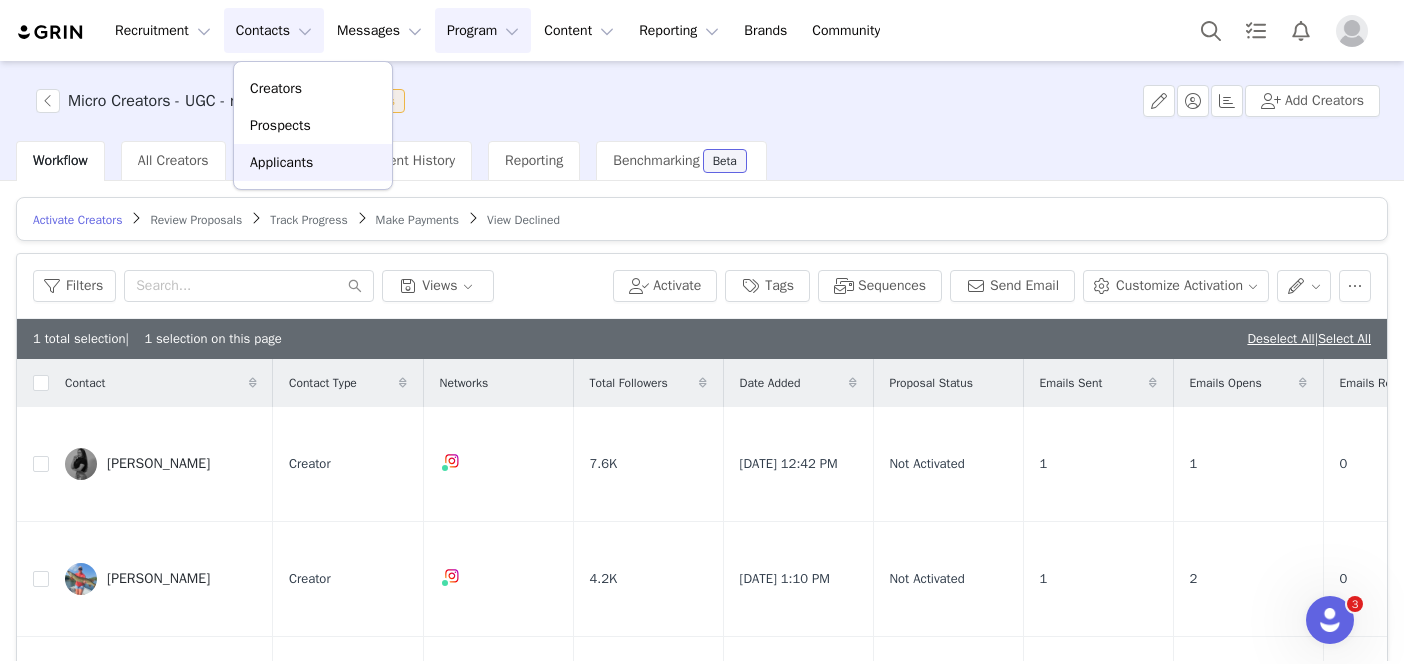 click on "Applicants" at bounding box center [281, 162] 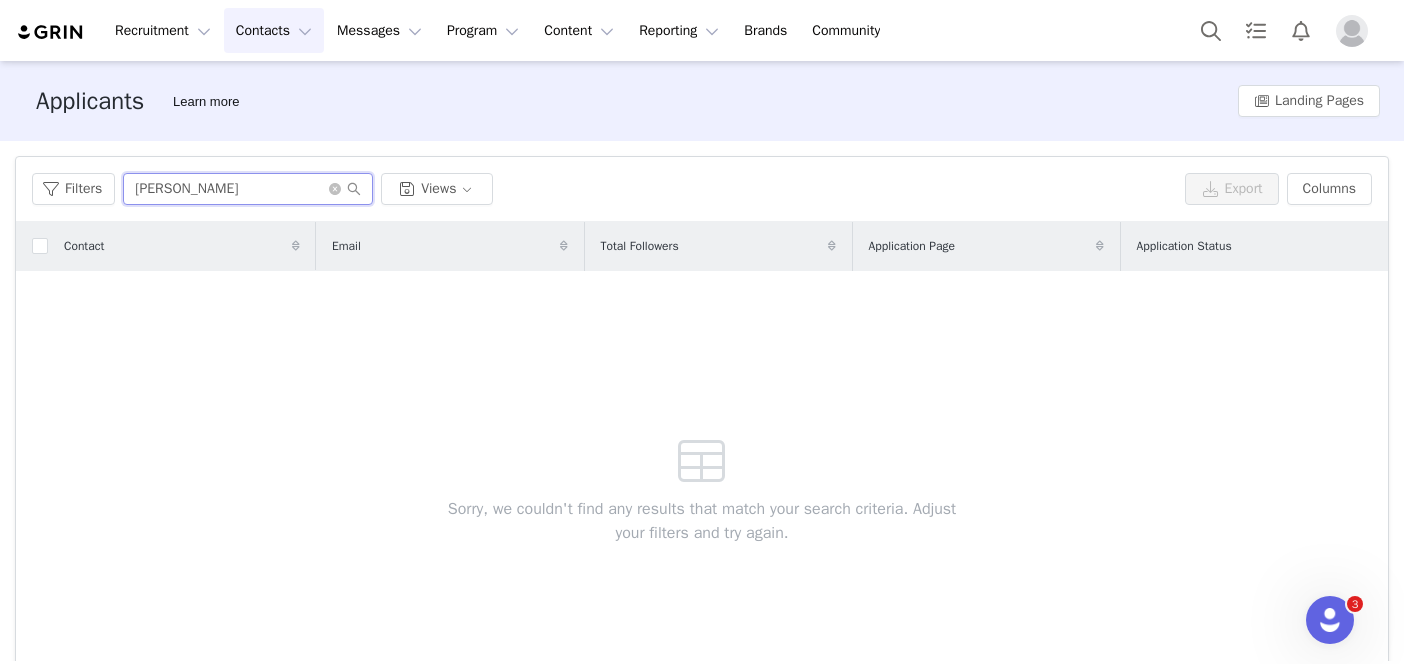 click on "lamson" at bounding box center [248, 189] 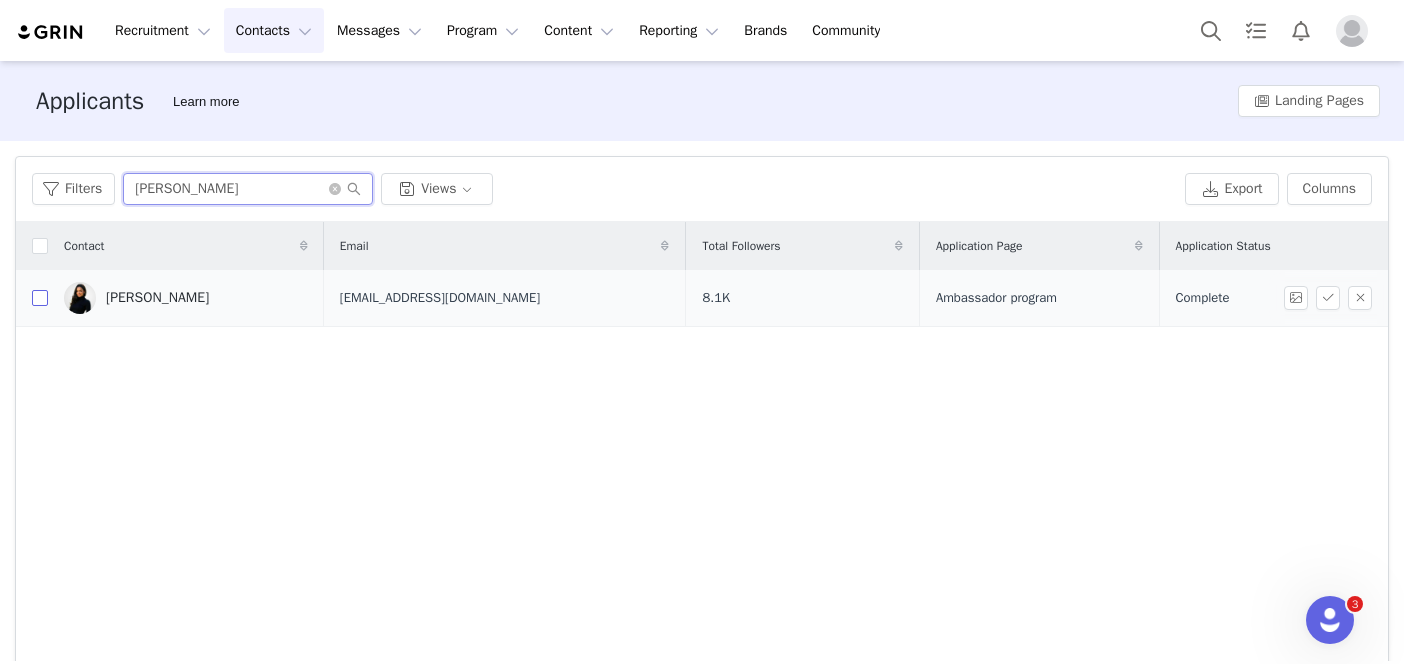 type on "givens" 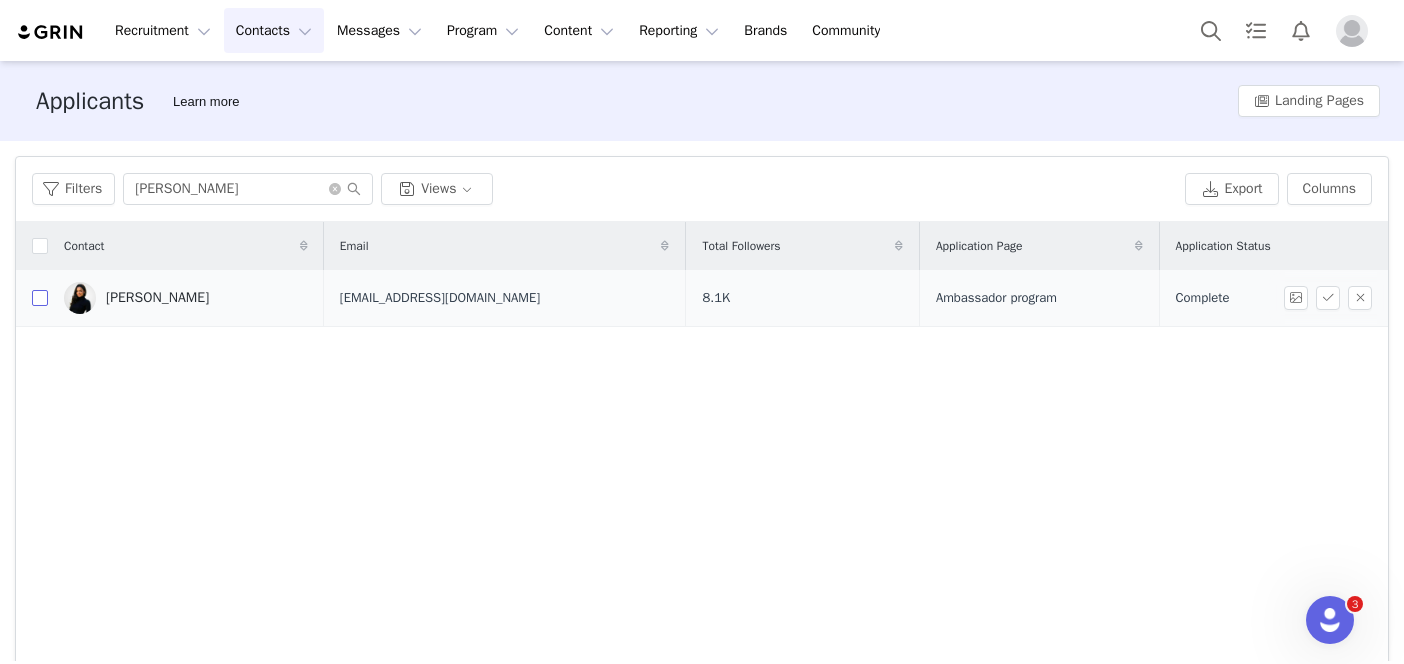 click at bounding box center (40, 298) 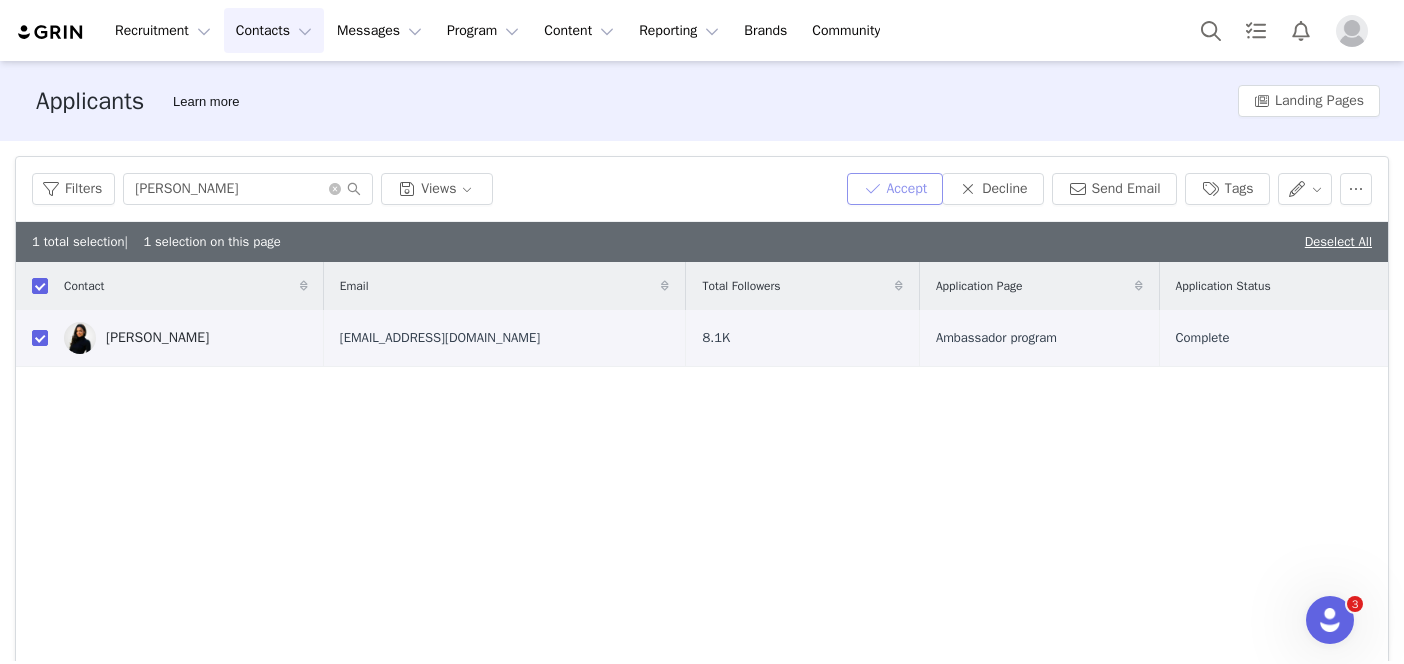 click on "Accept" at bounding box center (895, 189) 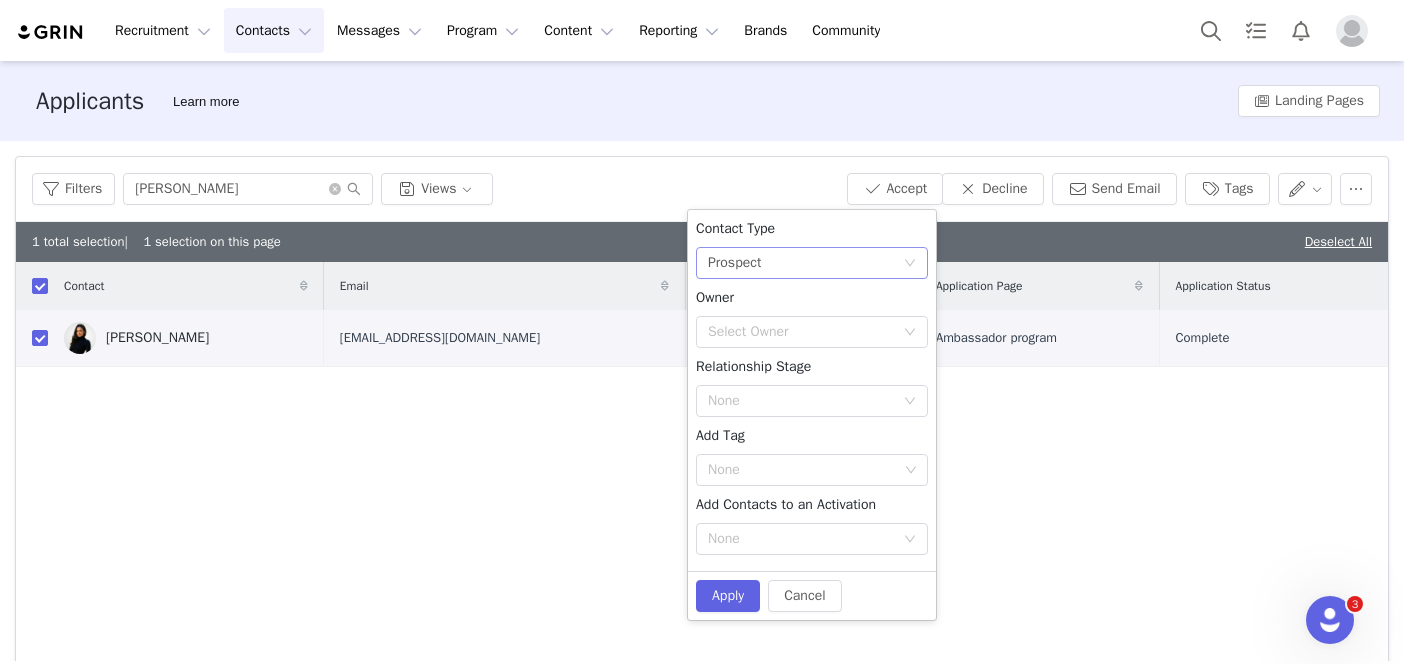 click on "None  Prospect" at bounding box center [805, 263] 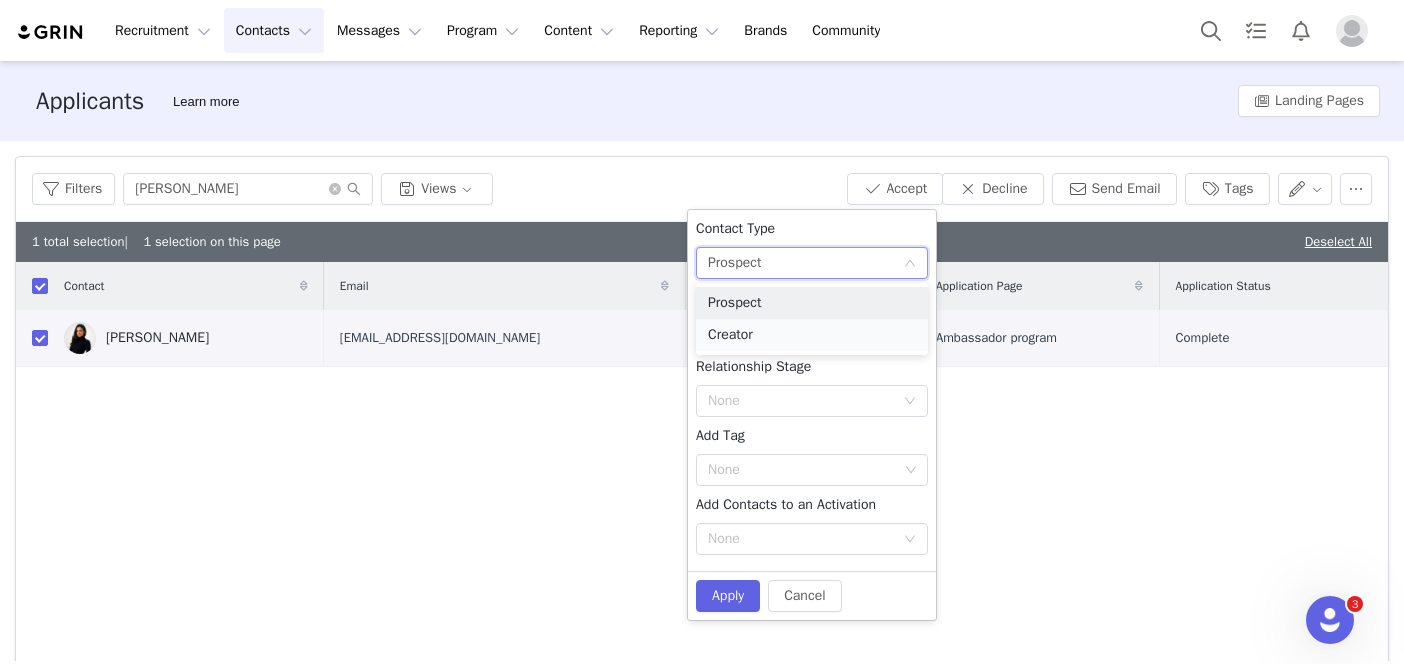click on "Creator" at bounding box center [812, 335] 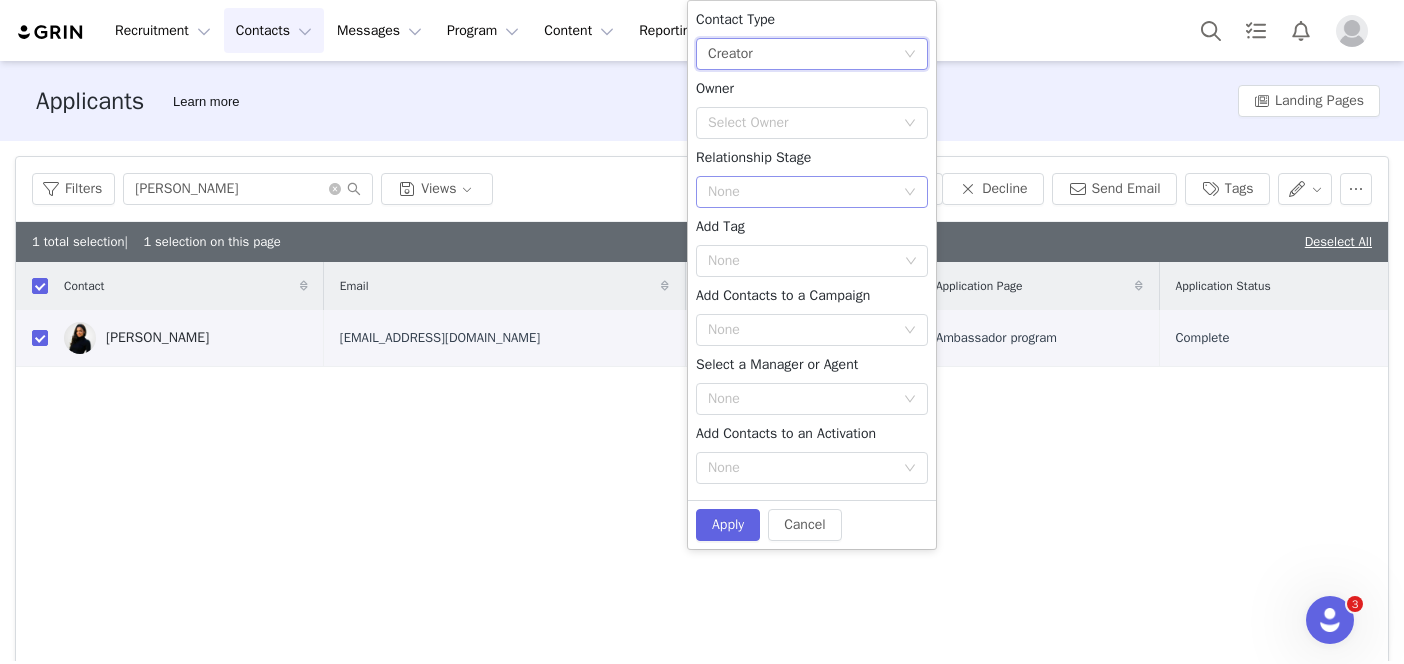 click on "None" at bounding box center [801, 192] 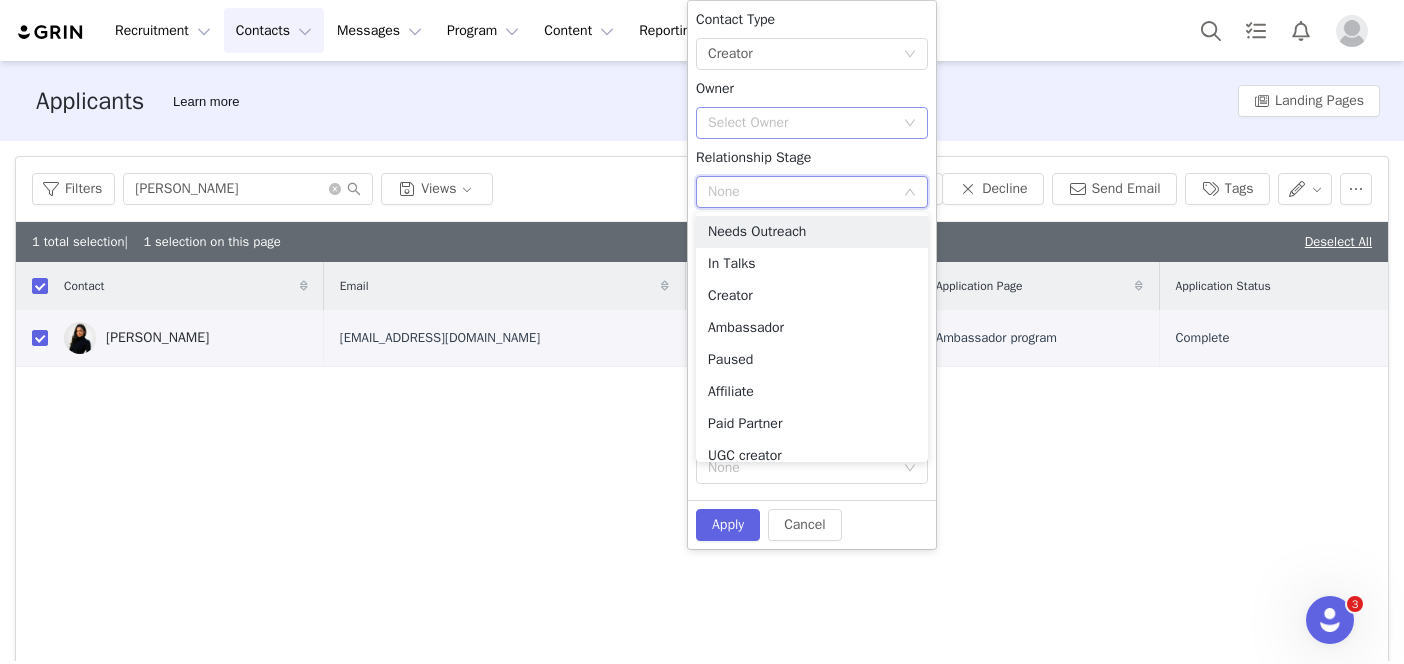 click on "Select Owner" at bounding box center [805, 123] 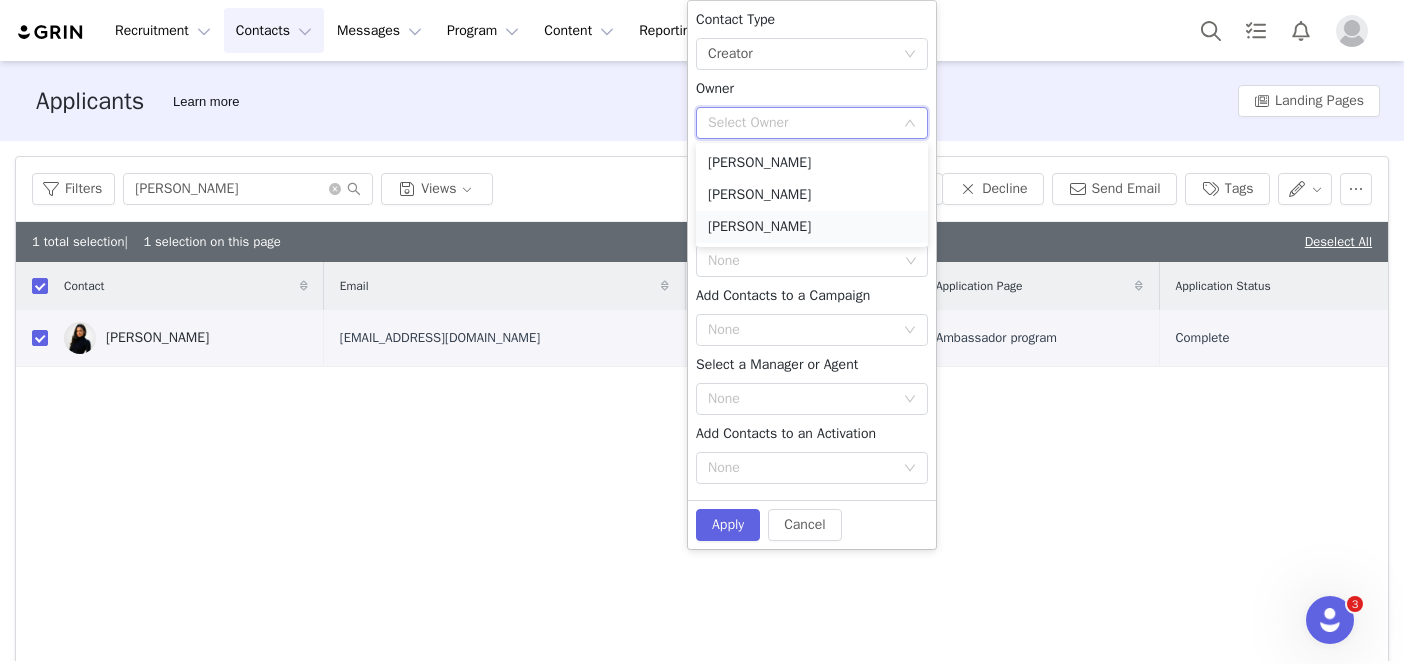 click on "[PERSON_NAME]" at bounding box center (812, 227) 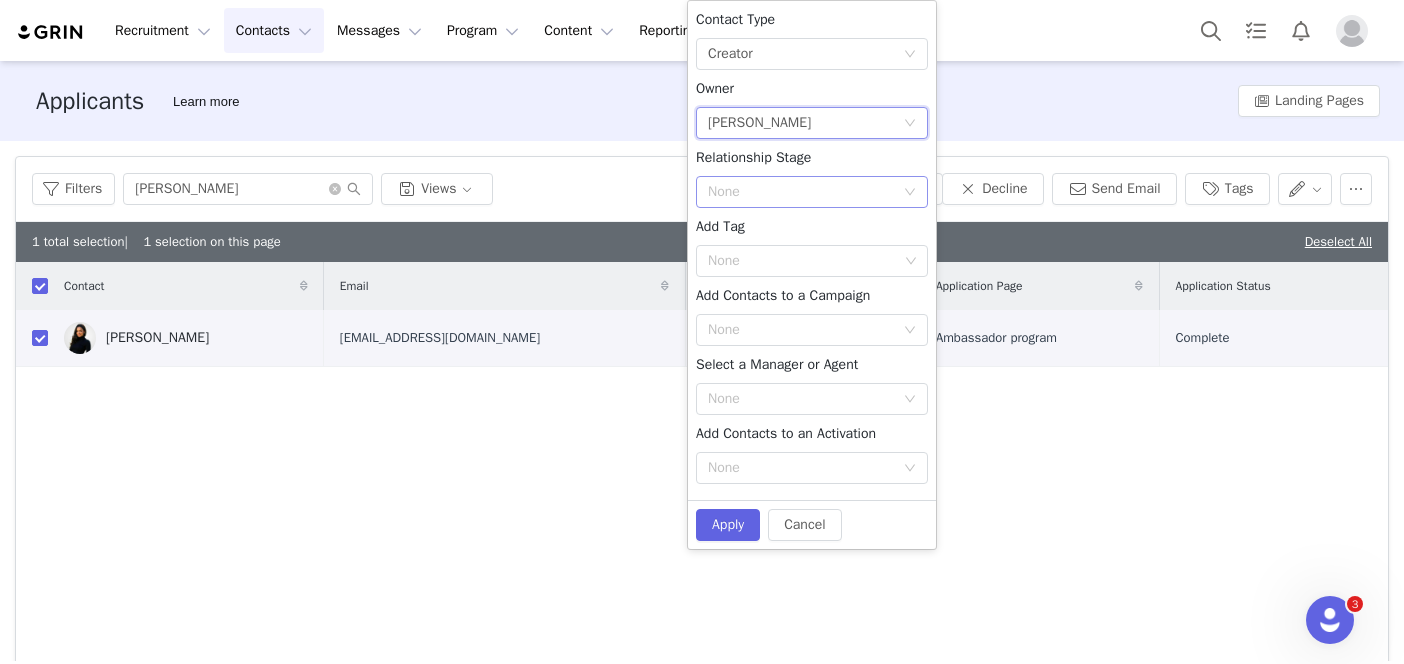 click on "None" at bounding box center [805, 192] 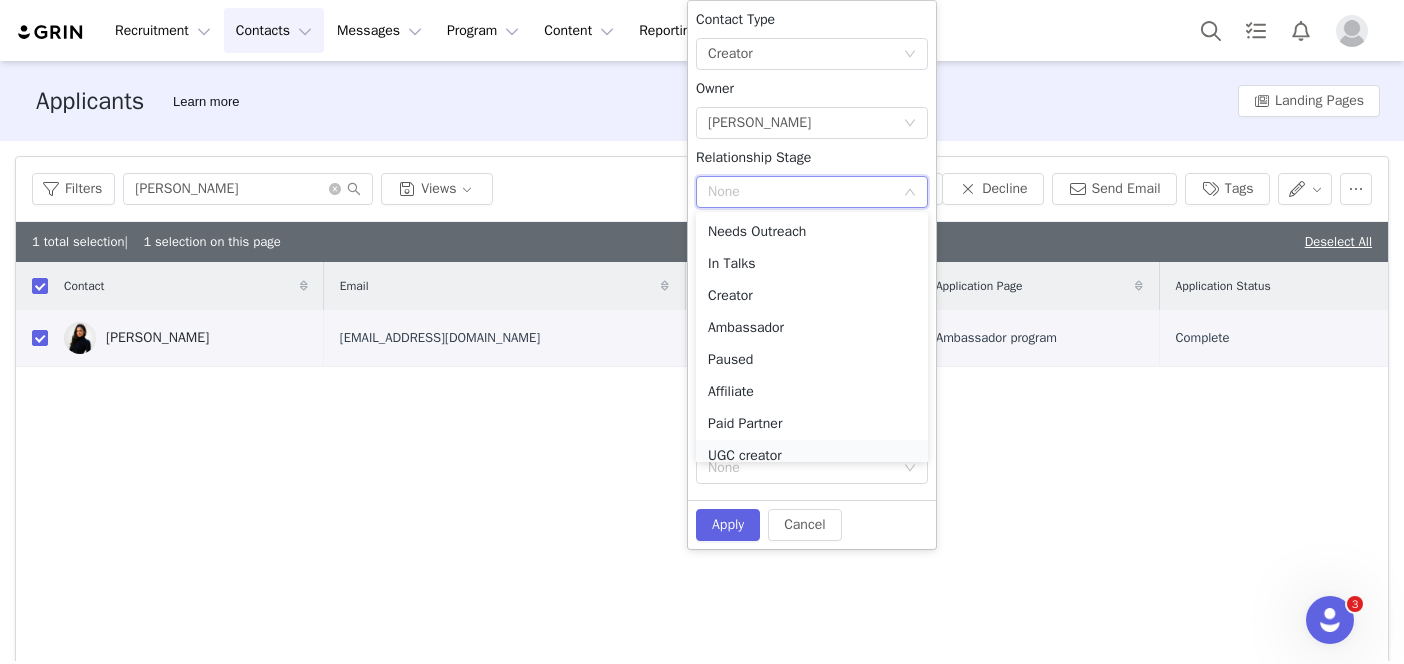 scroll, scrollTop: 10, scrollLeft: 0, axis: vertical 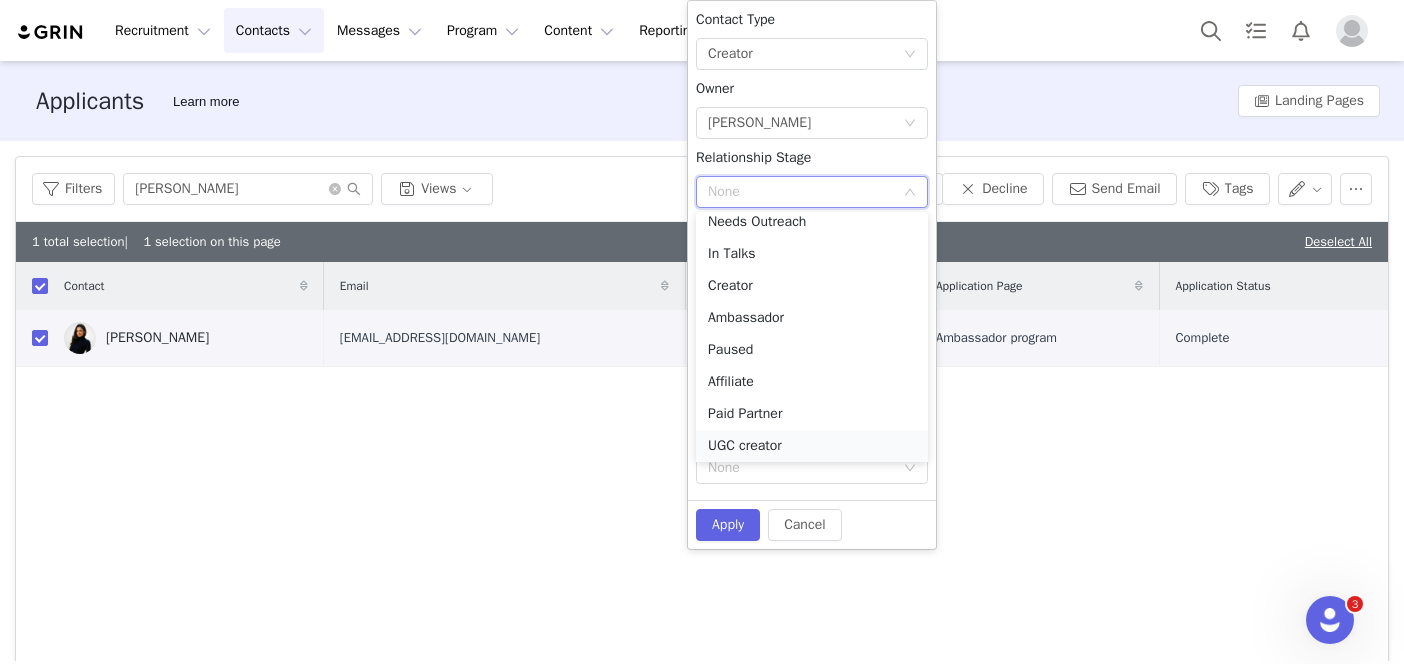 click on "UGC creator" at bounding box center (812, 446) 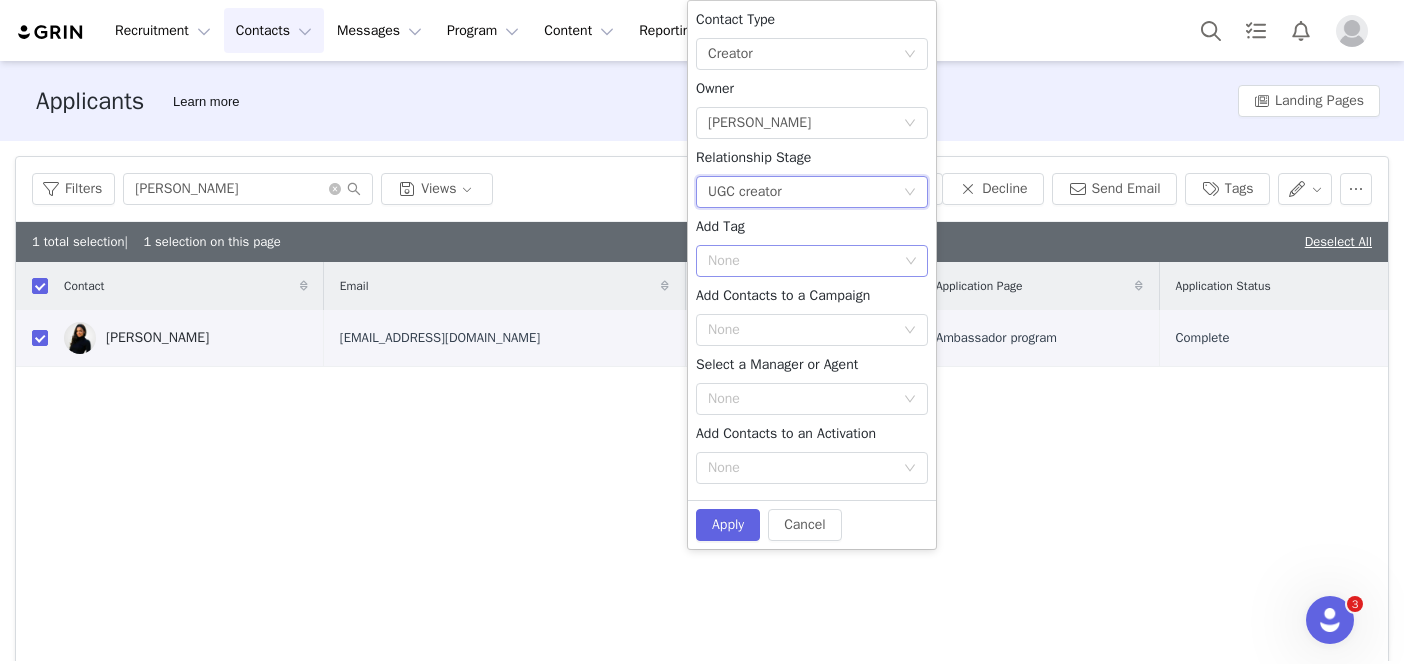 click on "None" at bounding box center (803, 261) 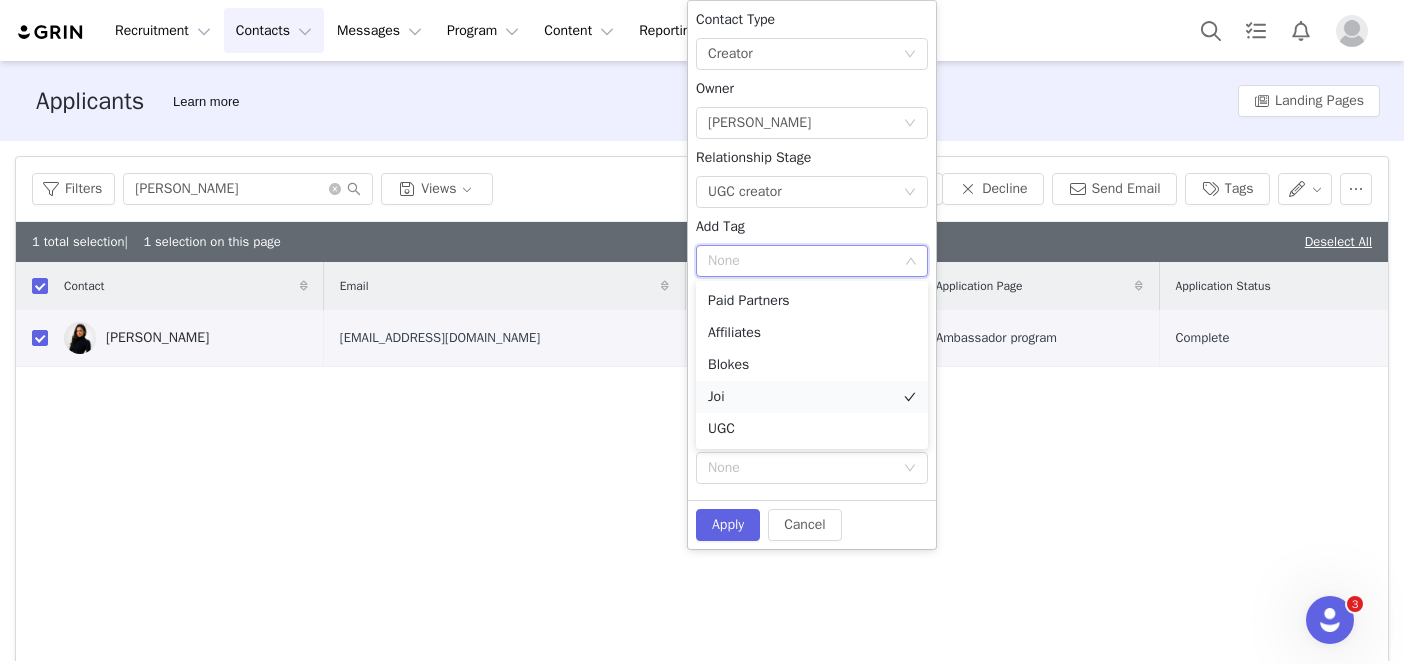 click on "Joi" at bounding box center [812, 397] 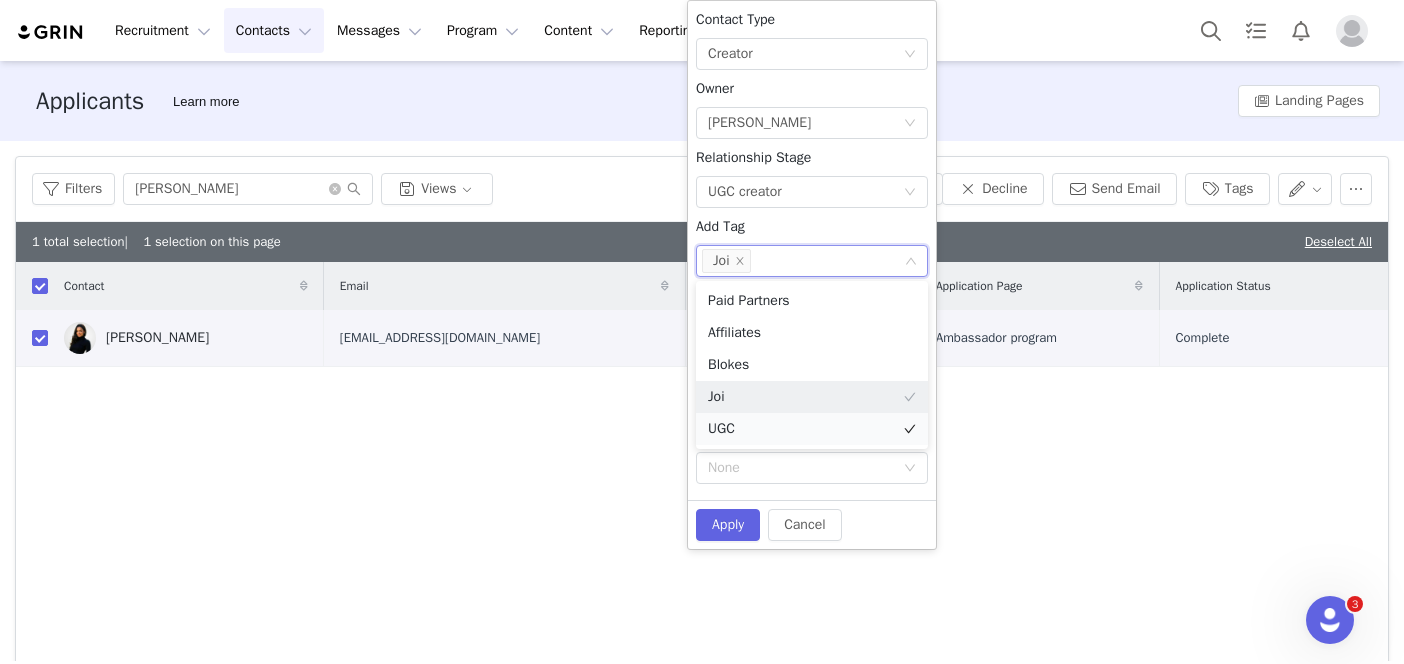 click on "UGC" at bounding box center [812, 429] 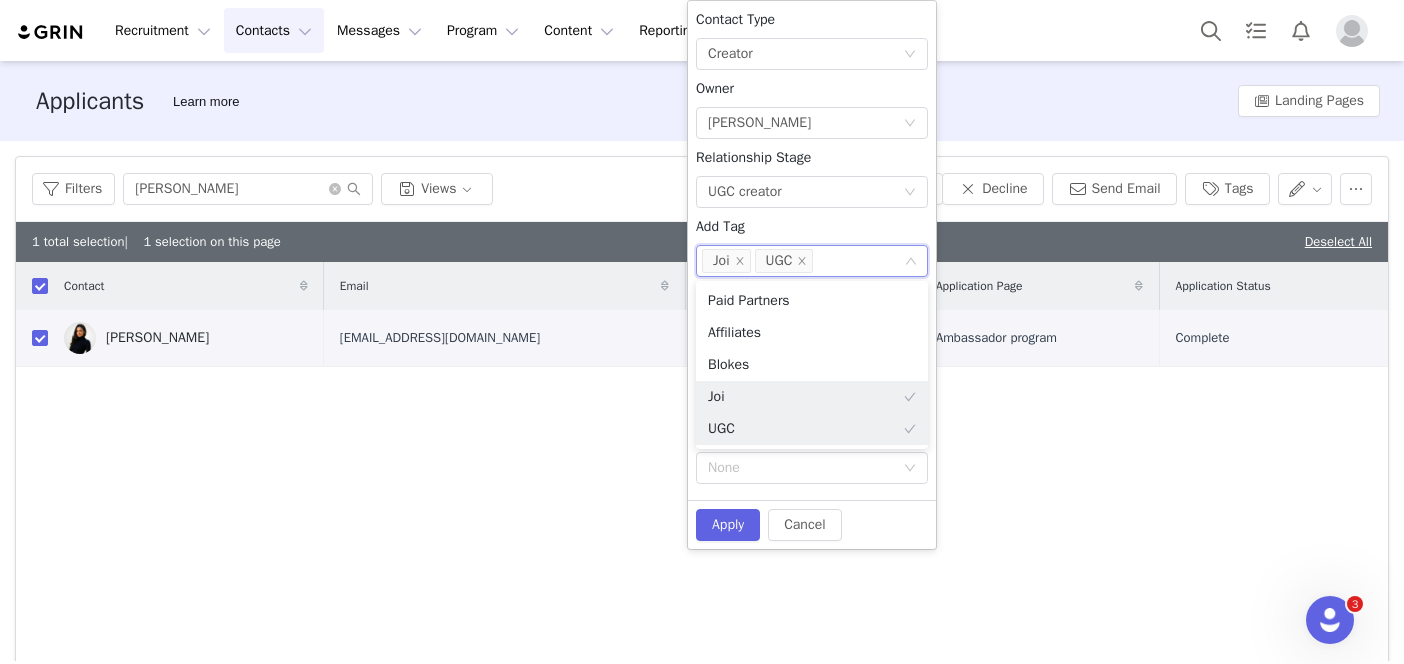 click on "Contact Type  None  Creator   Owner  Select Owner  Astin Donovan   Relationship Stage  None  UGC creator   Add Tag  None Joi UGC    Add Contacts to a Campaign  None  Select a Manager or Agent  None  Add Contacts to an Activation  None" at bounding box center [812, 250] 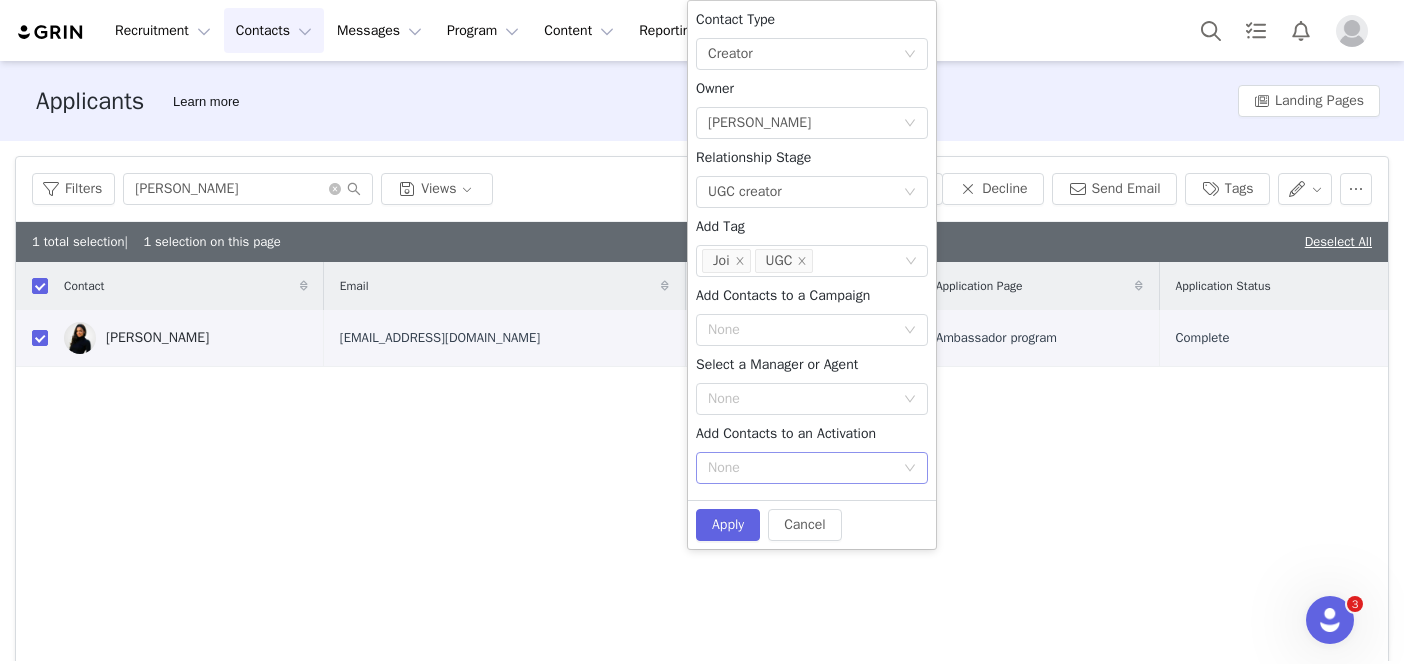 click on "None" at bounding box center (801, 468) 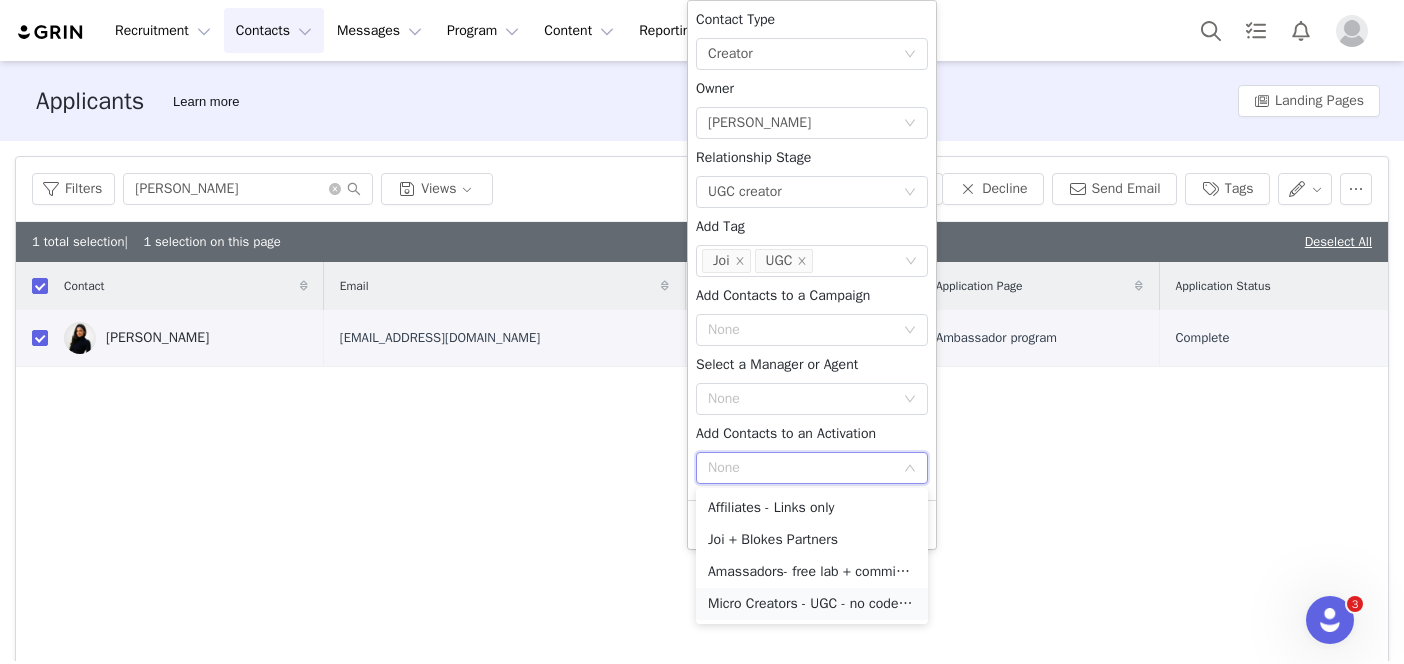 click on "Micro Creators - UGC - no code/link" at bounding box center (812, 604) 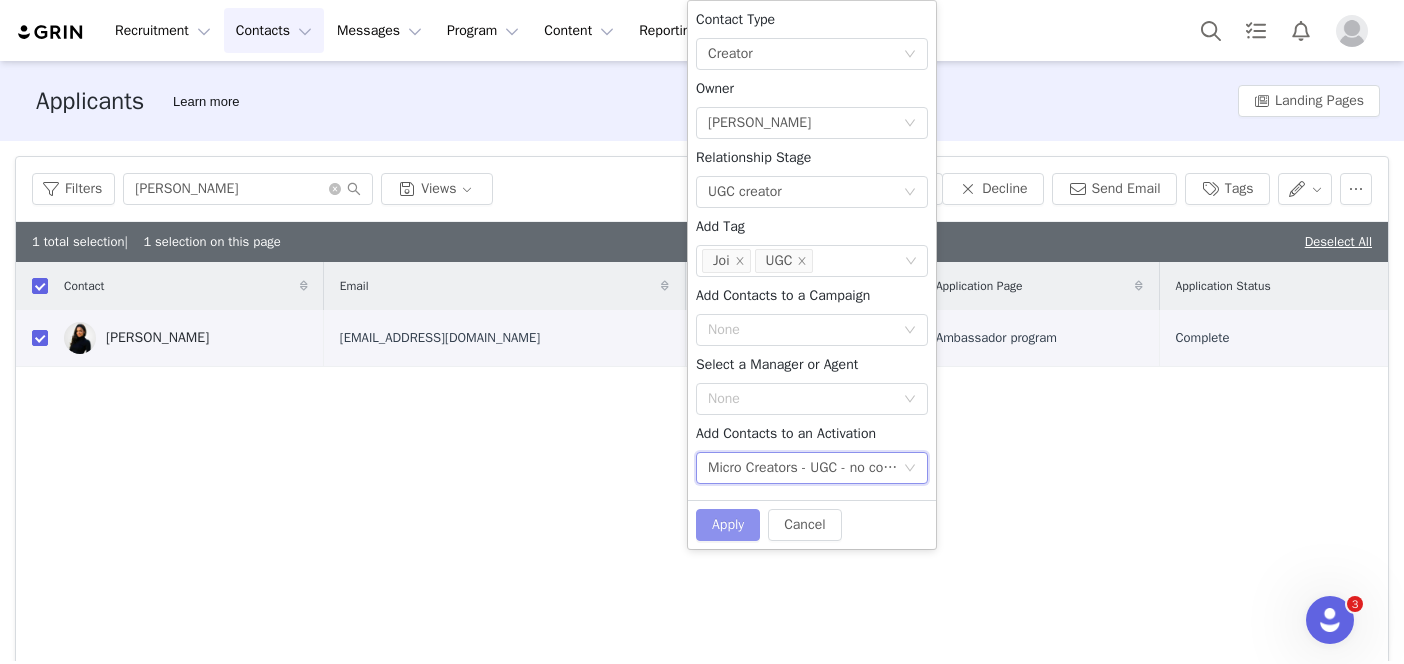 click on "Apply" at bounding box center [728, 525] 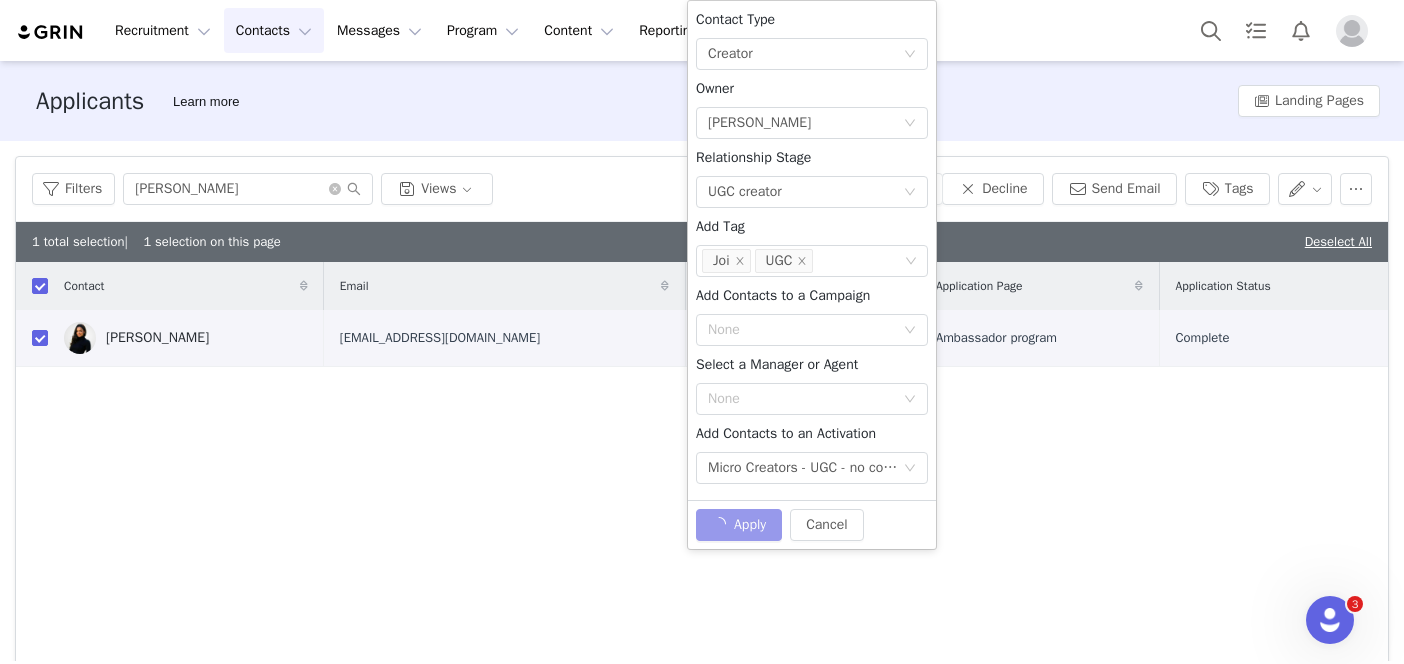 checkbox on "false" 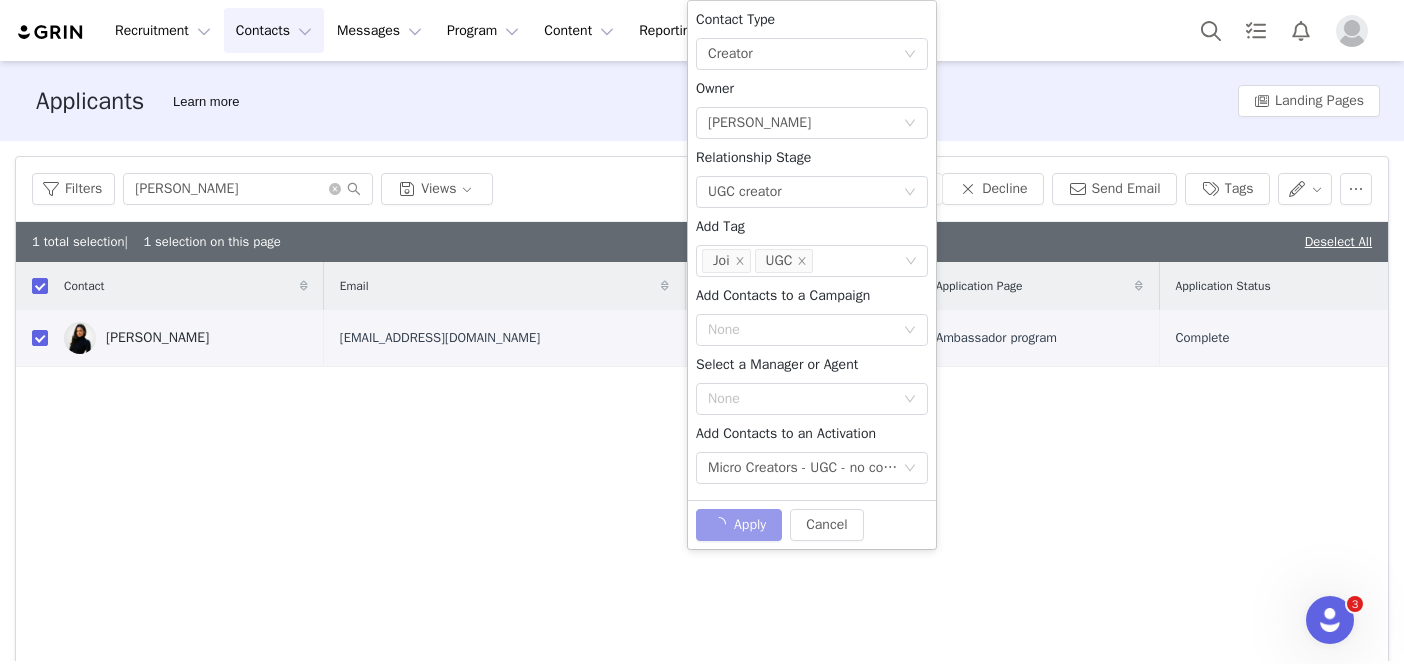 checkbox on "false" 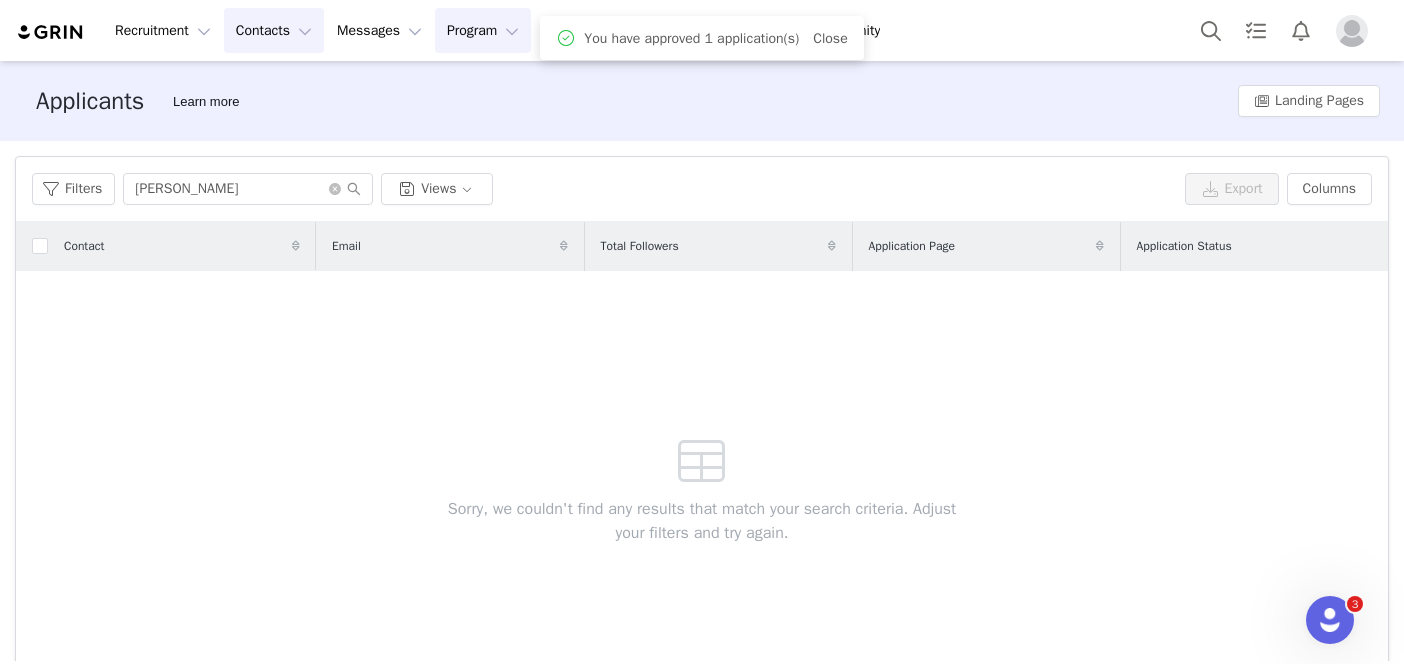 click on "Program Program" at bounding box center (483, 30) 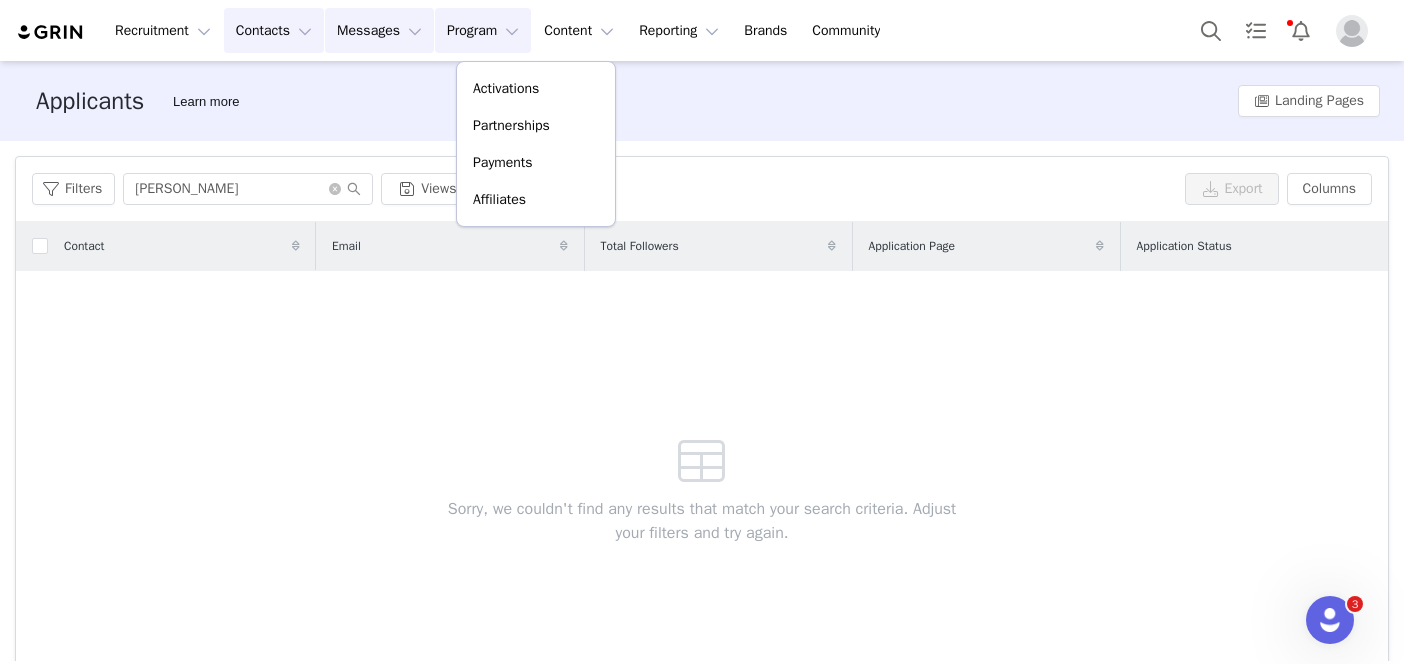 click on "Messages Messages" at bounding box center [379, 30] 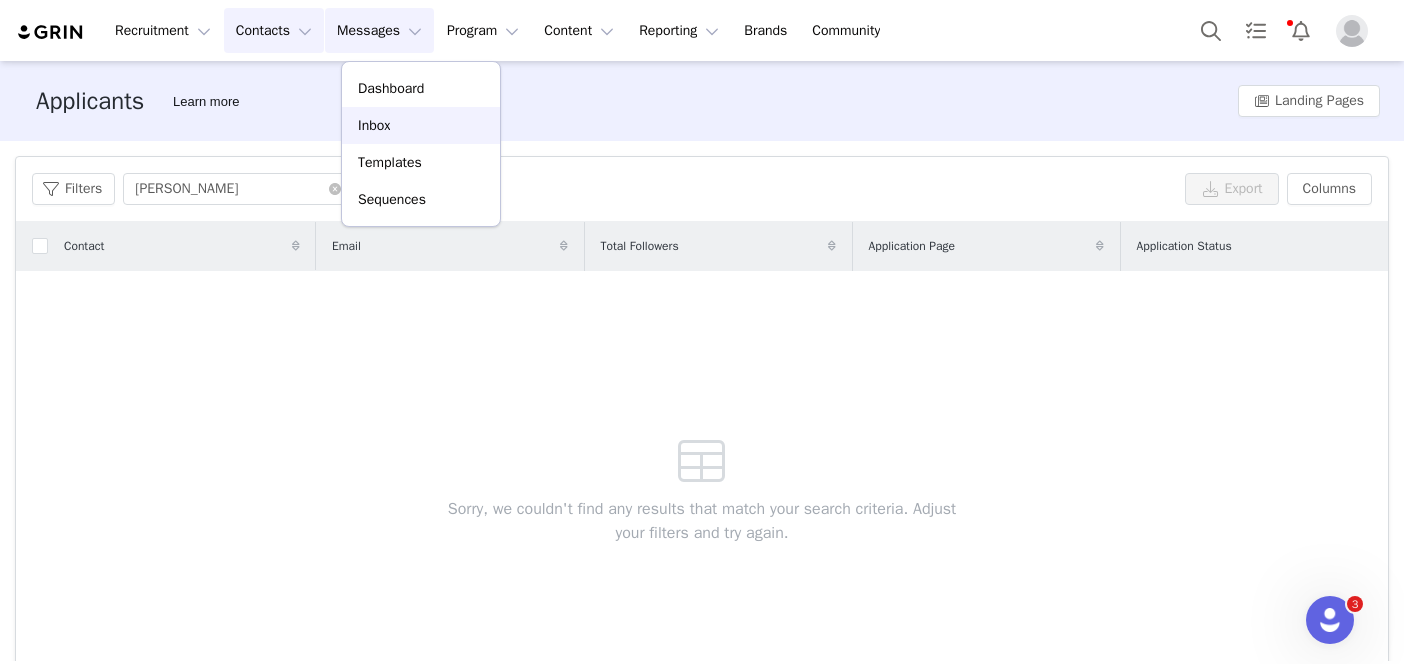 click on "Inbox" at bounding box center (374, 125) 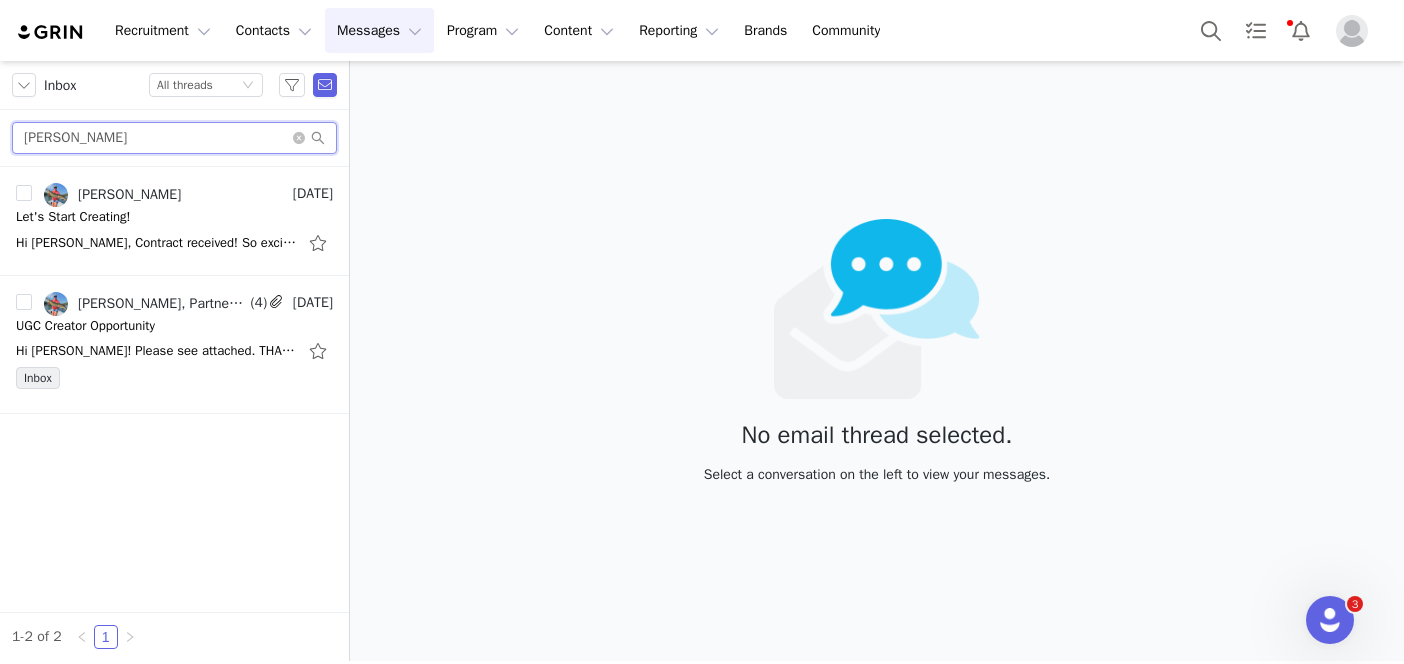 click on "lamson" at bounding box center [174, 138] 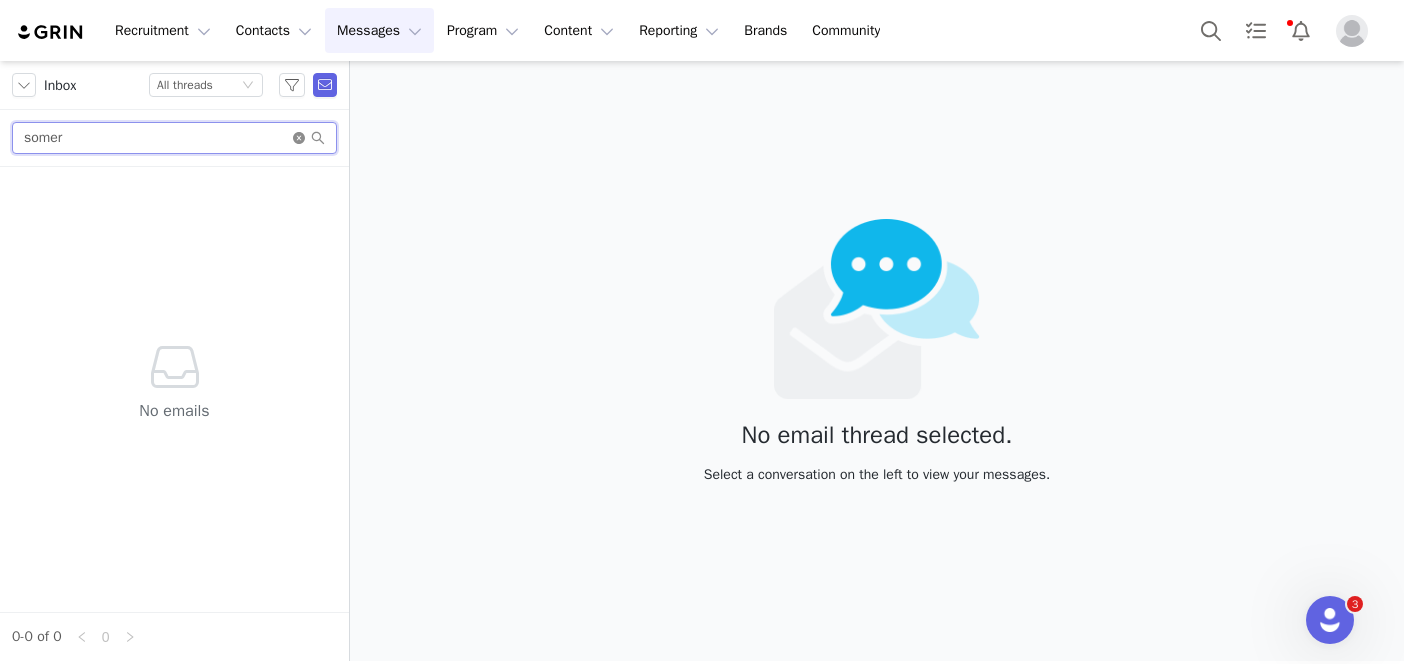 type on "somer" 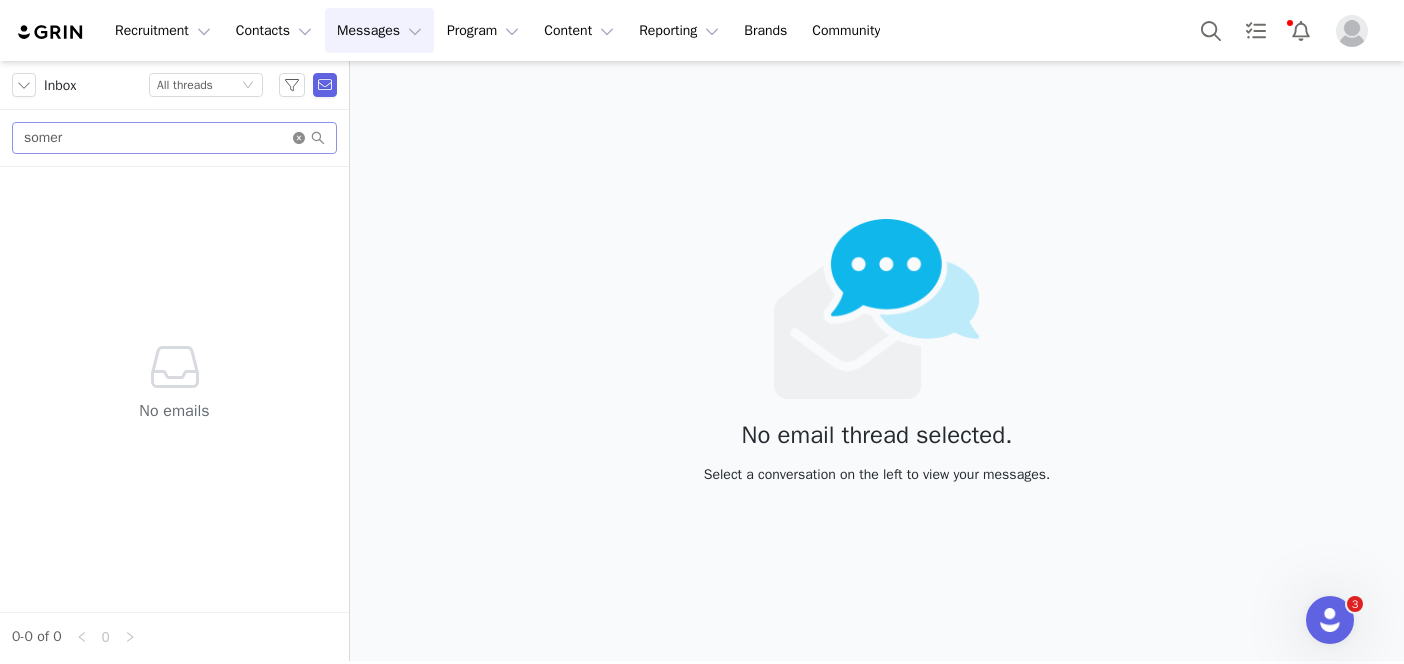 click 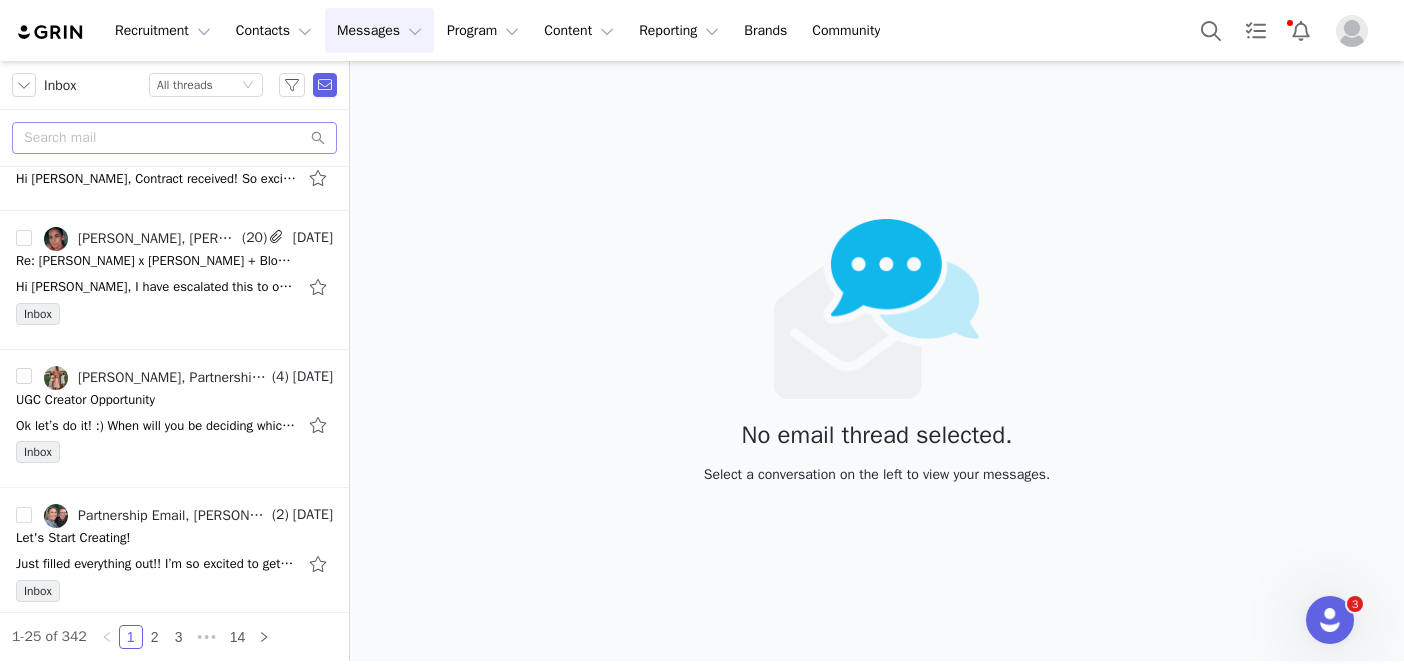 scroll, scrollTop: 2898, scrollLeft: 0, axis: vertical 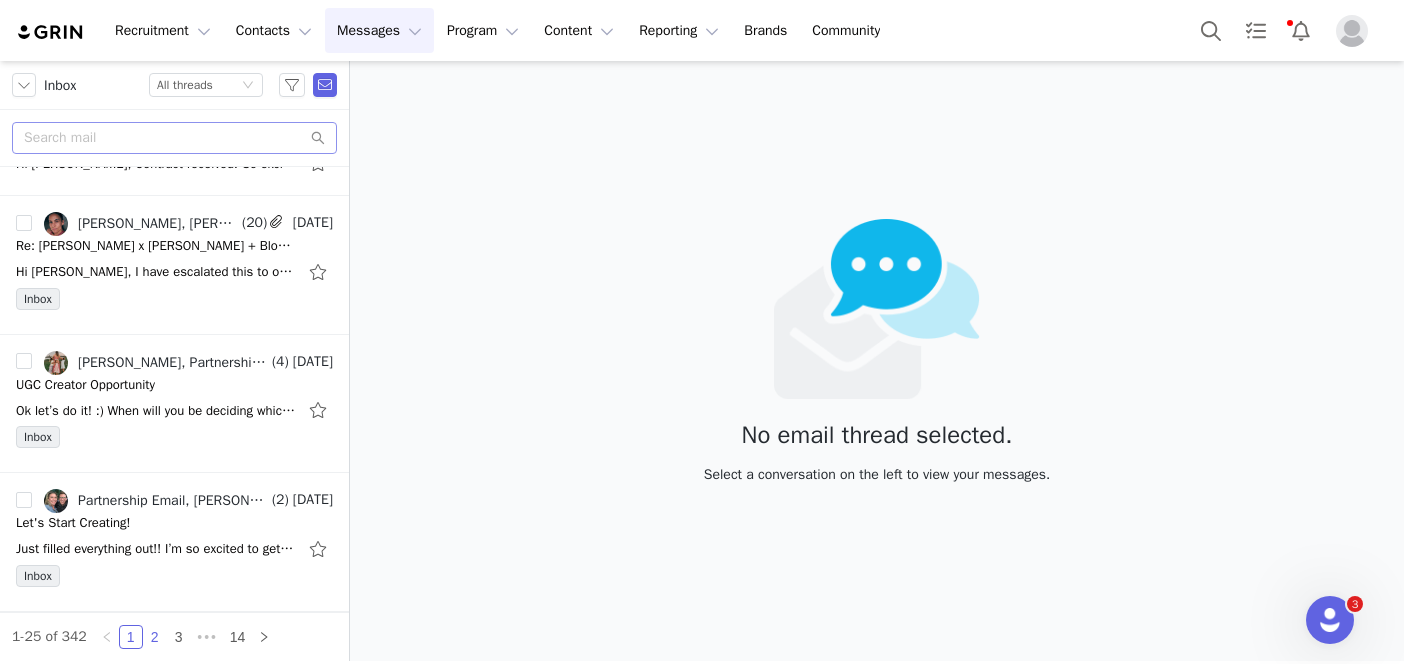 click on "2" at bounding box center [155, 637] 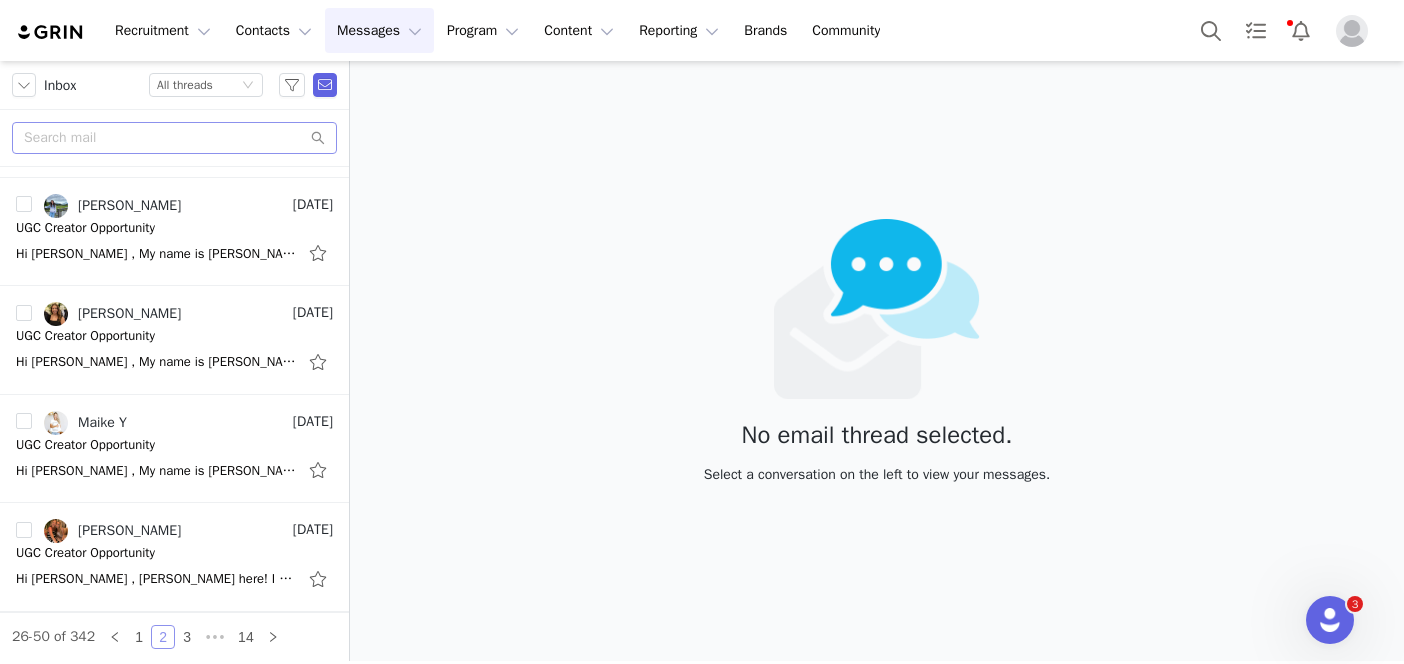 scroll, scrollTop: 2808, scrollLeft: 0, axis: vertical 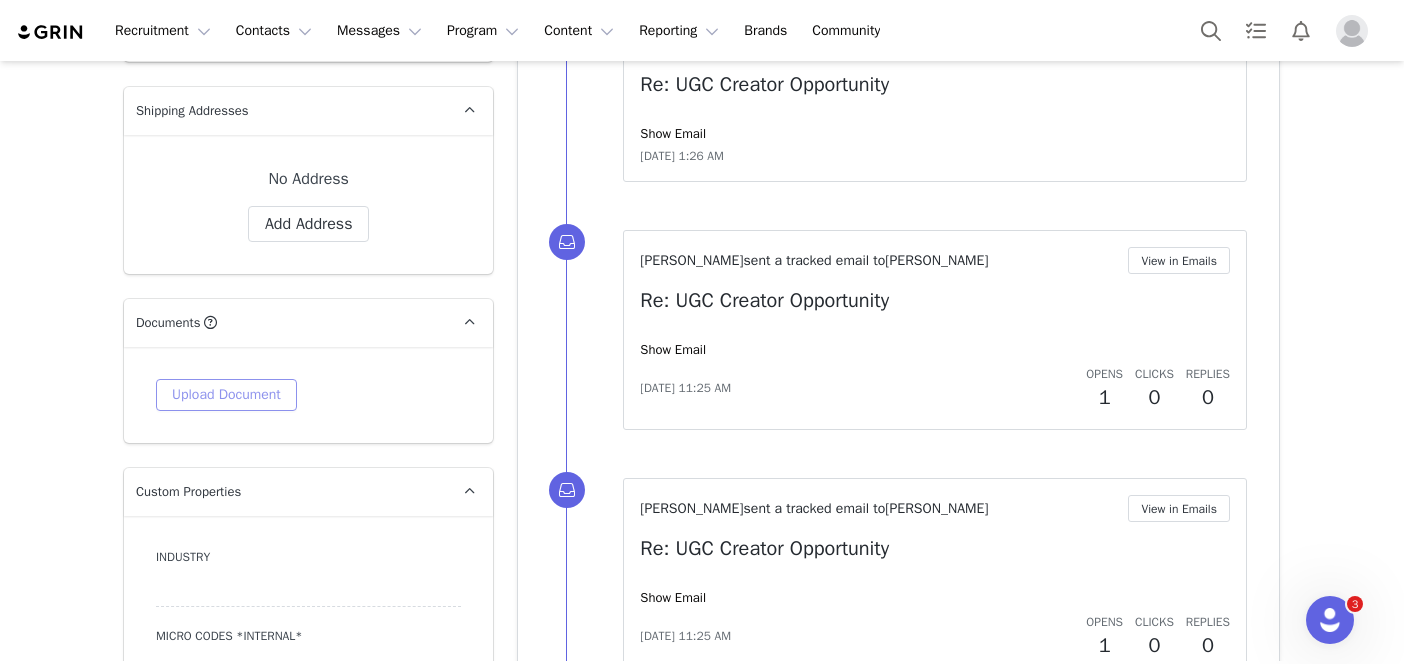 click on "Upload Document" at bounding box center (226, 395) 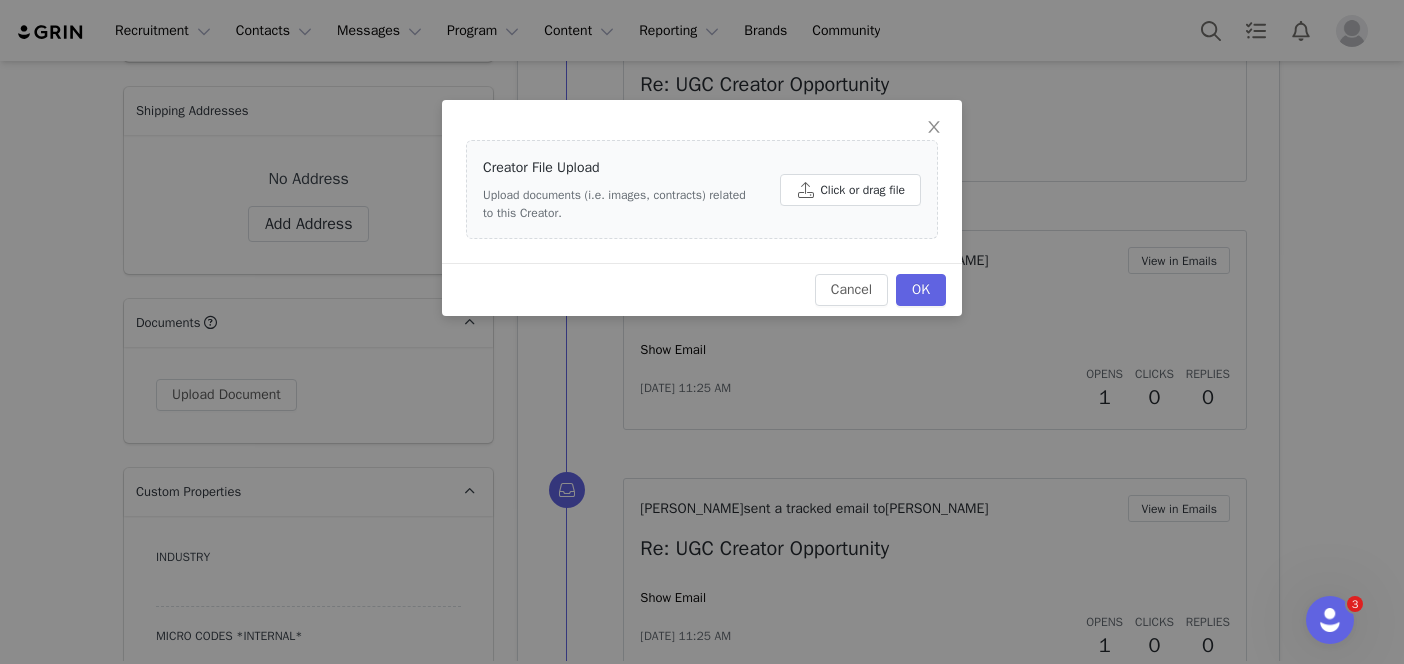 click on "Creator File Upload   Upload documents (i.e. images, contracts) related to this Creator.       Click or drag file" at bounding box center [702, 189] 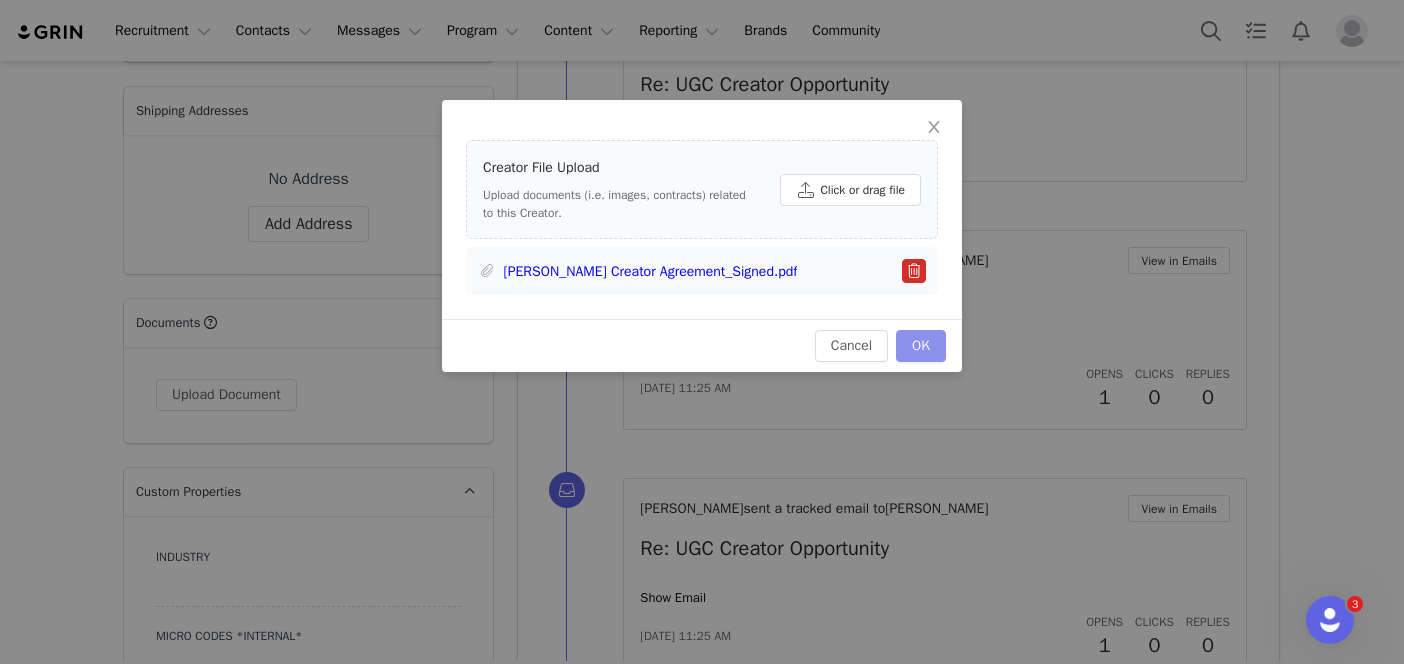 click on "OK" at bounding box center [921, 346] 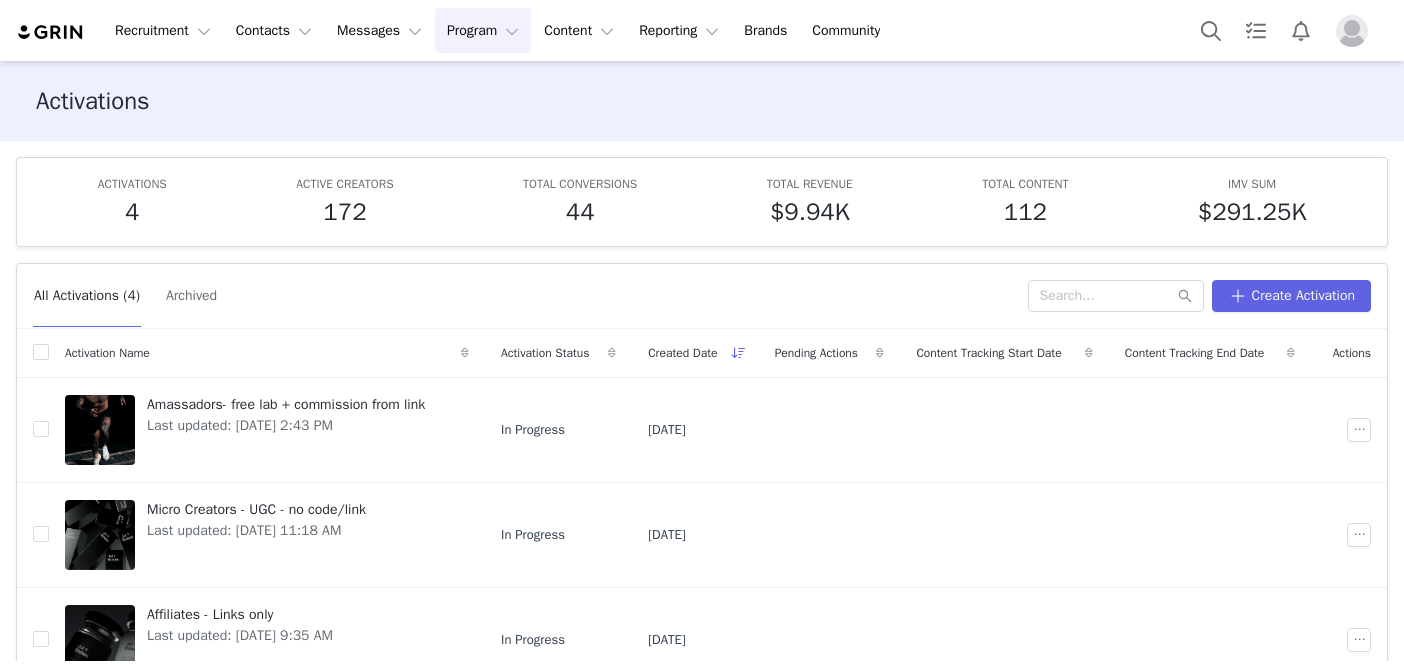 scroll, scrollTop: 0, scrollLeft: 0, axis: both 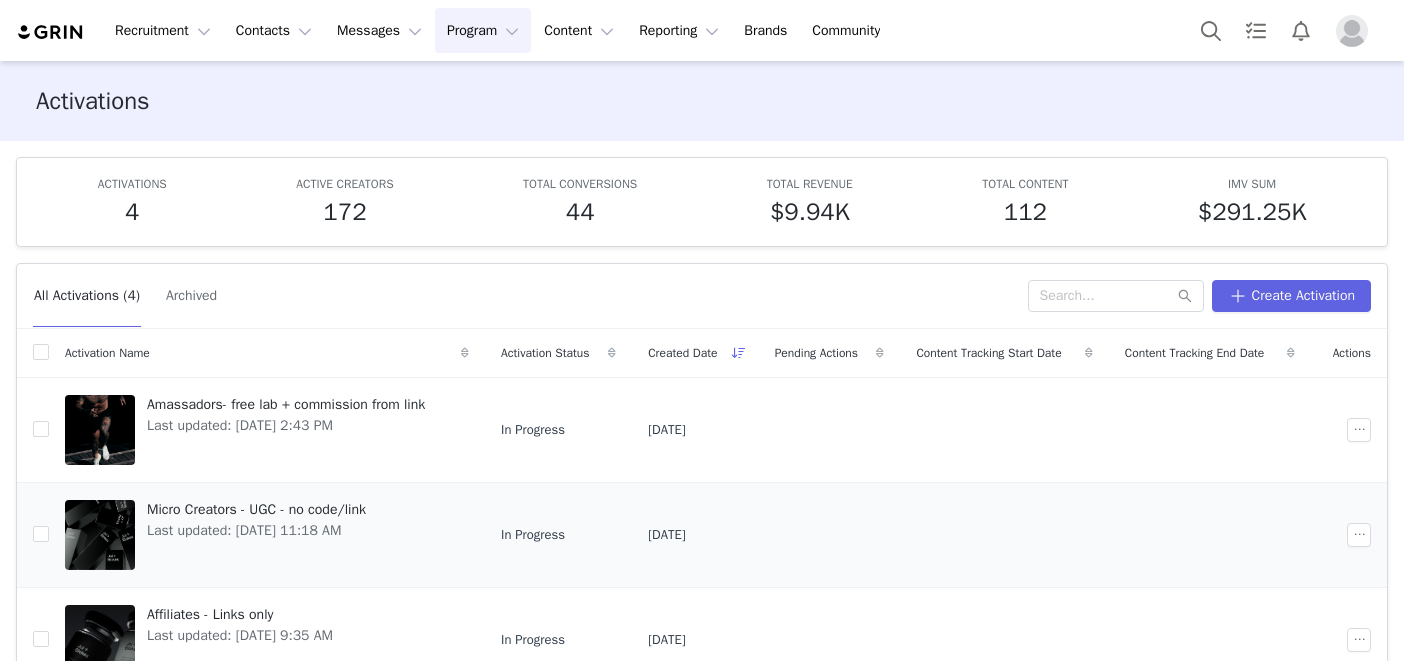 click on "Micro Creators - UGC - no code/link" at bounding box center (256, 509) 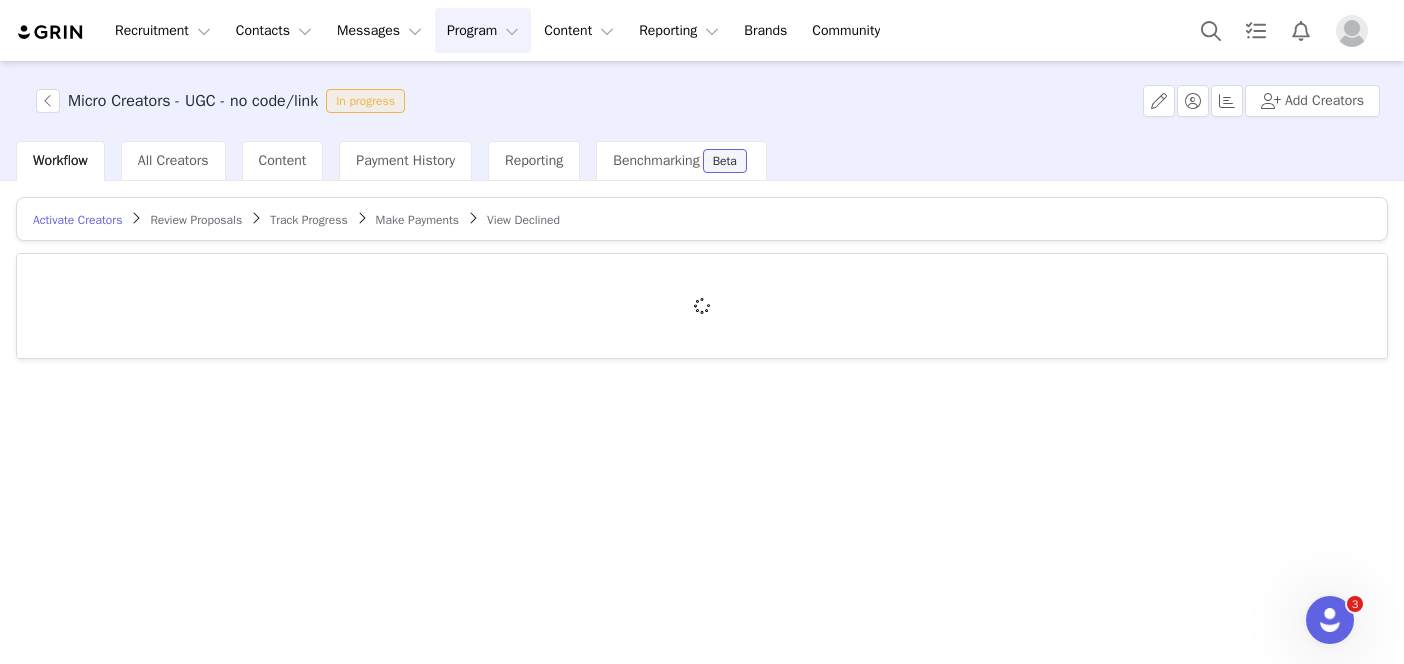 scroll, scrollTop: 0, scrollLeft: 0, axis: both 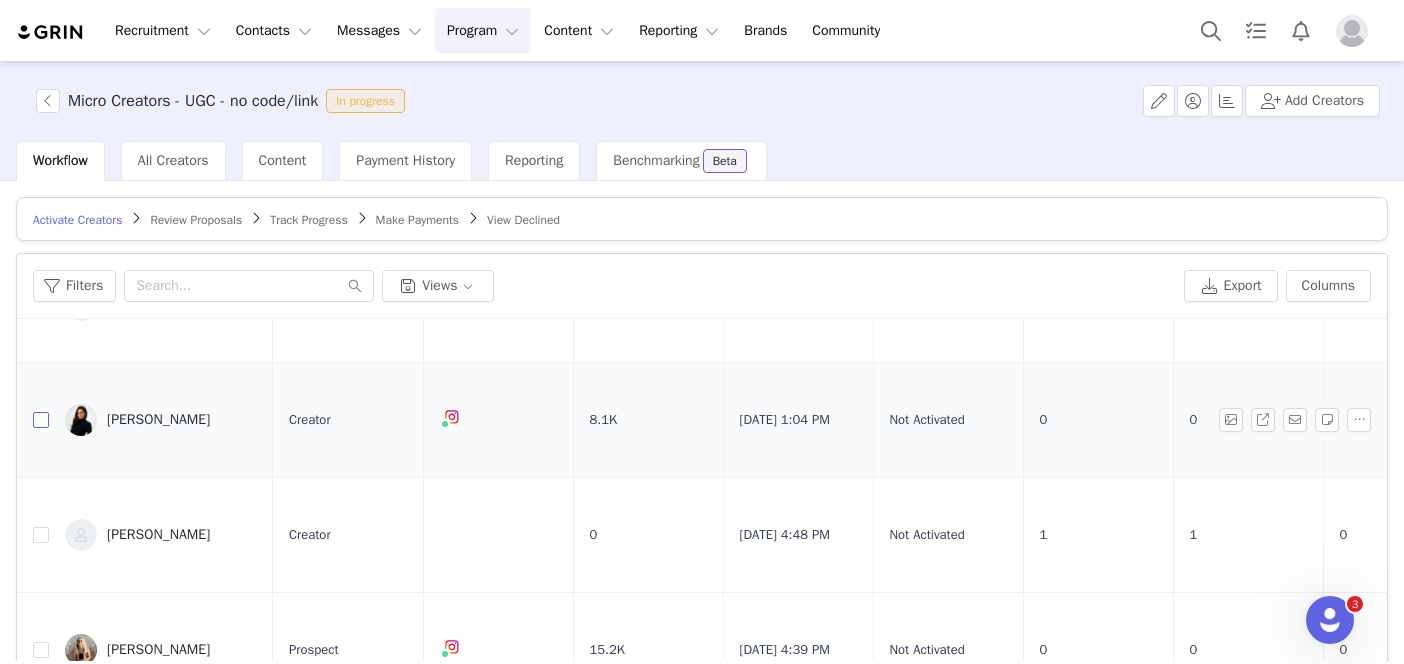 click at bounding box center (41, 420) 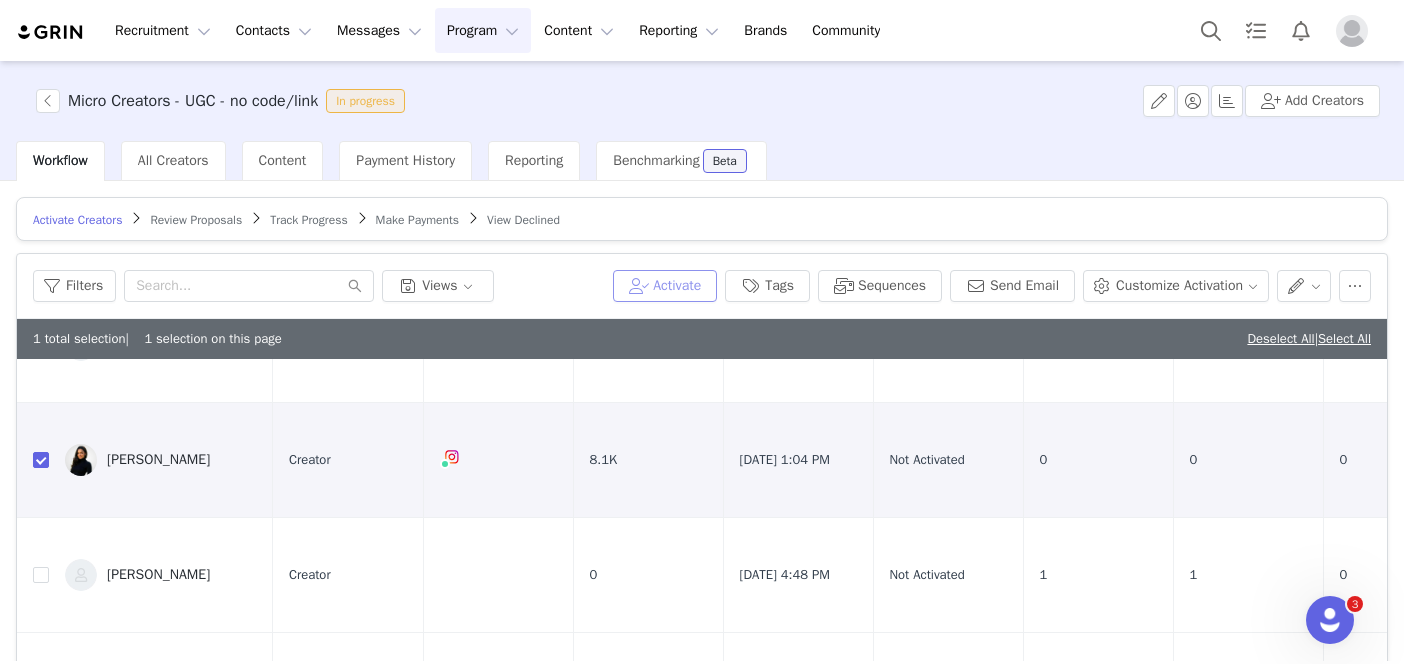 click on "Activate" at bounding box center (665, 286) 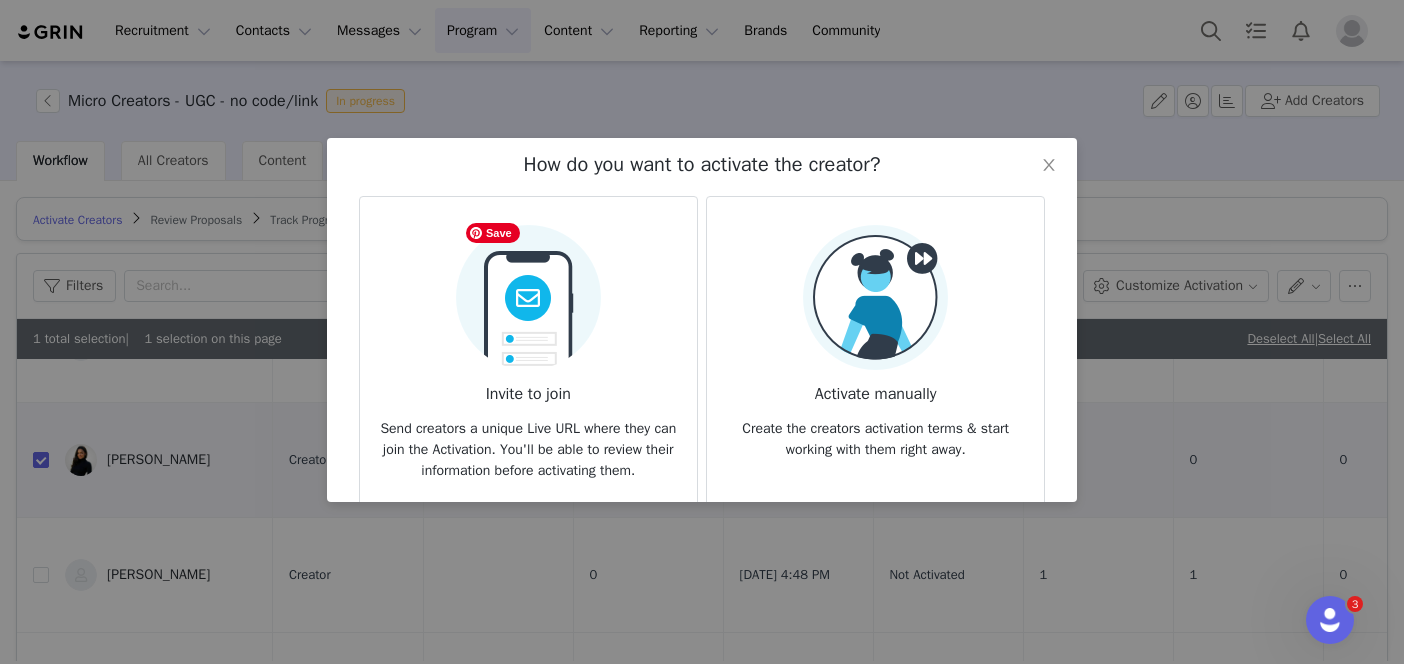 click at bounding box center (528, 291) 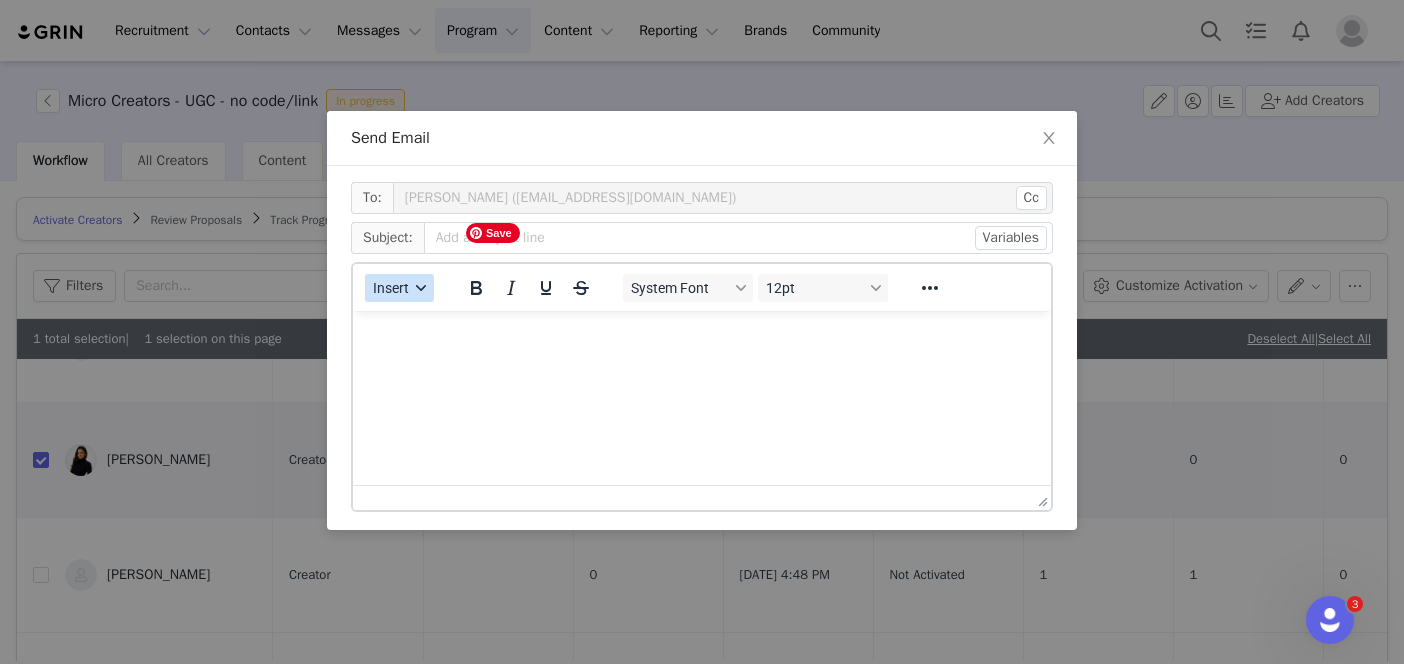 click 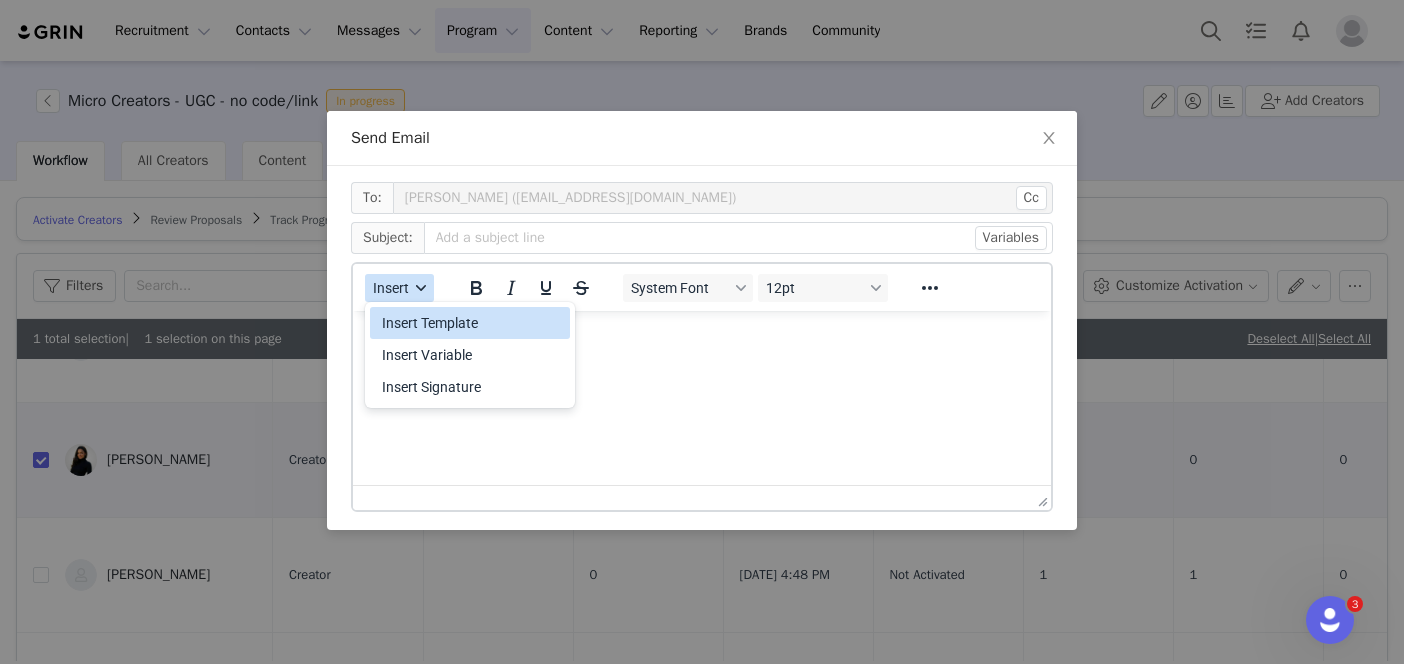scroll, scrollTop: 0, scrollLeft: 0, axis: both 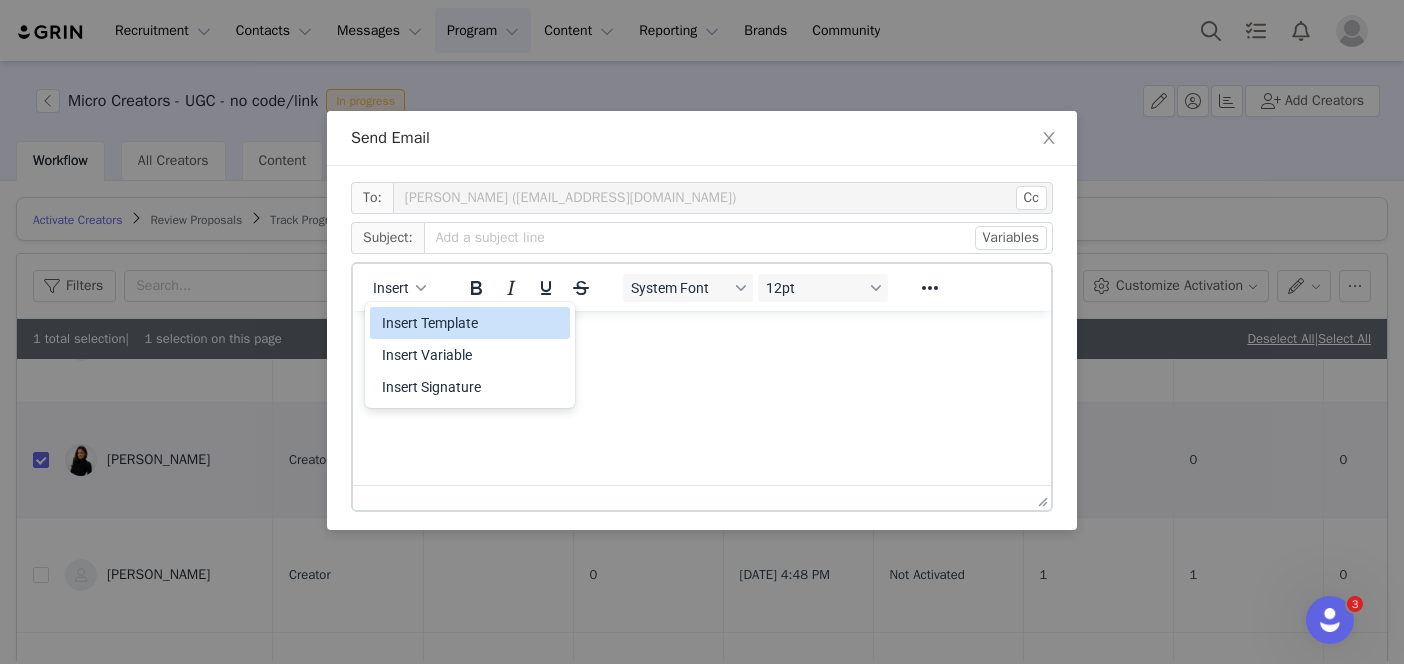 click on "Insert Template" at bounding box center (472, 323) 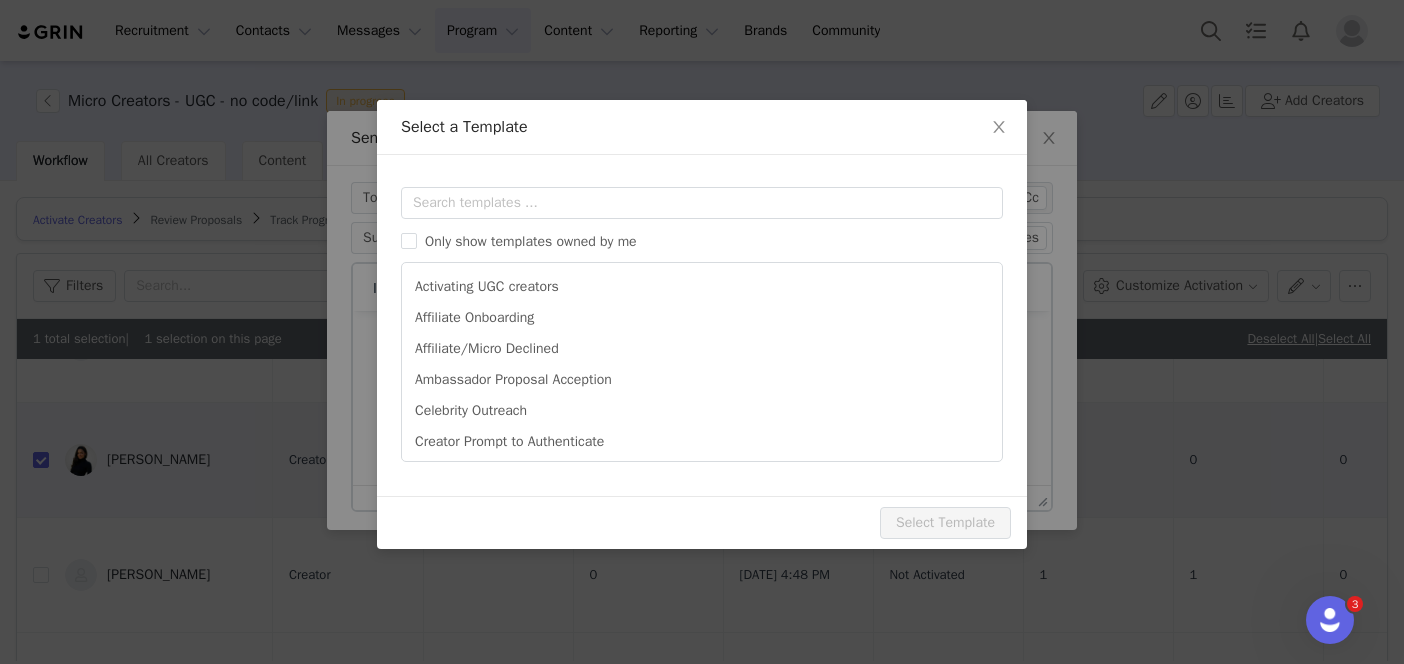 scroll, scrollTop: 0, scrollLeft: 0, axis: both 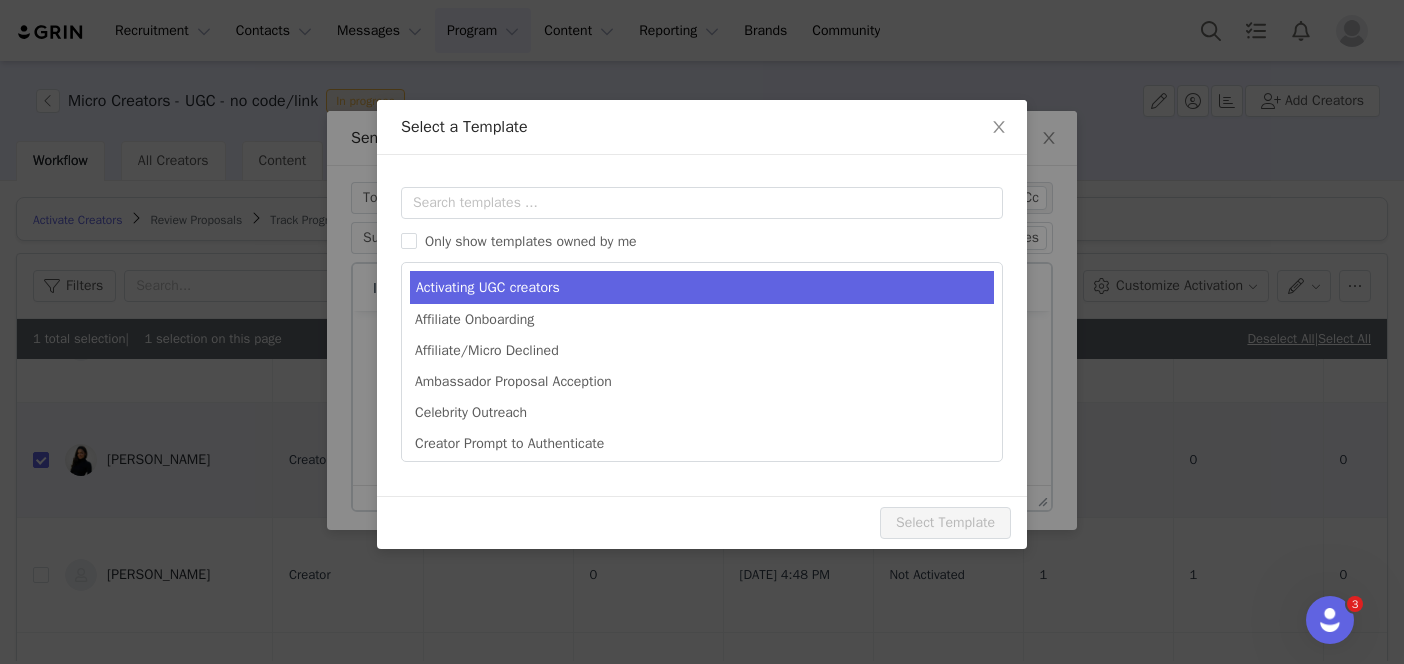click on "Activating UGC creators" at bounding box center [702, 287] 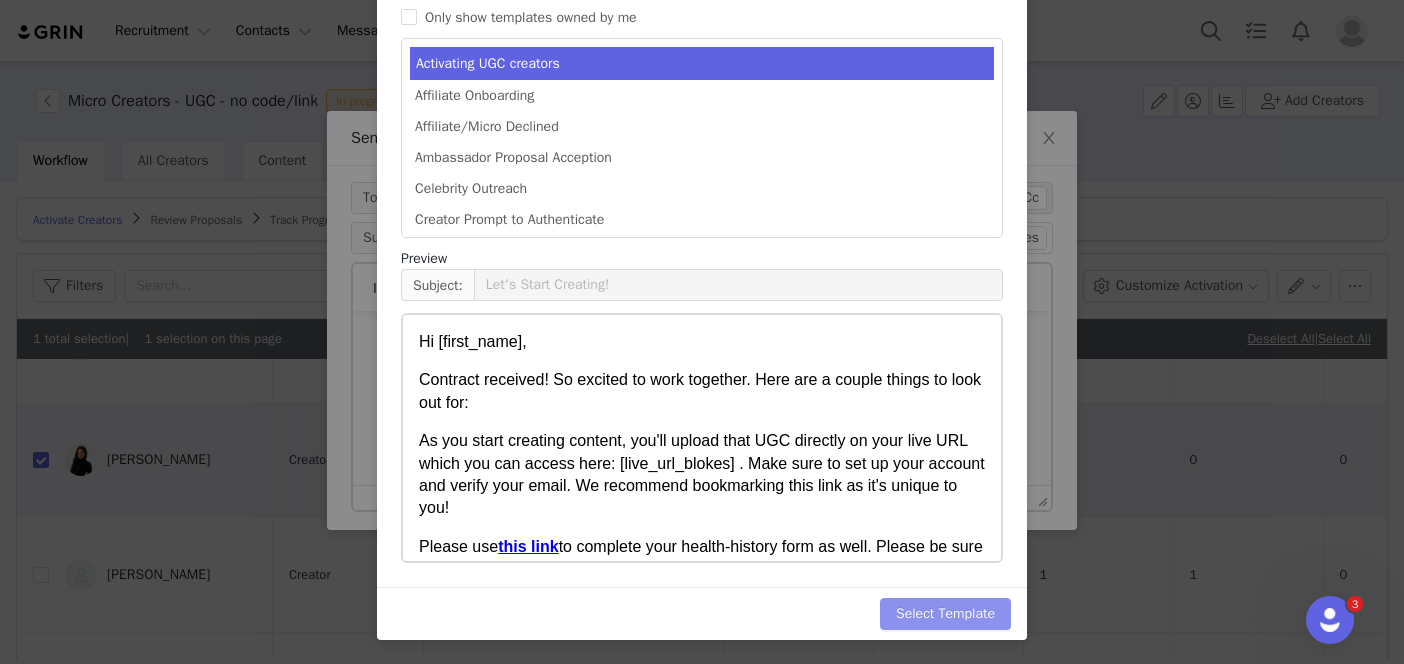 click on "Select Template" at bounding box center [945, 614] 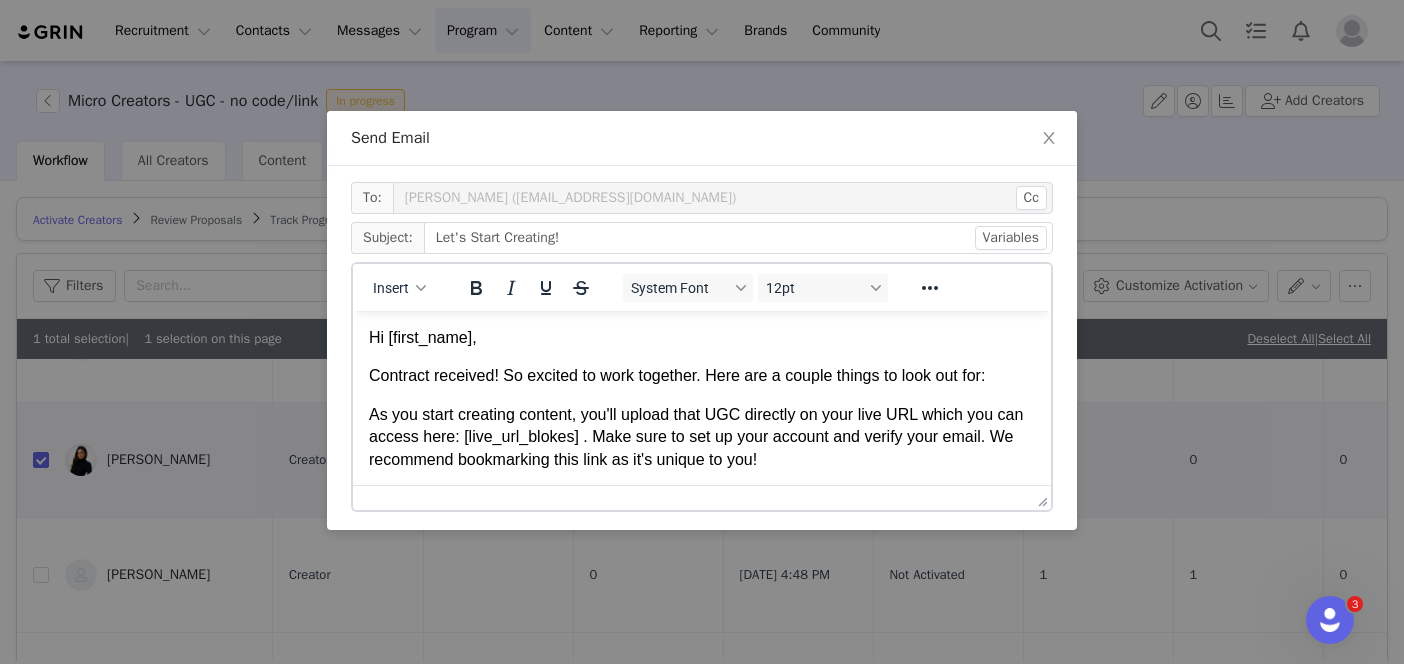 scroll, scrollTop: 0, scrollLeft: 0, axis: both 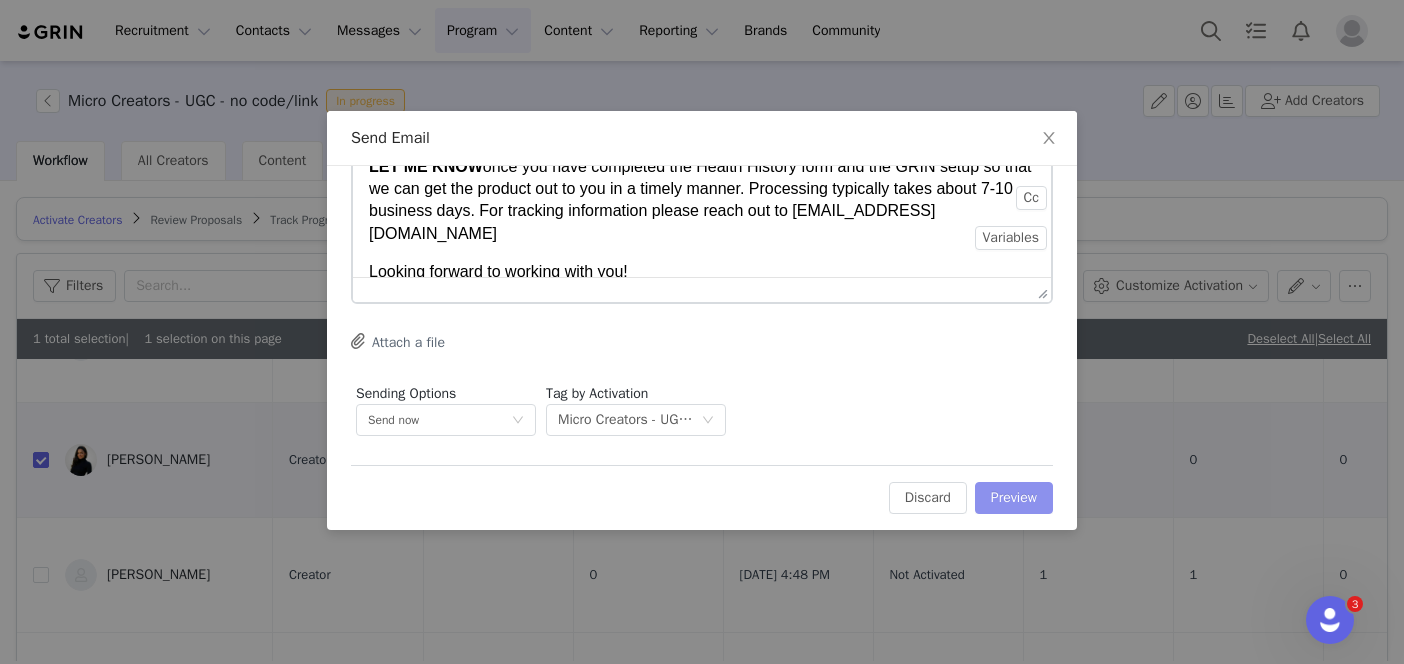 click on "Preview" at bounding box center (1014, 498) 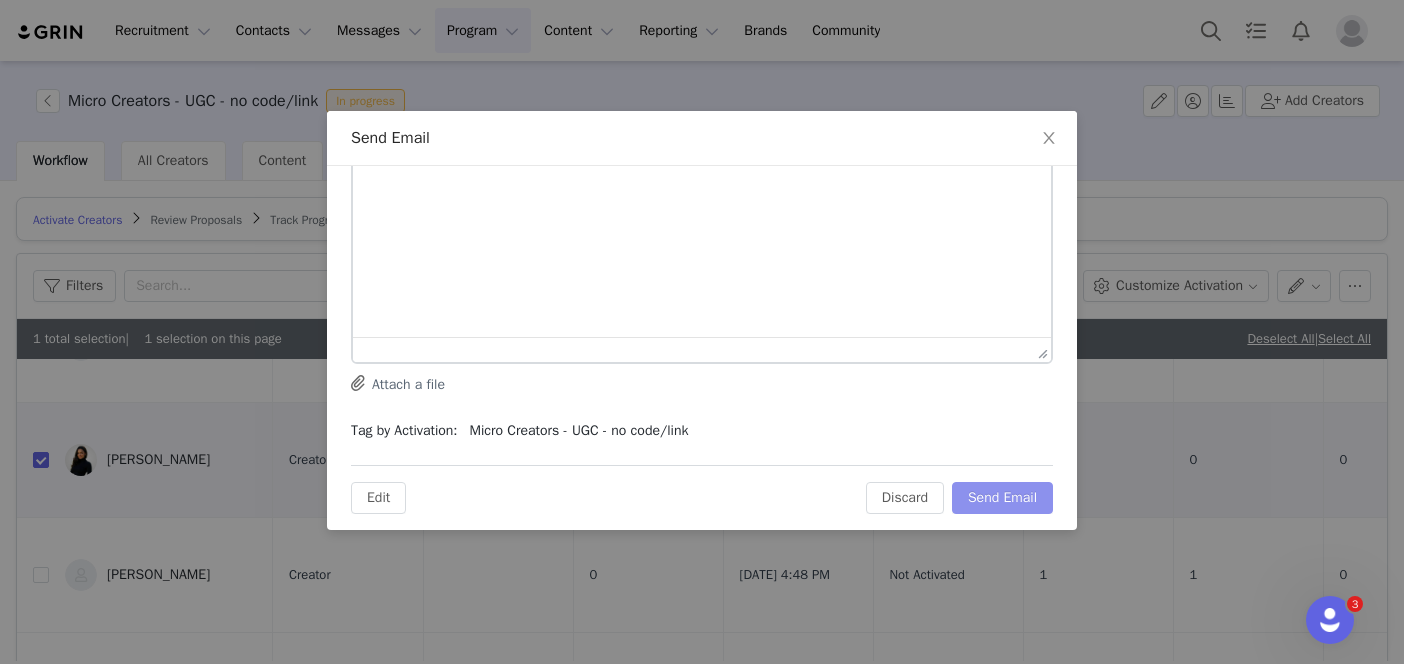 scroll, scrollTop: 0, scrollLeft: 0, axis: both 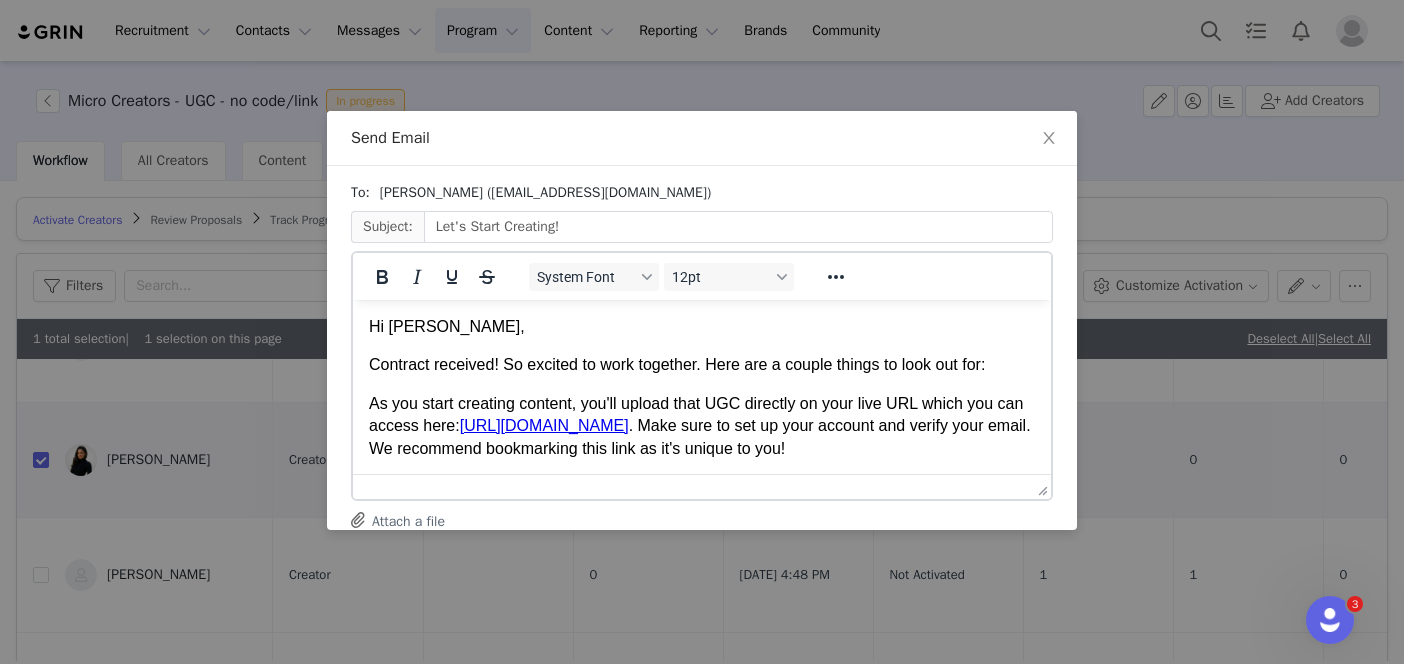 click on "Contract received! So excited to work together. Here are a couple things to look out for:" at bounding box center (702, 364) 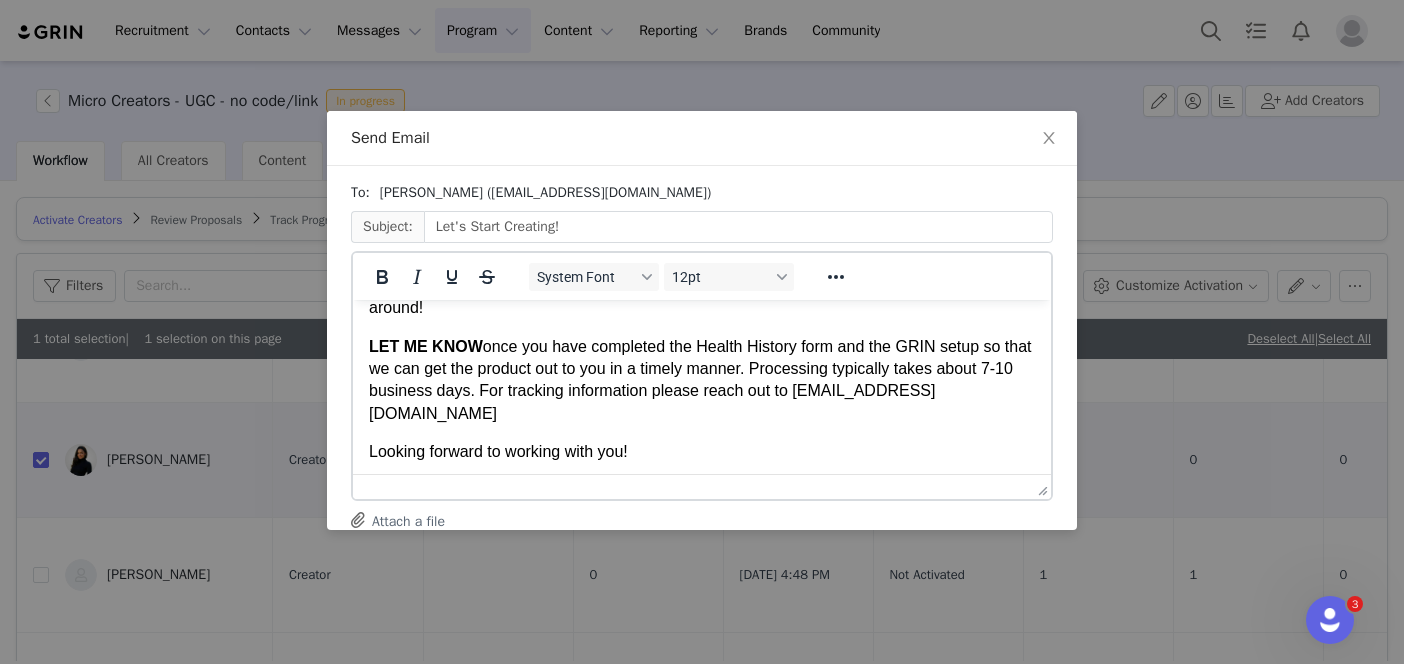 scroll, scrollTop: 251, scrollLeft: 0, axis: vertical 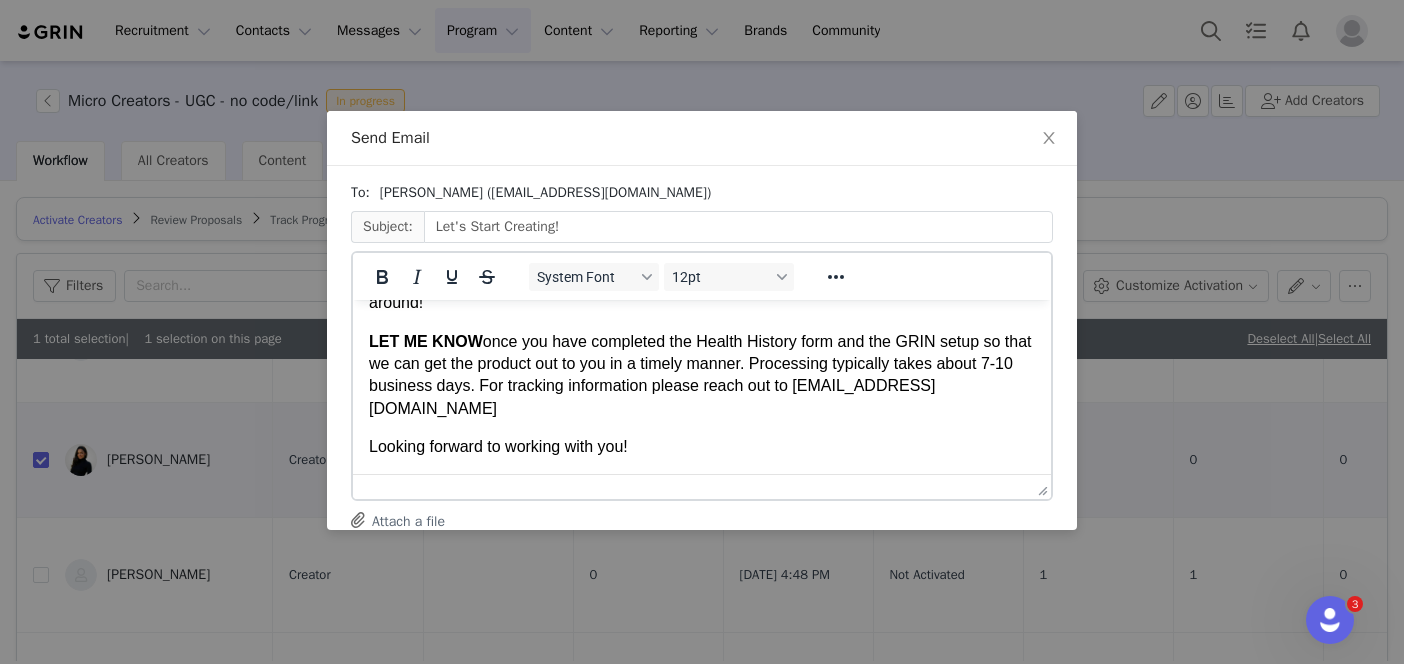 click on "Looking forward to working with you!" at bounding box center (702, 446) 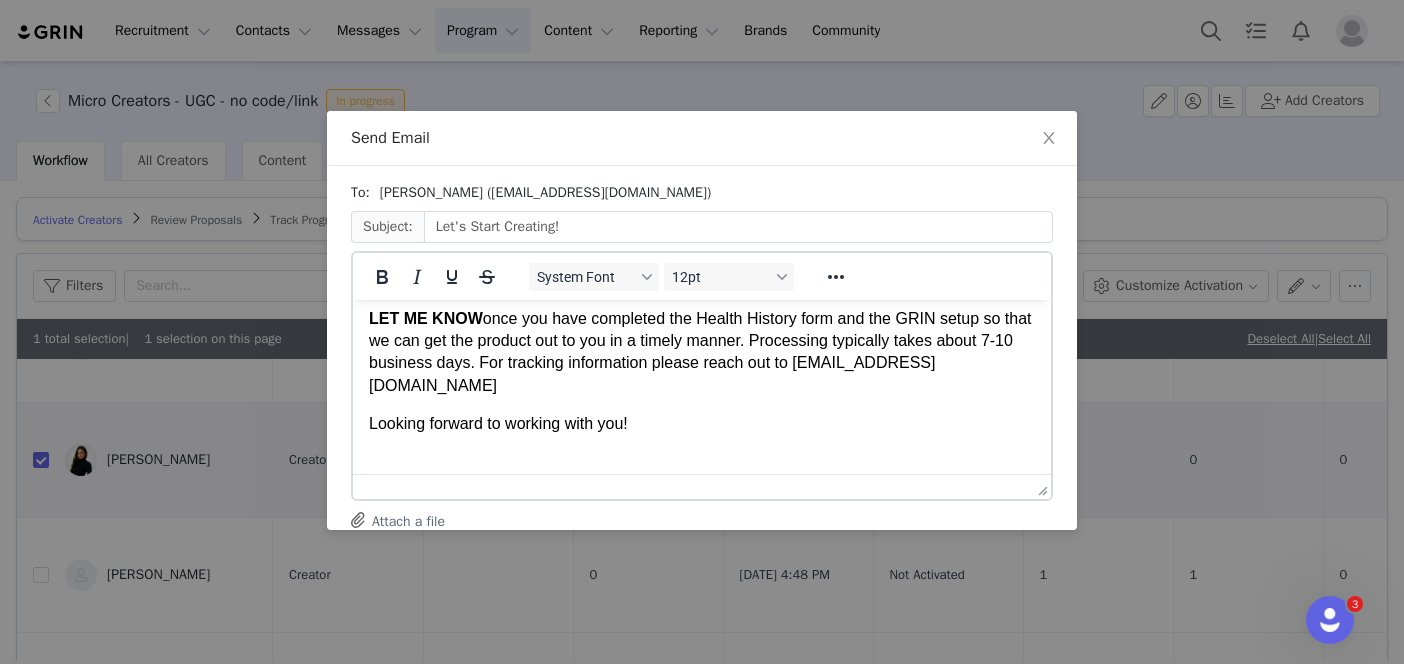 scroll, scrollTop: 290, scrollLeft: 0, axis: vertical 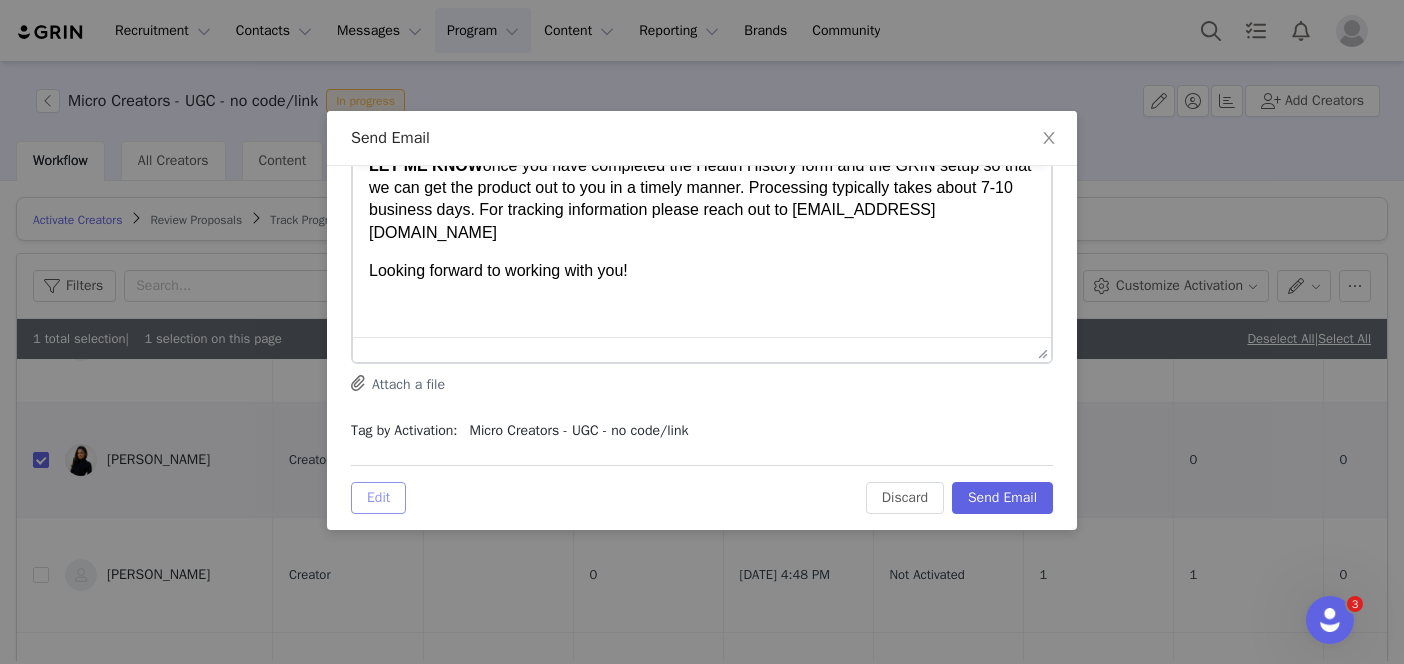 click on "Edit" at bounding box center [378, 498] 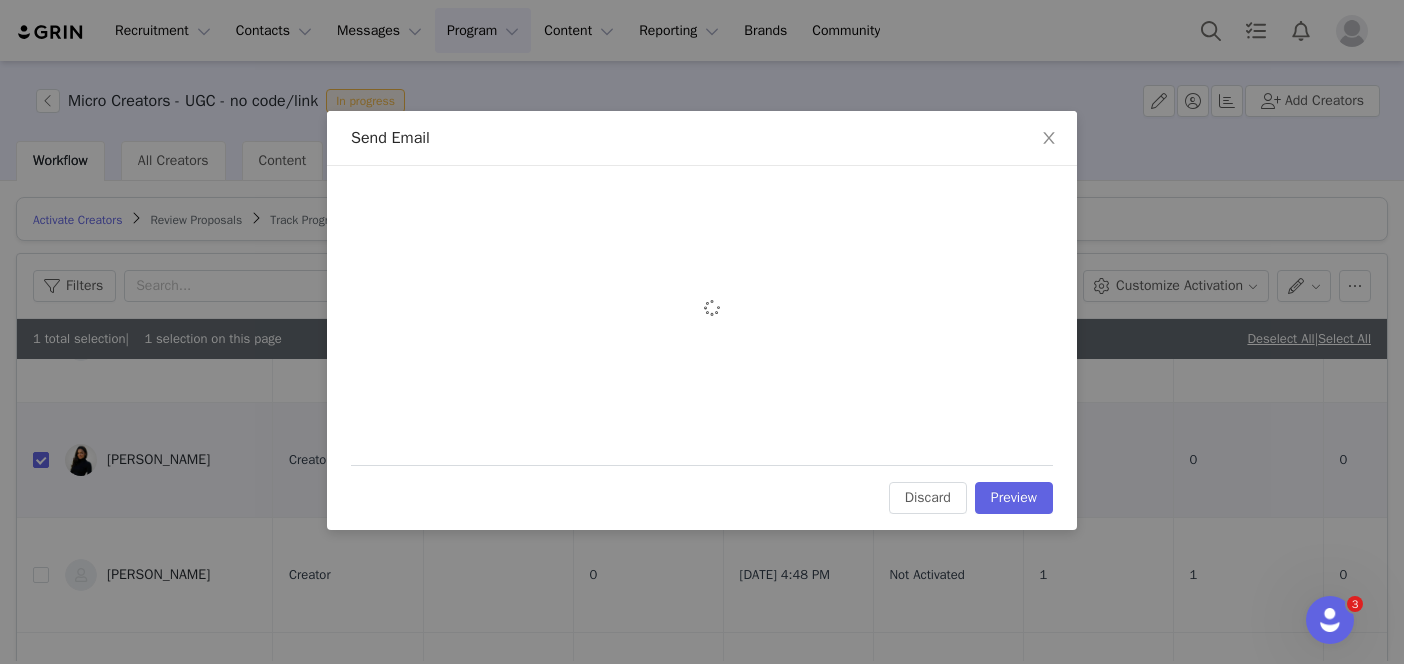 scroll, scrollTop: 208, scrollLeft: 0, axis: vertical 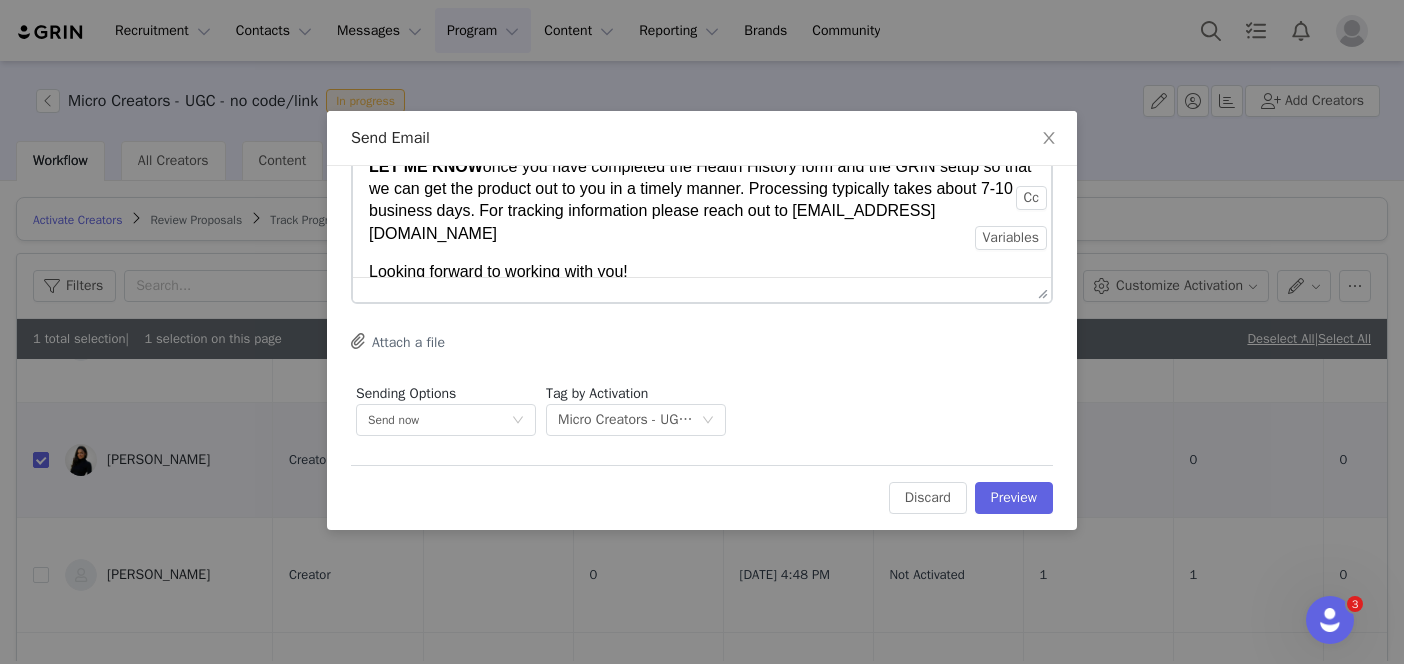 click on "Looking forward to working with you!" at bounding box center [702, 271] 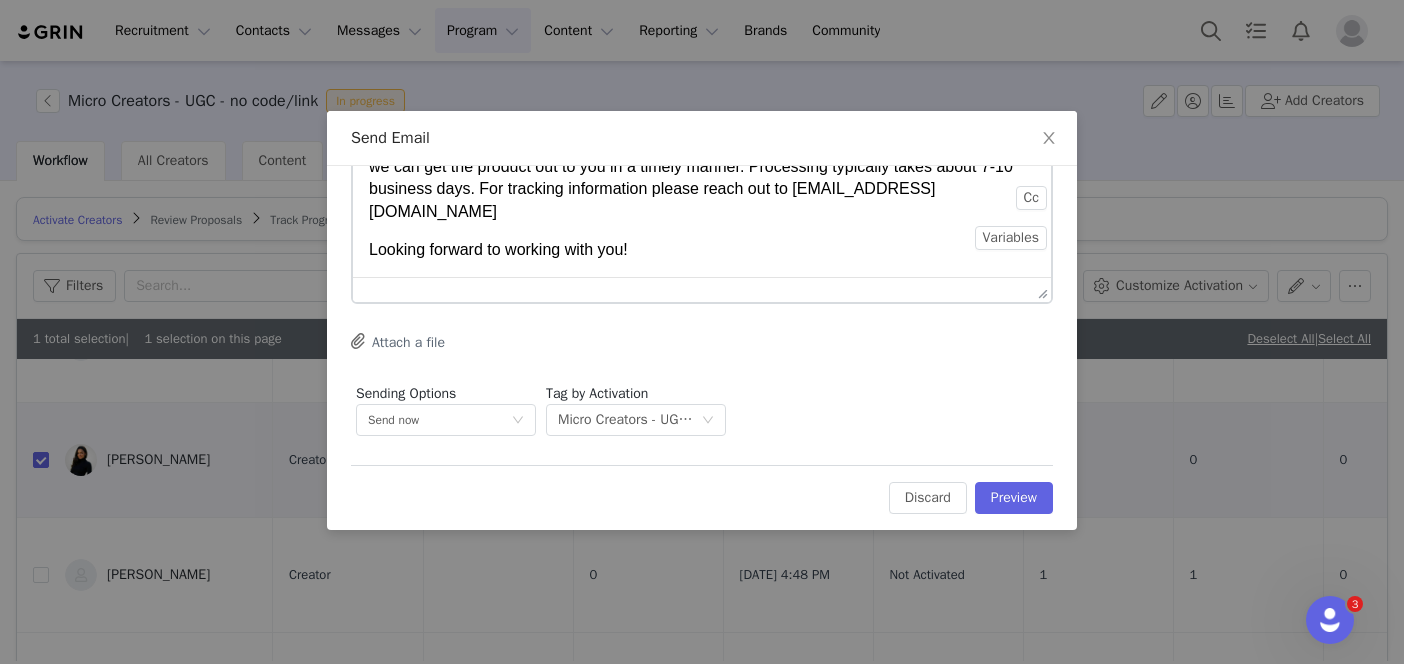 scroll, scrollTop: 0, scrollLeft: 0, axis: both 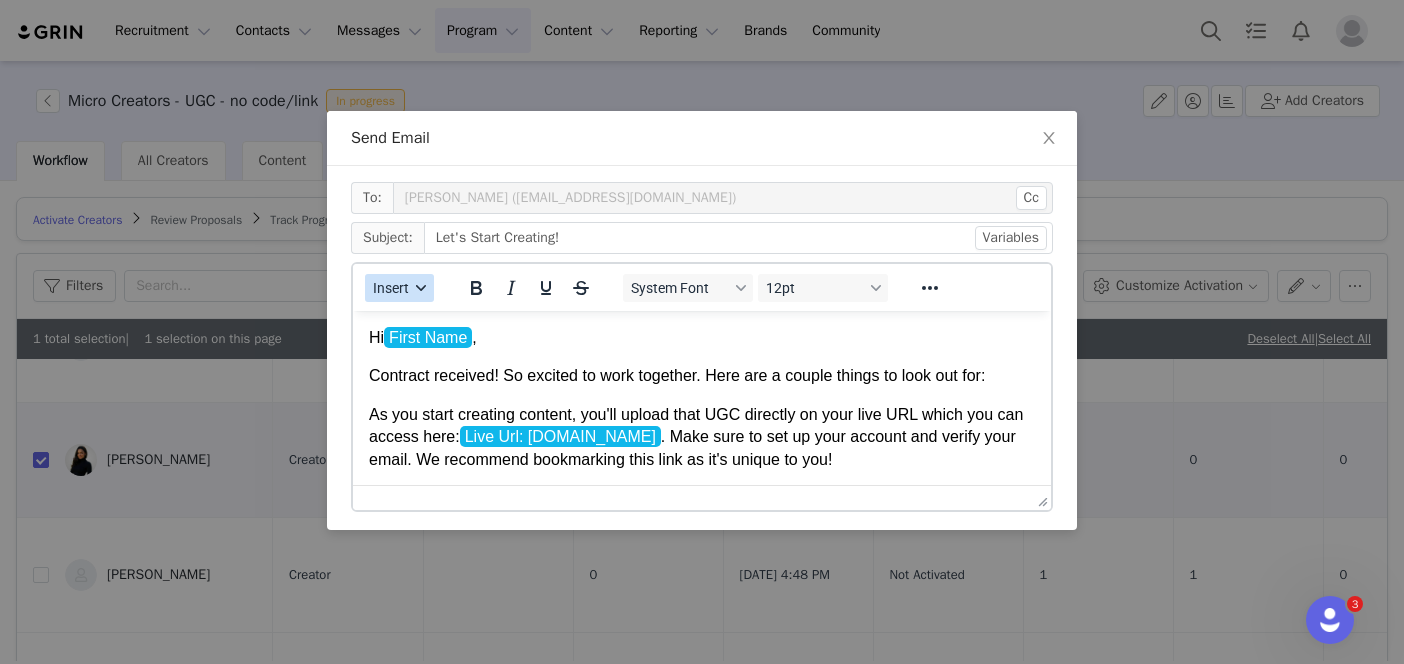 click on "Insert" at bounding box center [391, 288] 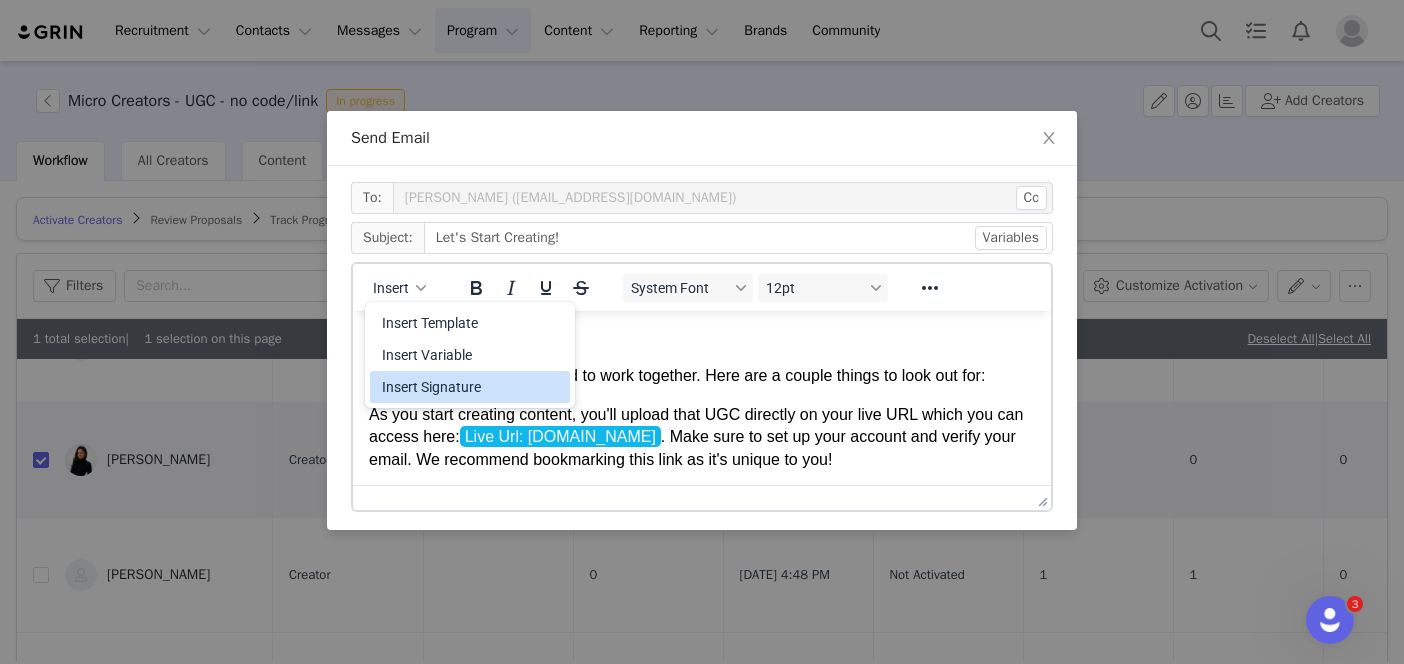 click on "Insert Signature" at bounding box center [472, 387] 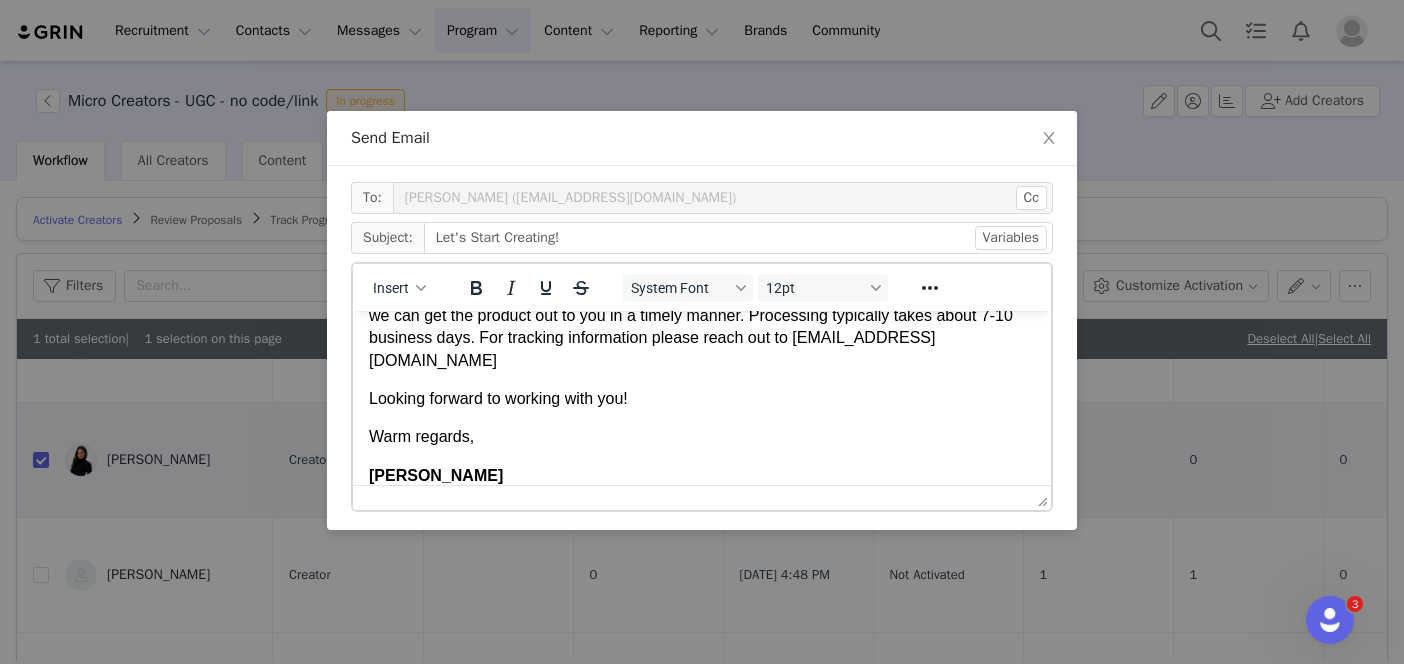 scroll, scrollTop: 328, scrollLeft: 0, axis: vertical 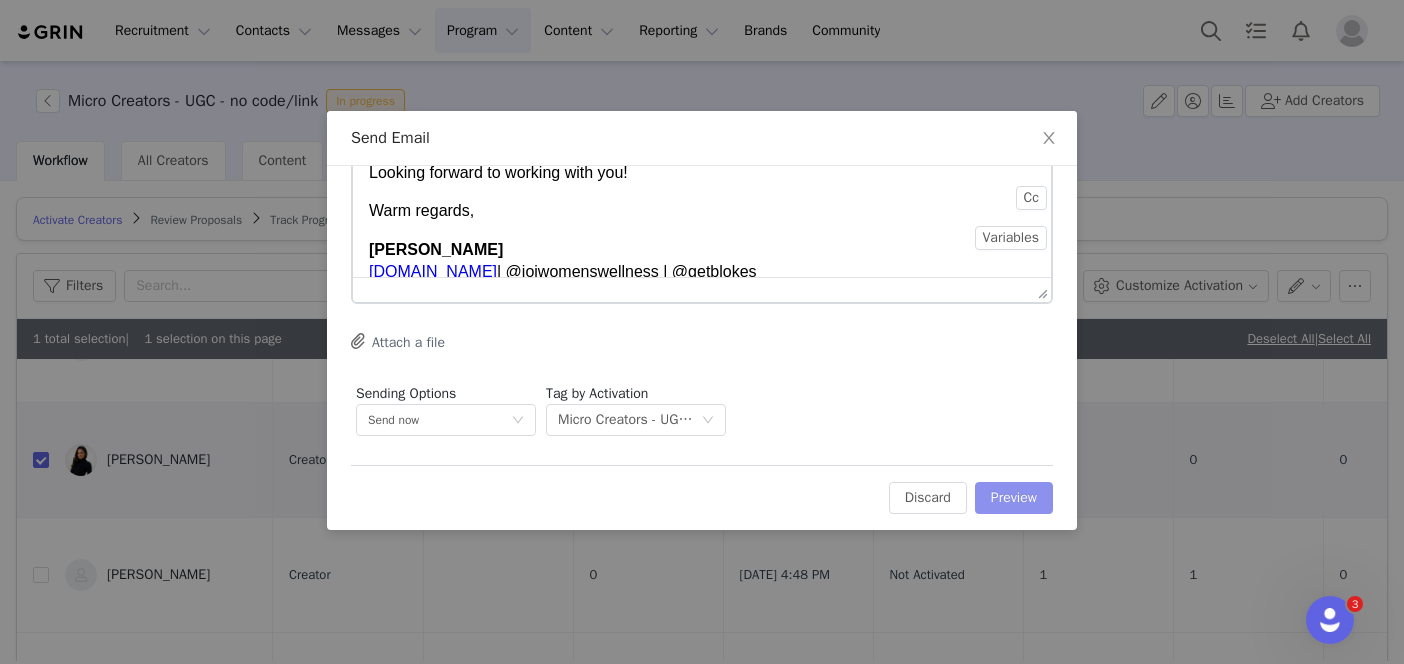 click on "Preview" at bounding box center (1014, 498) 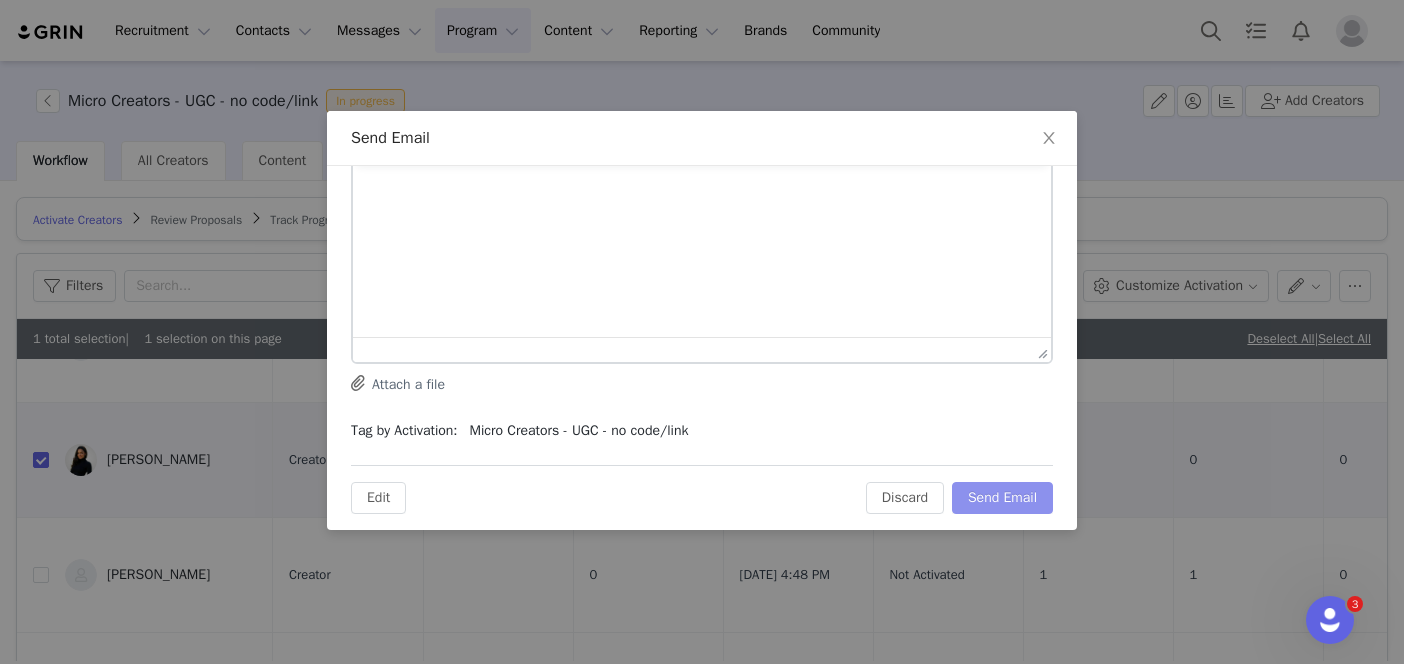scroll, scrollTop: 0, scrollLeft: 0, axis: both 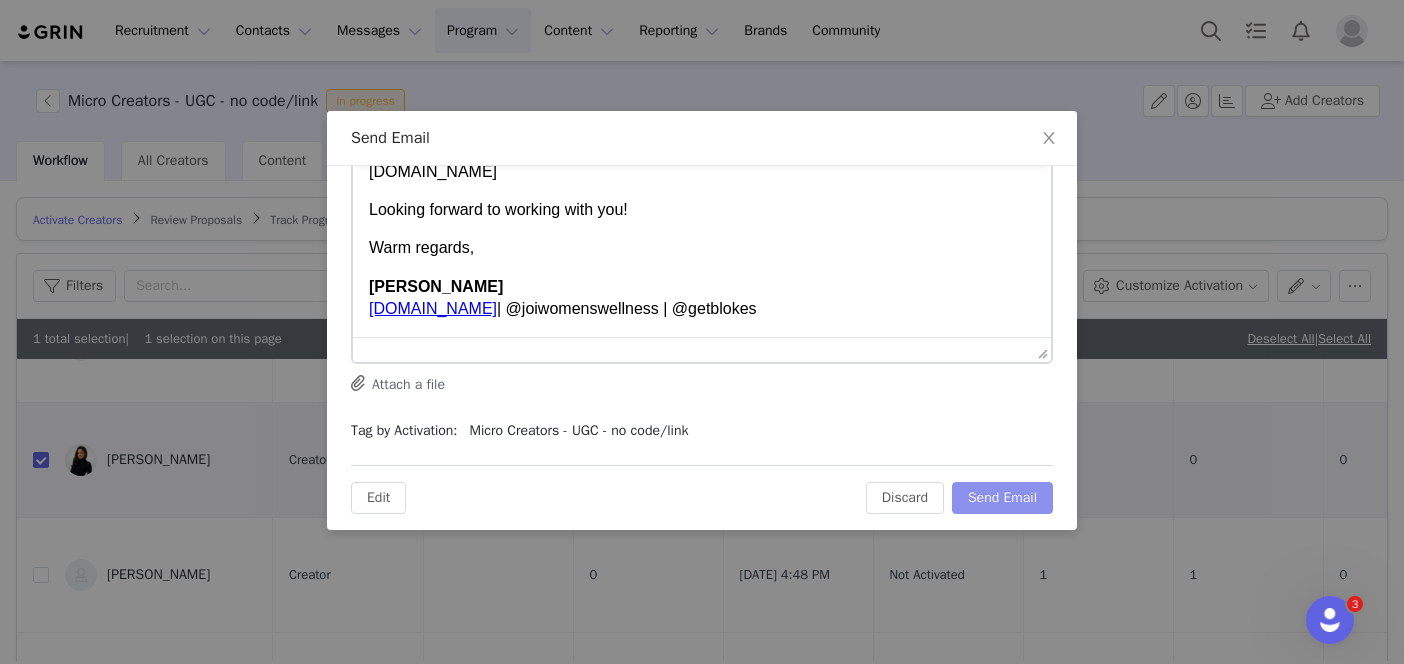 click on "Send Email" at bounding box center (1002, 498) 